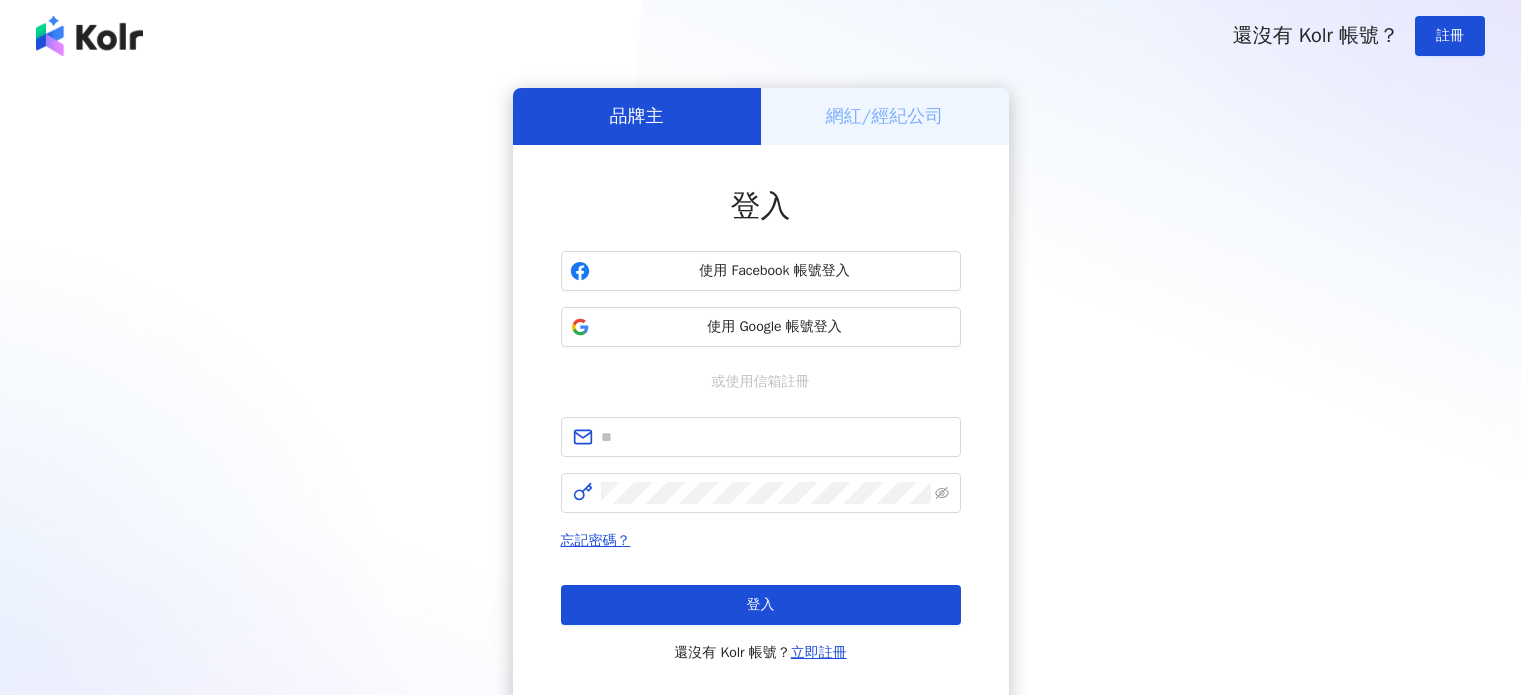 scroll, scrollTop: 0, scrollLeft: 0, axis: both 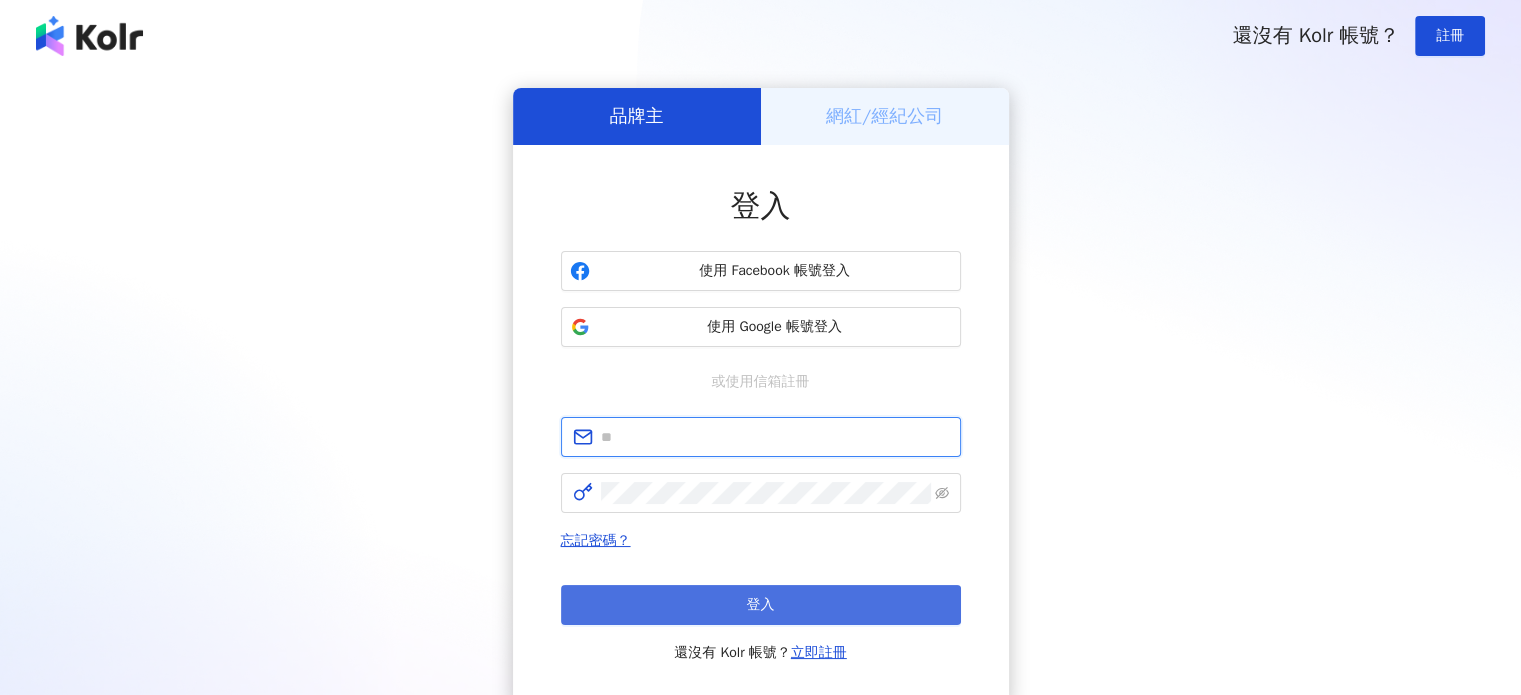 type on "**********" 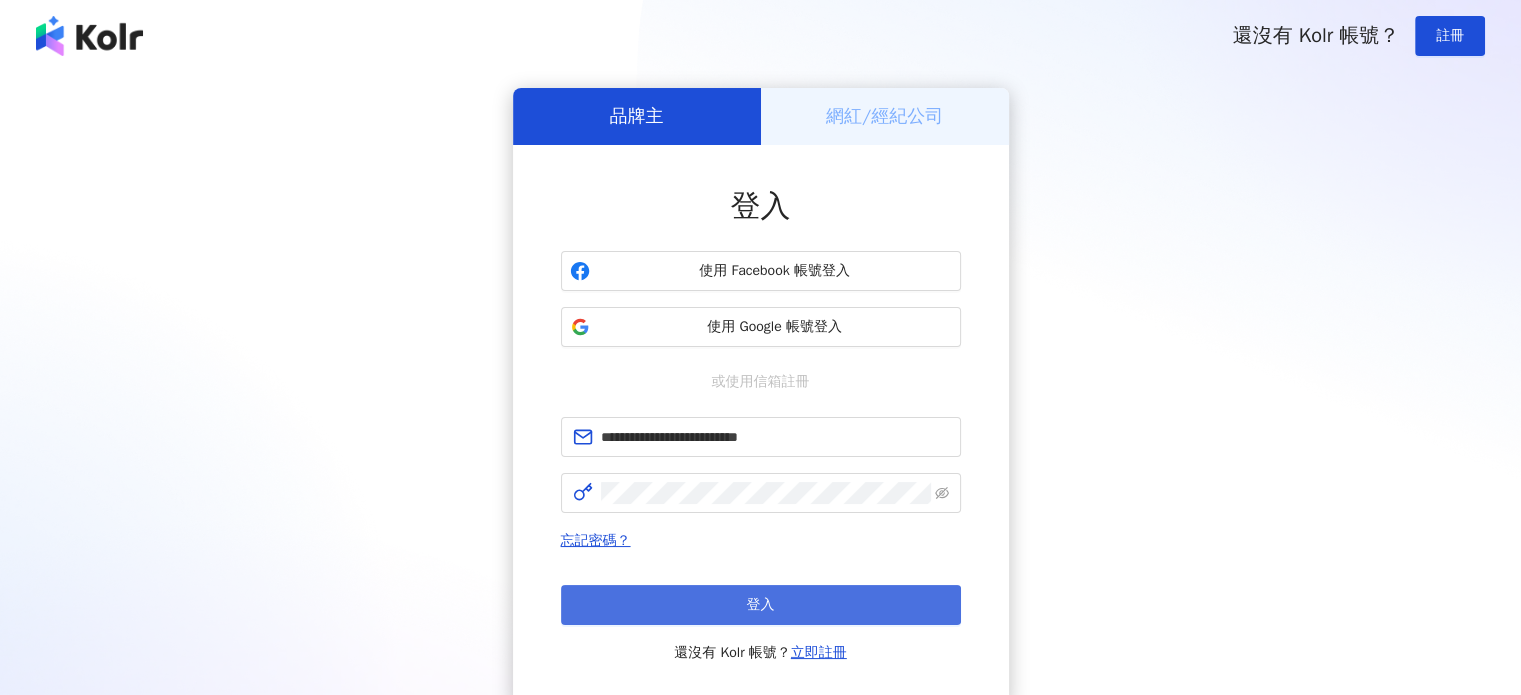 click on "登入" at bounding box center [761, 605] 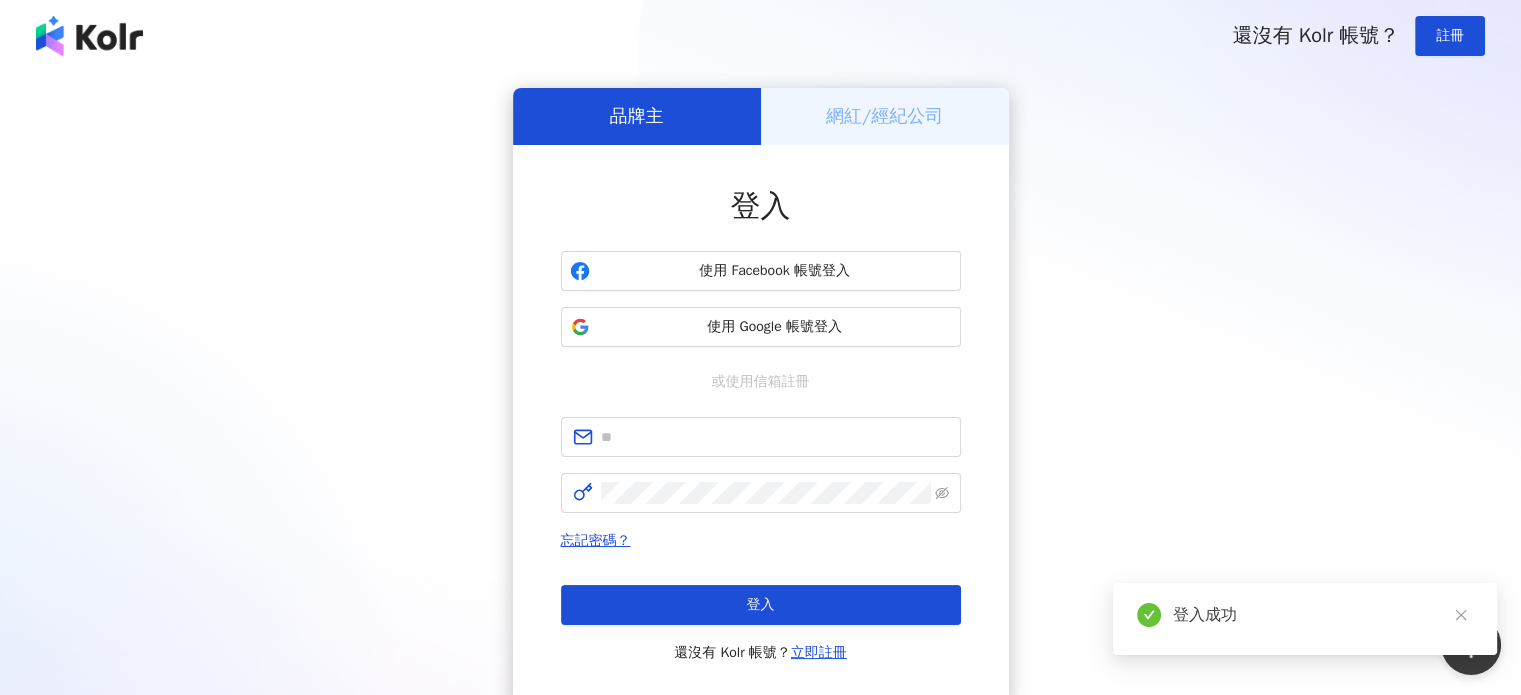 scroll, scrollTop: 0, scrollLeft: 0, axis: both 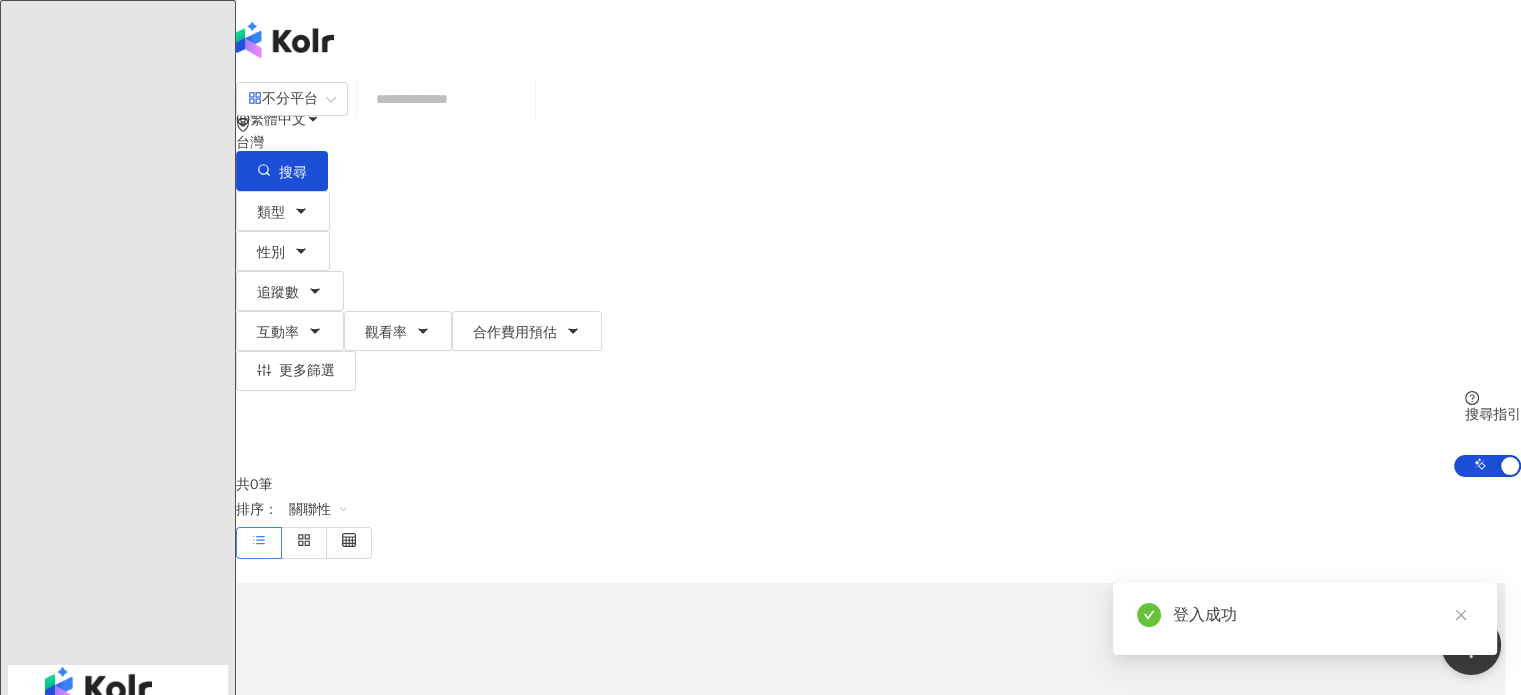click on "找貼文" at bounding box center (134, 835) 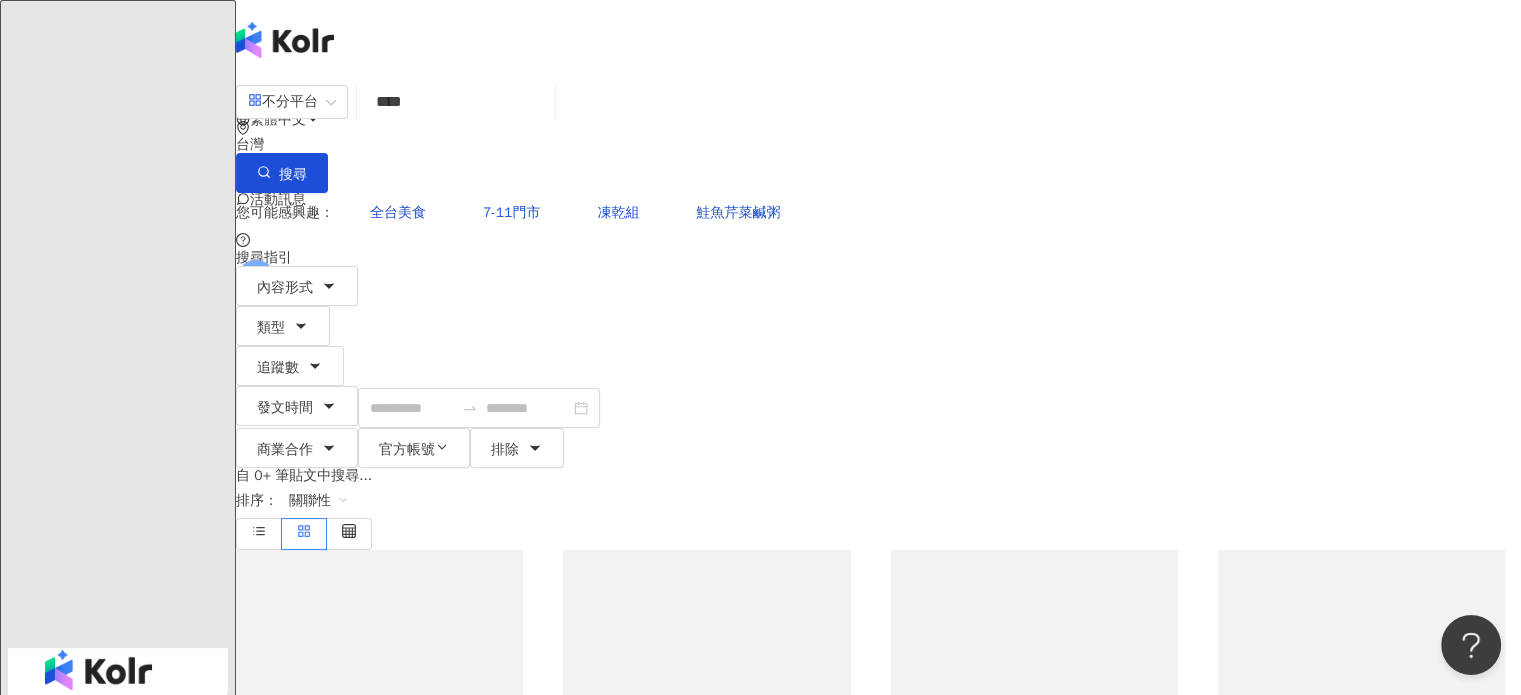 type on "****" 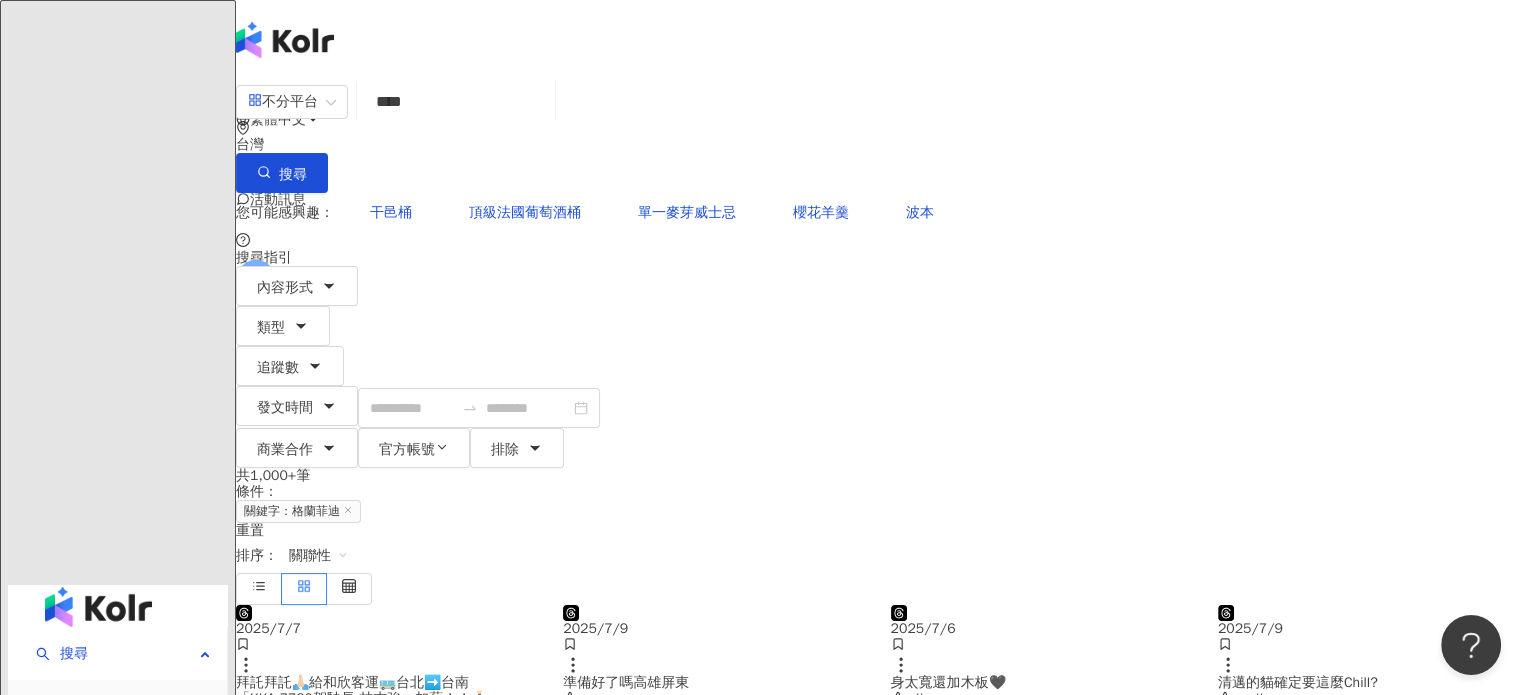 click on "關聯性" at bounding box center [319, 556] 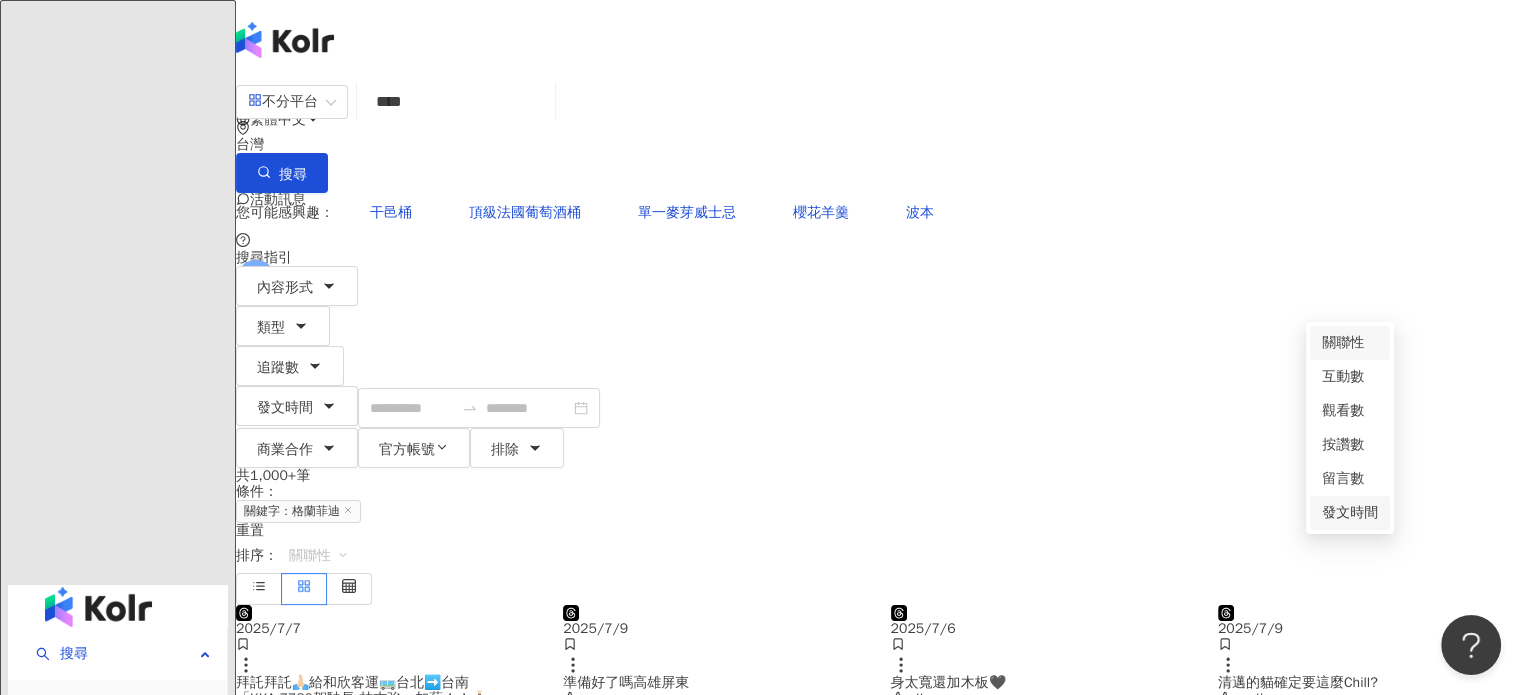 click on "發文時間" at bounding box center [1350, 513] 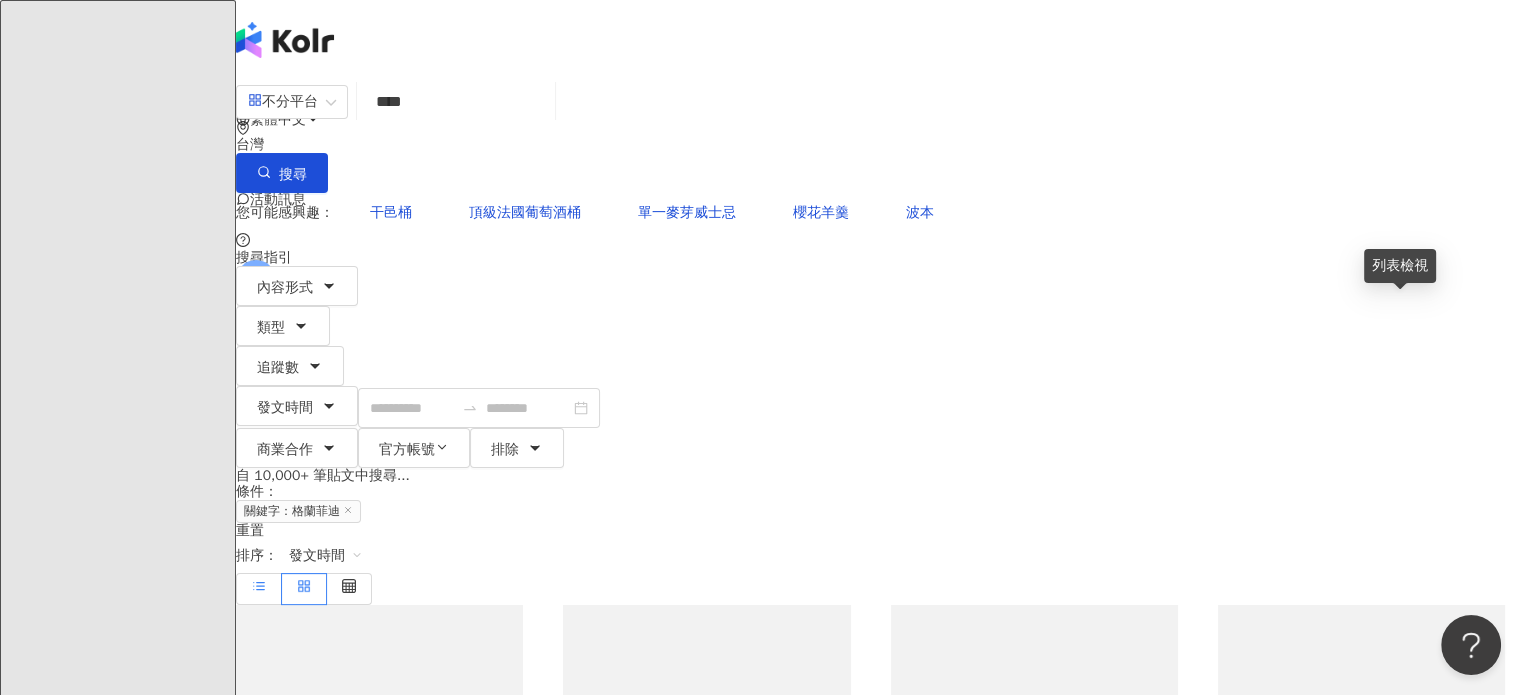 click 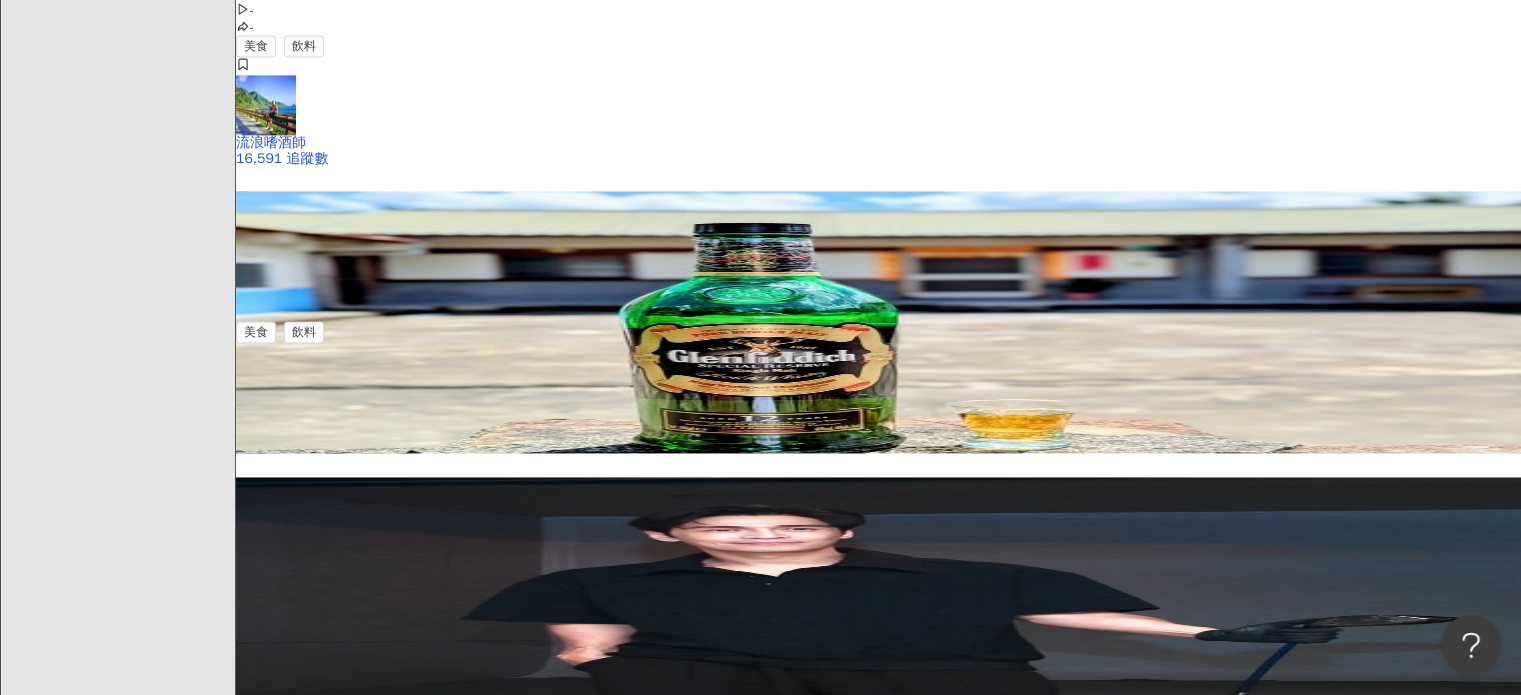 scroll, scrollTop: 2984, scrollLeft: 0, axis: vertical 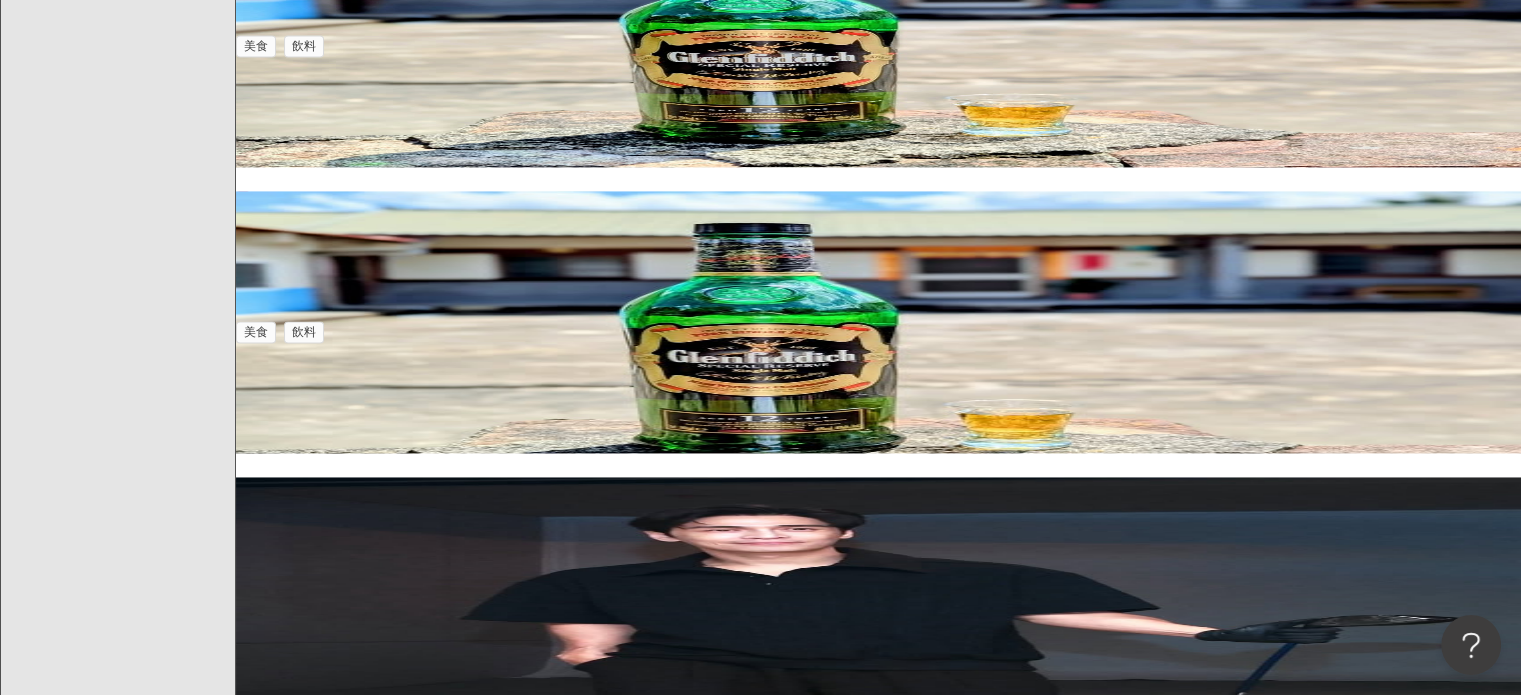 click on "看更多" at bounding box center [879, 1473] 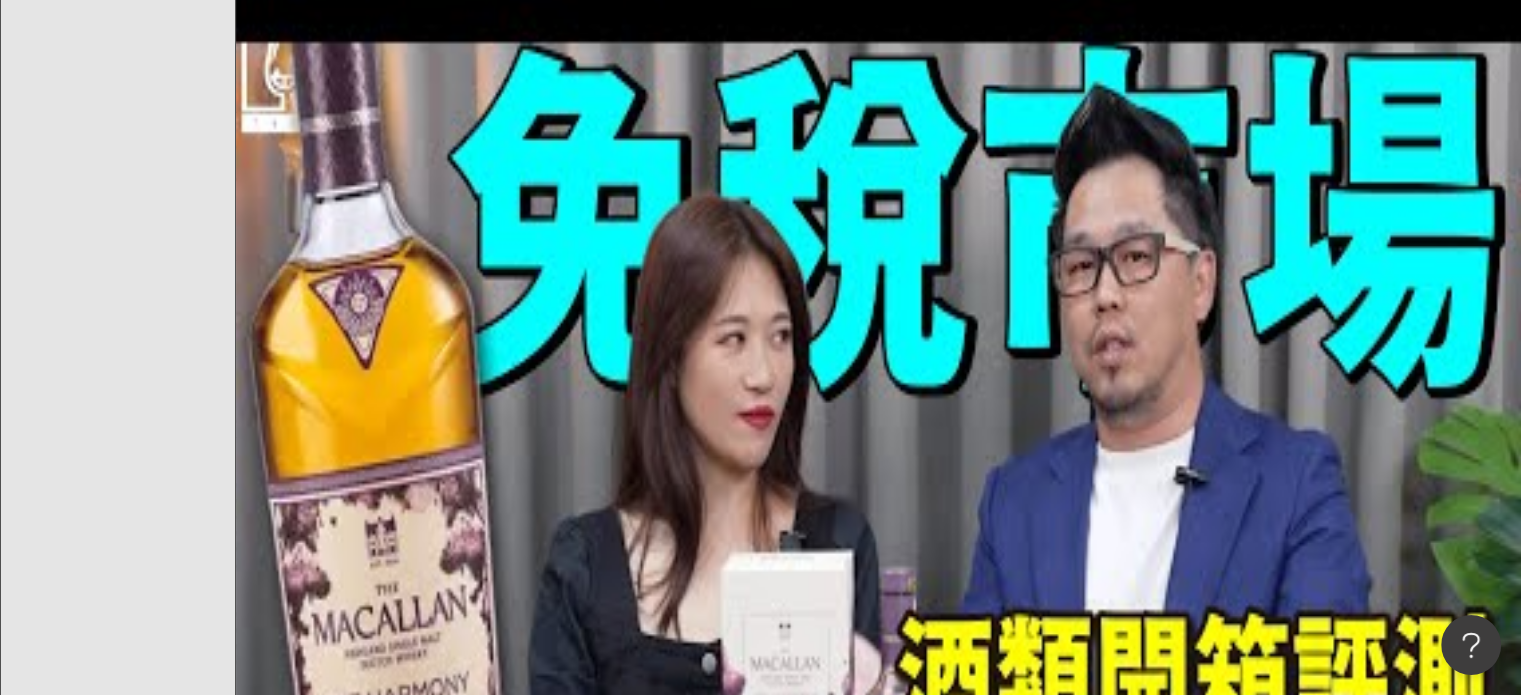 scroll, scrollTop: 5808, scrollLeft: 0, axis: vertical 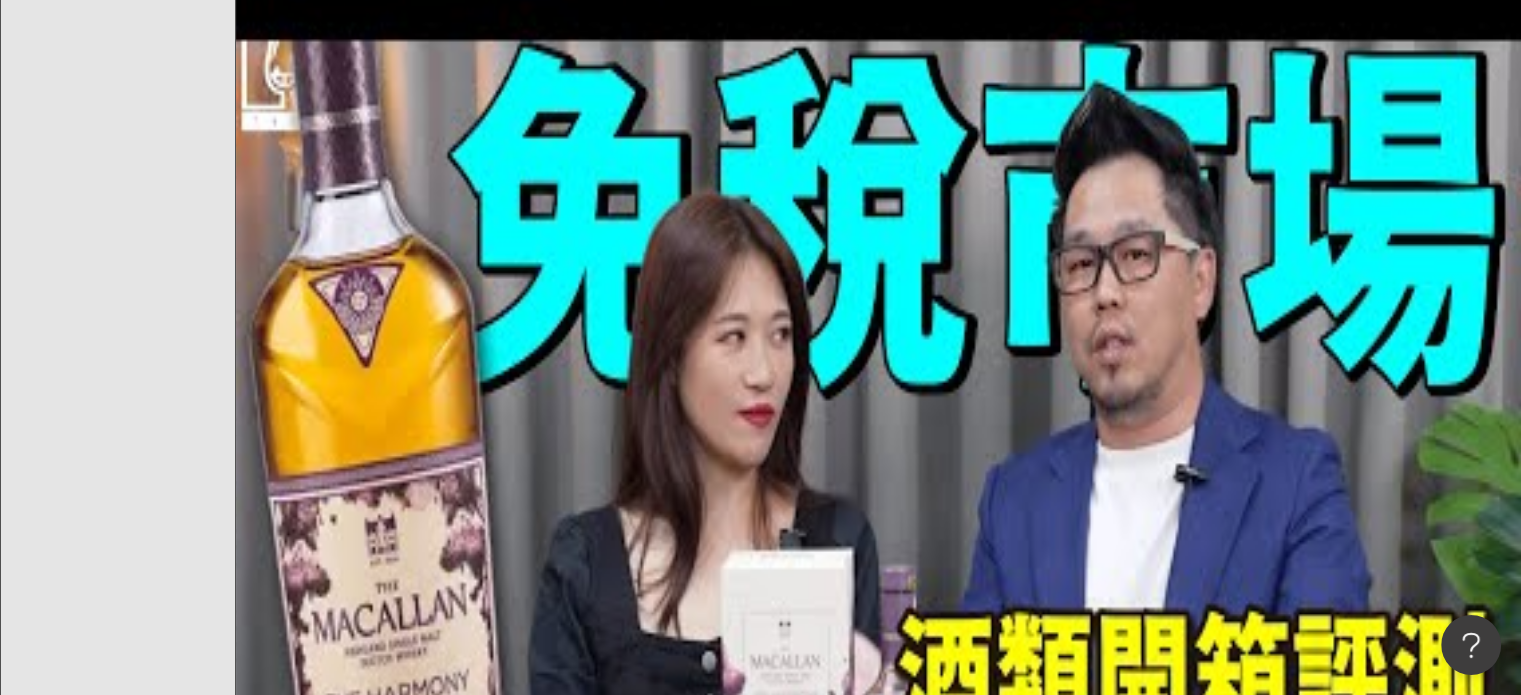 click on "商業合作 [DATE] 到超商買了 格蘭菲迪 12年
倒入杯子之後
瞬間變成高級威士忌🥃
對杯子有興趣的朋友
請留言+1
#kadonaKADOnano goldsakeware technologyoKADOnano MagicgiKADONanoano #表面電漿共振 2 - - - 美食 飲料 孟勳 蔡 1,992   追蹤數 [DATE]
可能人生最難的是認清自己，就像寧願喝著 格蘭菲迪 相信關於小熊穿著扶桑花色，卻不願 54 - - - 法政社會 胡鈞涵 2,515   追蹤數 商業合作 [DATE] y 的合作，由格蘭父子家族、總調酒師也是 格蘭菲迪 首席調酒師 Brian Kins 222 22 51.1萬 - 美食 飲料 Soac Liu 520,356   追蹤數 商業合作 [DATE] y 的合作，由格蘭父子家族、總調酒師也是 格蘭菲迪 首席調酒師 Brian Kins 38 - 2,712 - 2 美食 飲料 Soac Liu 520,356   追蹤數 [DATE] y 的合作，由格蘭父子家族、總調酒師也是 格蘭菲迪 首席調酒師 Brian Kins 57 4 2,148 - - 遊戲 Soac Liu 520,356   追蹤數 商業合作 [DATE] 格蘭菲迪 22" at bounding box center (878, -927) 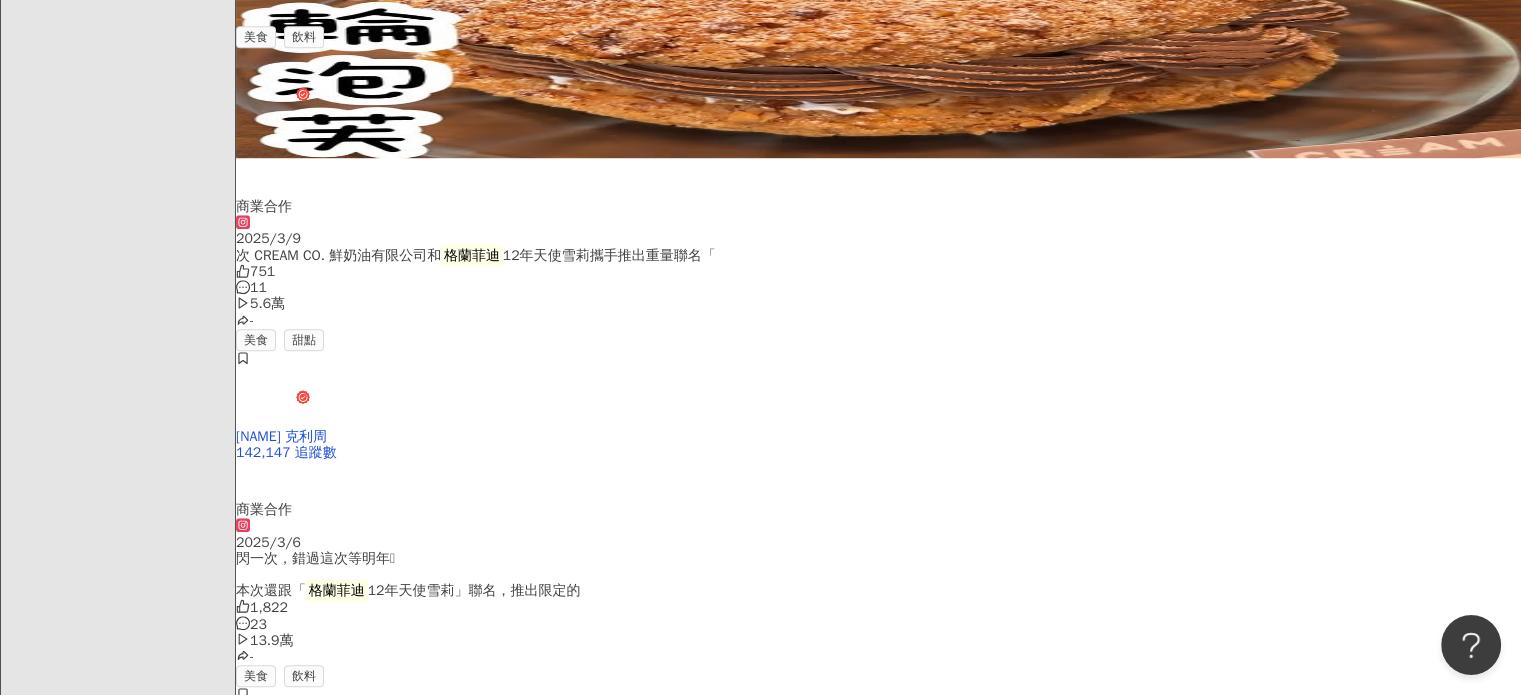 scroll, scrollTop: 8976, scrollLeft: 0, axis: vertical 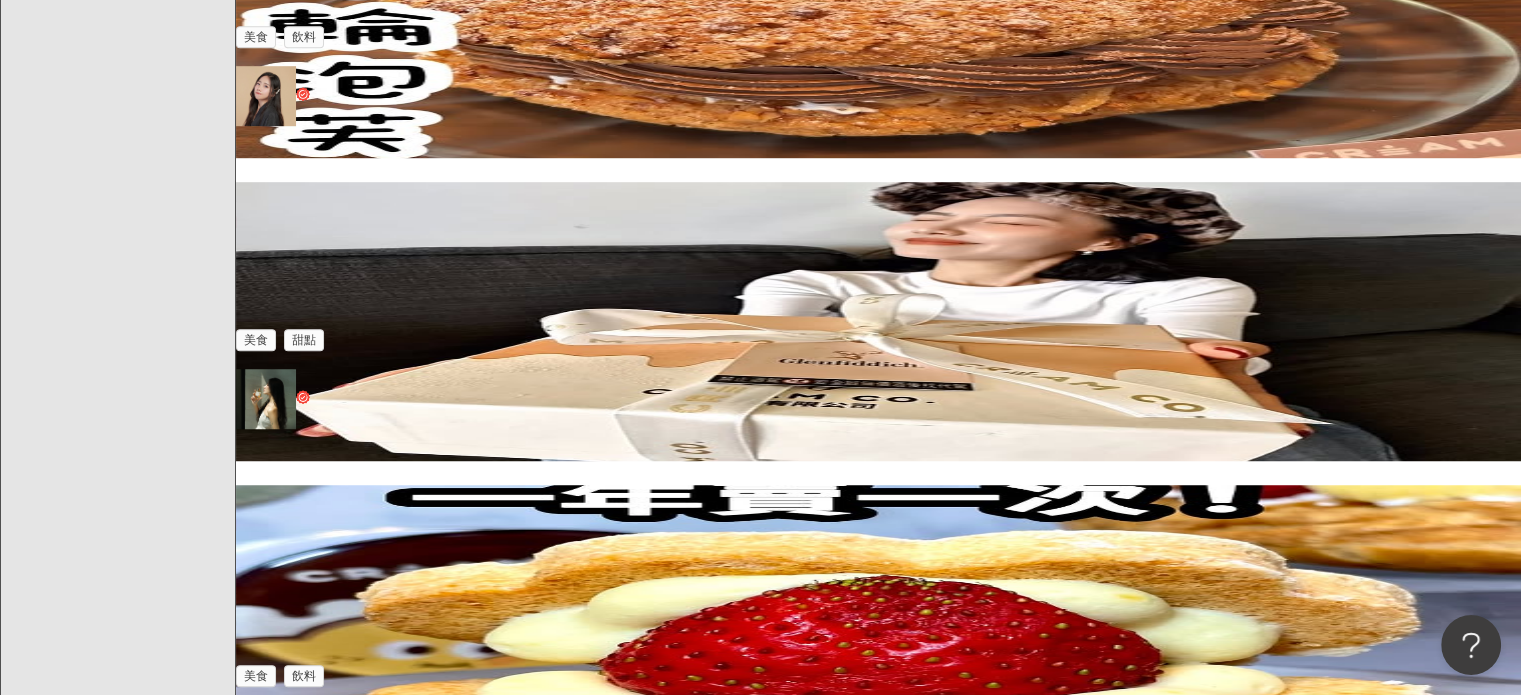 click on "看更多" at bounding box center [890, 4435] 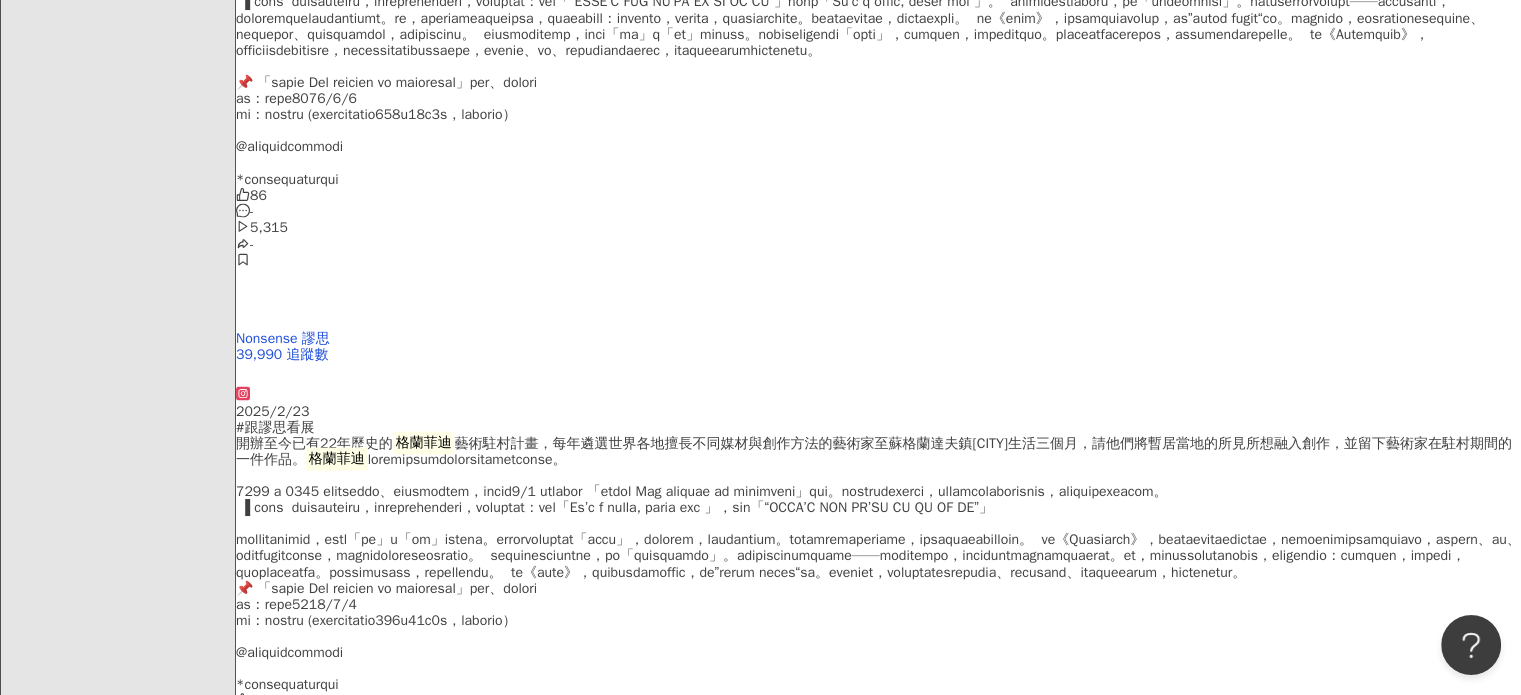 scroll, scrollTop: 11956, scrollLeft: 0, axis: vertical 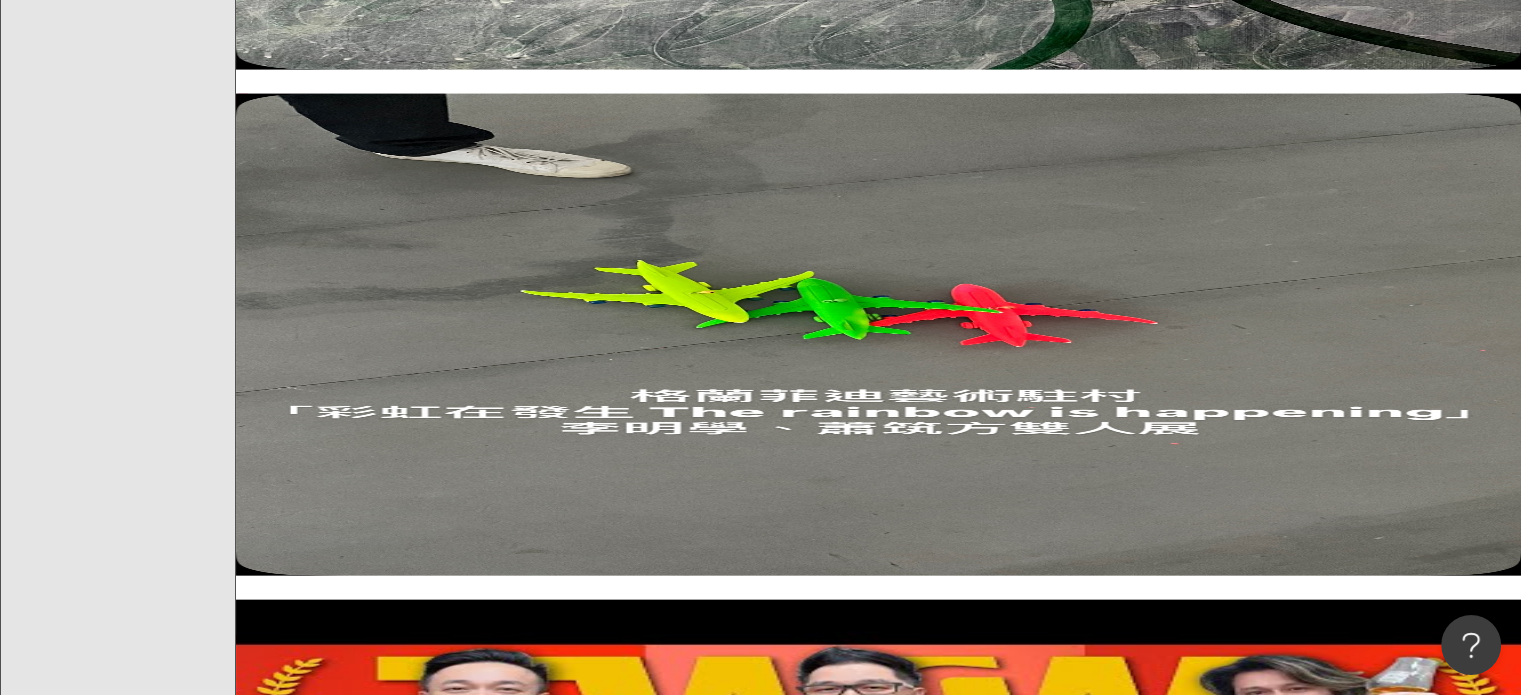click on "商業合作 [DATE] 到超商買了 格蘭菲迪 12年
倒入杯子之後
瞬間變成高級威士忌🥃
對杯子有興趣的朋友
請留言+1
#kadonaKADOnano goldsakeware technologyoKADOnano MagicgiKADONanoano #表面電漿共振 2 - - - 美食 飲料 孟勳 蔡 1,992   追蹤數 [DATE]
可能人生最難的是認清自己，就像寧願喝著 格蘭菲迪 相信關於小熊穿著扶桑花色，卻不願 54 - - - 法政社會 胡鈞涵 2,515   追蹤數 商業合作 [DATE] y 的合作，由格蘭父子家族、總調酒師也是 格蘭菲迪 首席調酒師 Brian Kins 222 22 51.1萬 - 美食 飲料 Soac Liu 520,356   追蹤數 商業合作 [DATE] y 的合作，由格蘭父子家族、總調酒師也是 格蘭菲迪 首席調酒師 Brian Kins 38 - 2,712 - 2 美食 飲料 Soac Liu 520,356   追蹤數 [DATE] y 的合作，由格蘭父子家族、總調酒師也是 格蘭菲迪 首席調酒師 Brian Kins 57 4 2,148 - - 遊戲 Soac Liu 520,356   追蹤數 商業合作 [DATE] 格蘭菲迪 22" at bounding box center (878, -2467) 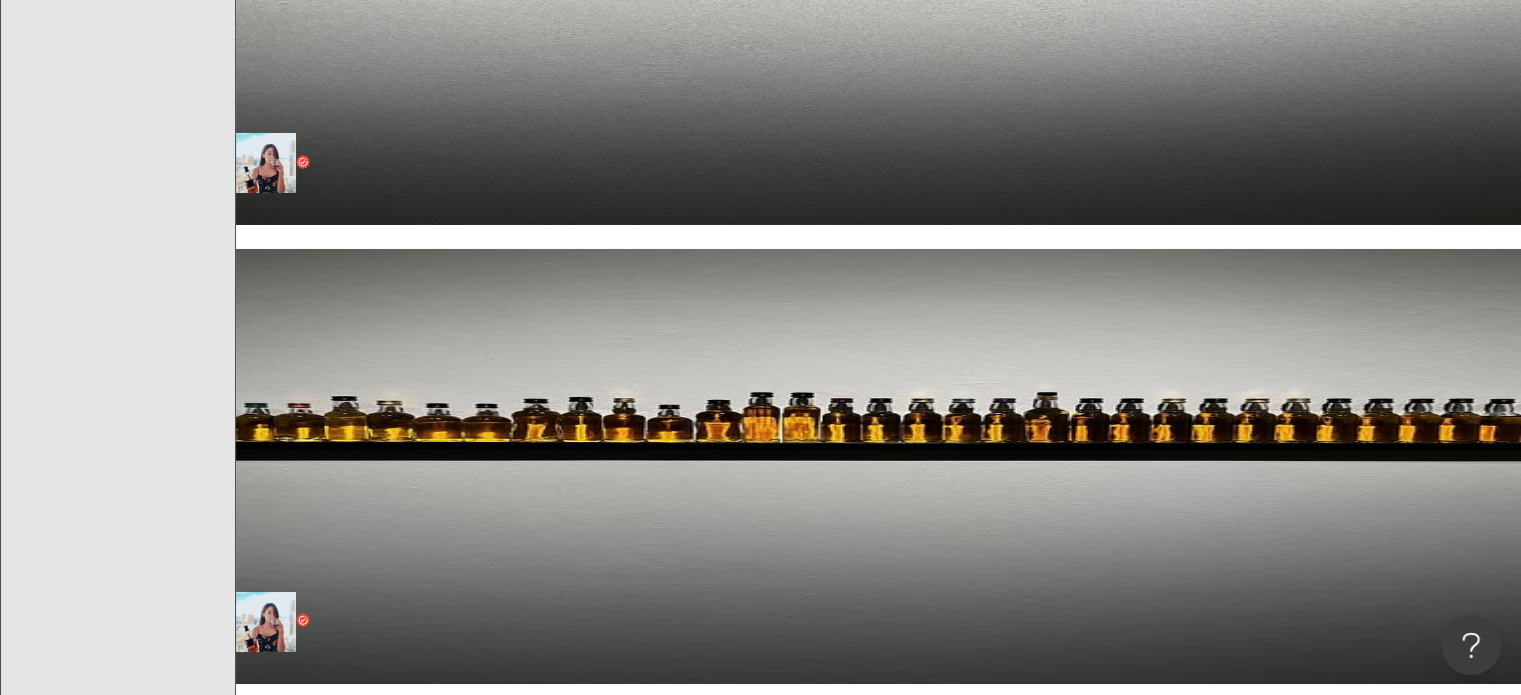 scroll, scrollTop: 15096, scrollLeft: 0, axis: vertical 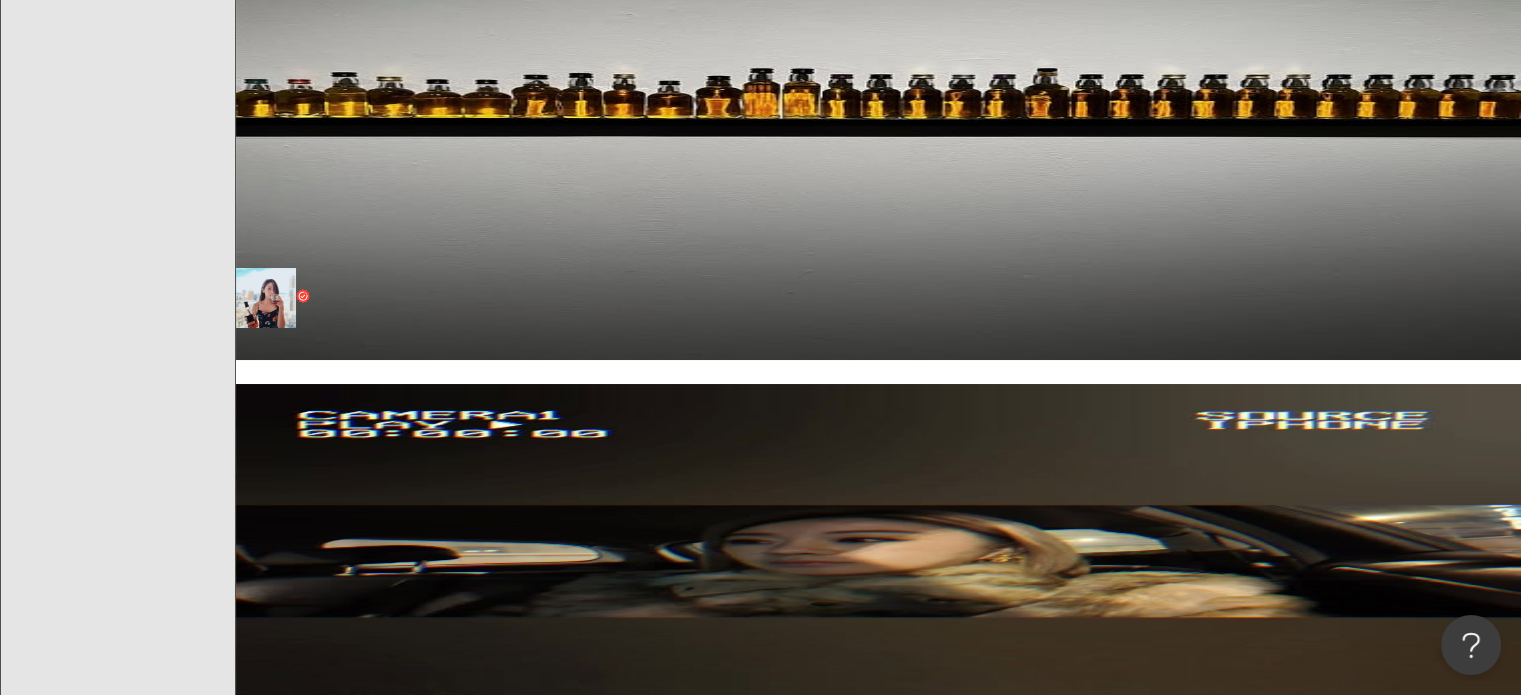 click on "看更多" at bounding box center (890, 7625) 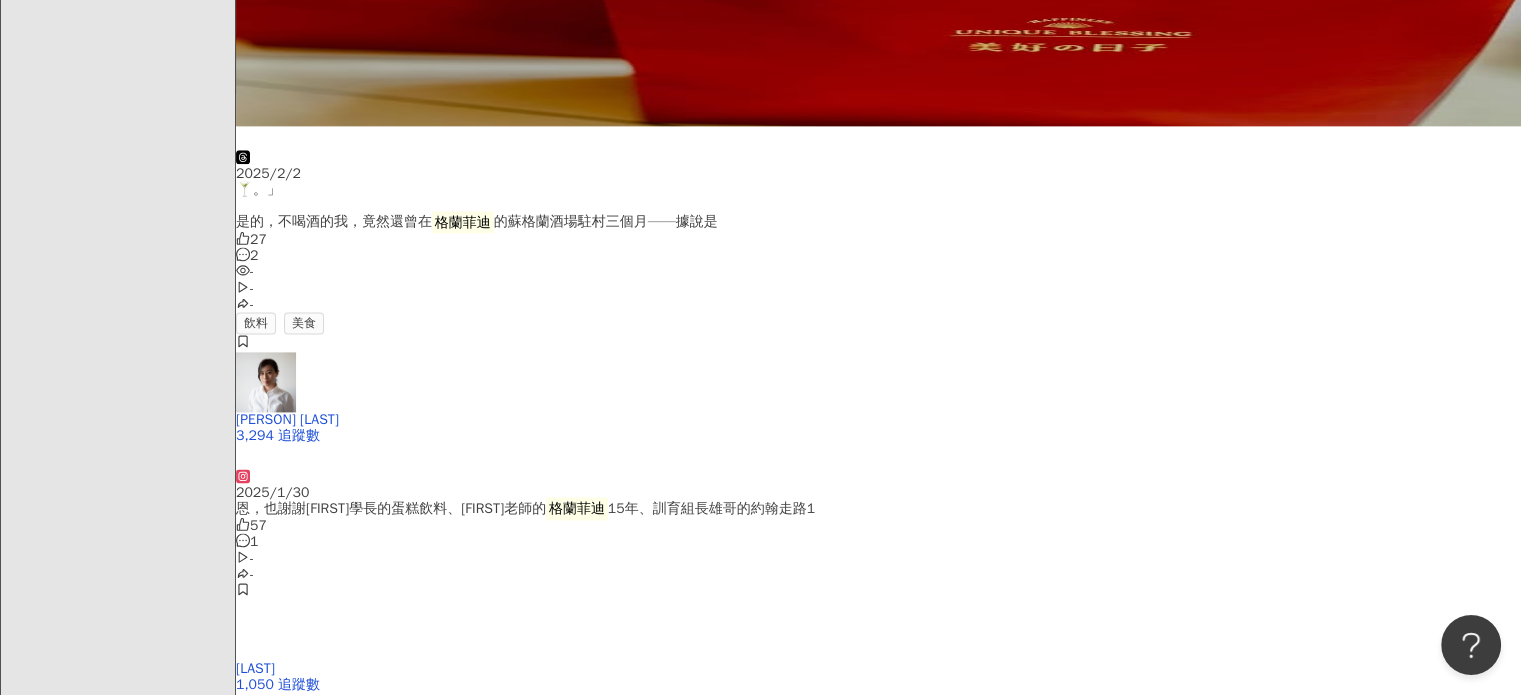 scroll, scrollTop: 17910, scrollLeft: 0, axis: vertical 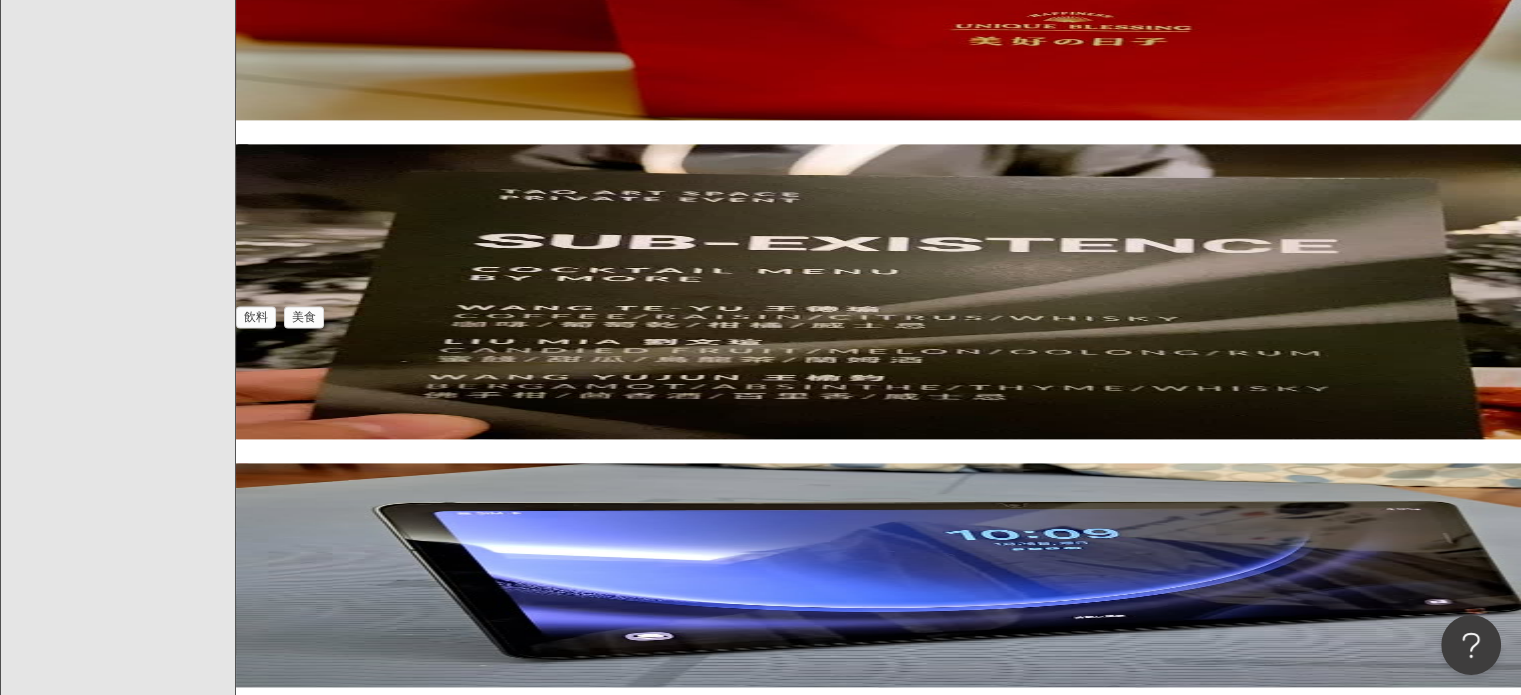 click on "看更多" at bounding box center (879, 9284) 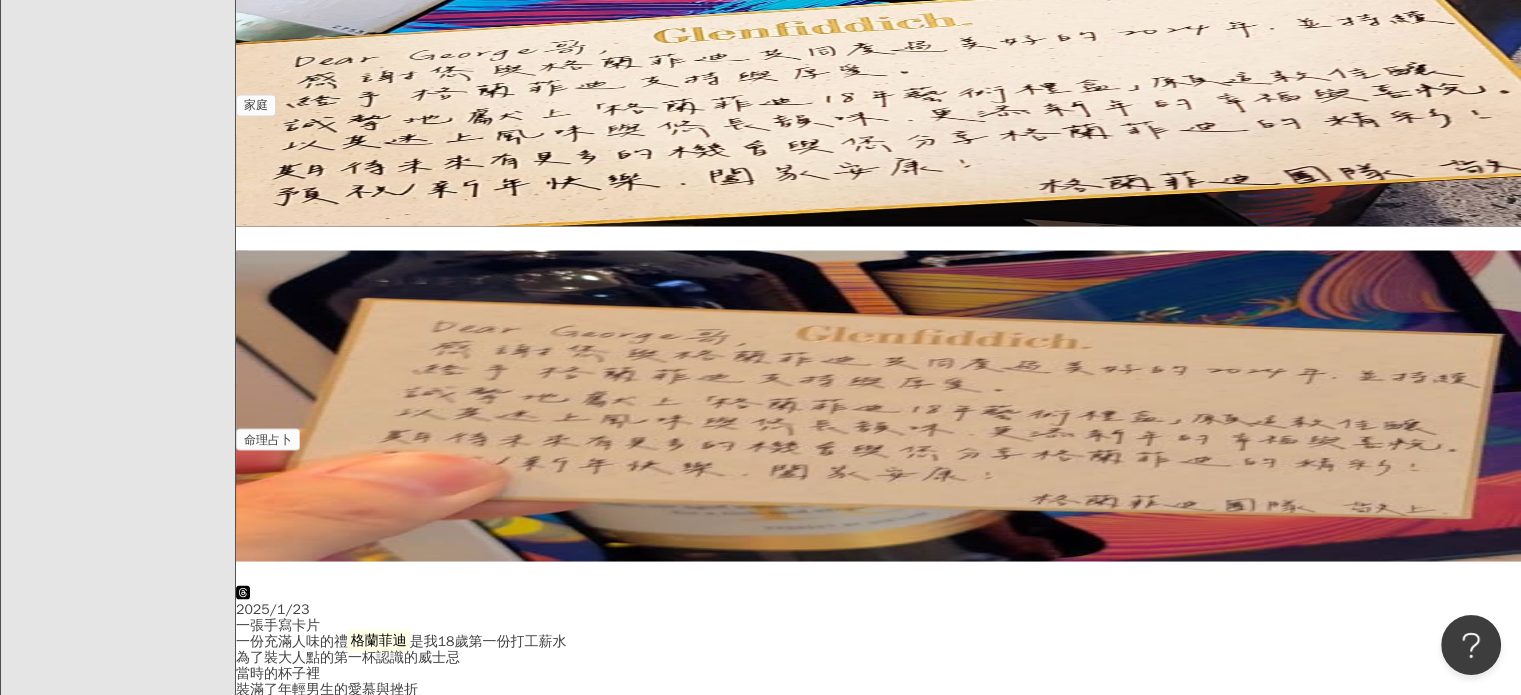 scroll, scrollTop: 18803, scrollLeft: 0, axis: vertical 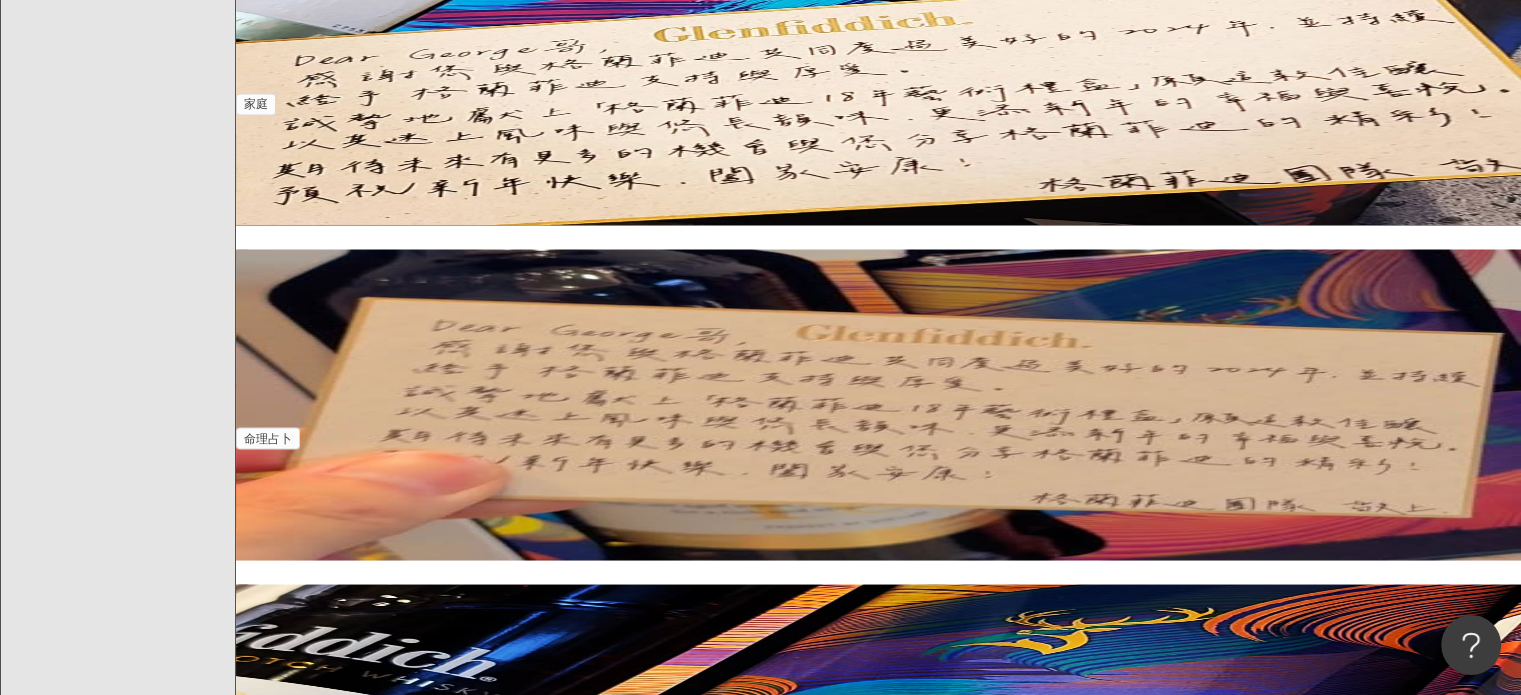 click on "31年波爾多紅酒桶 聯名限定快閃店
結合國際級塗鴉大師André Saraiv的設計，充滿童趣的快閃店。
打卡即可獲得期間限定調酒 Bordeaux Ruby Bijou與可愛的酒紅色杯帶，上面繫著迷你版的威士忌
#" at bounding box center [531, 9059] 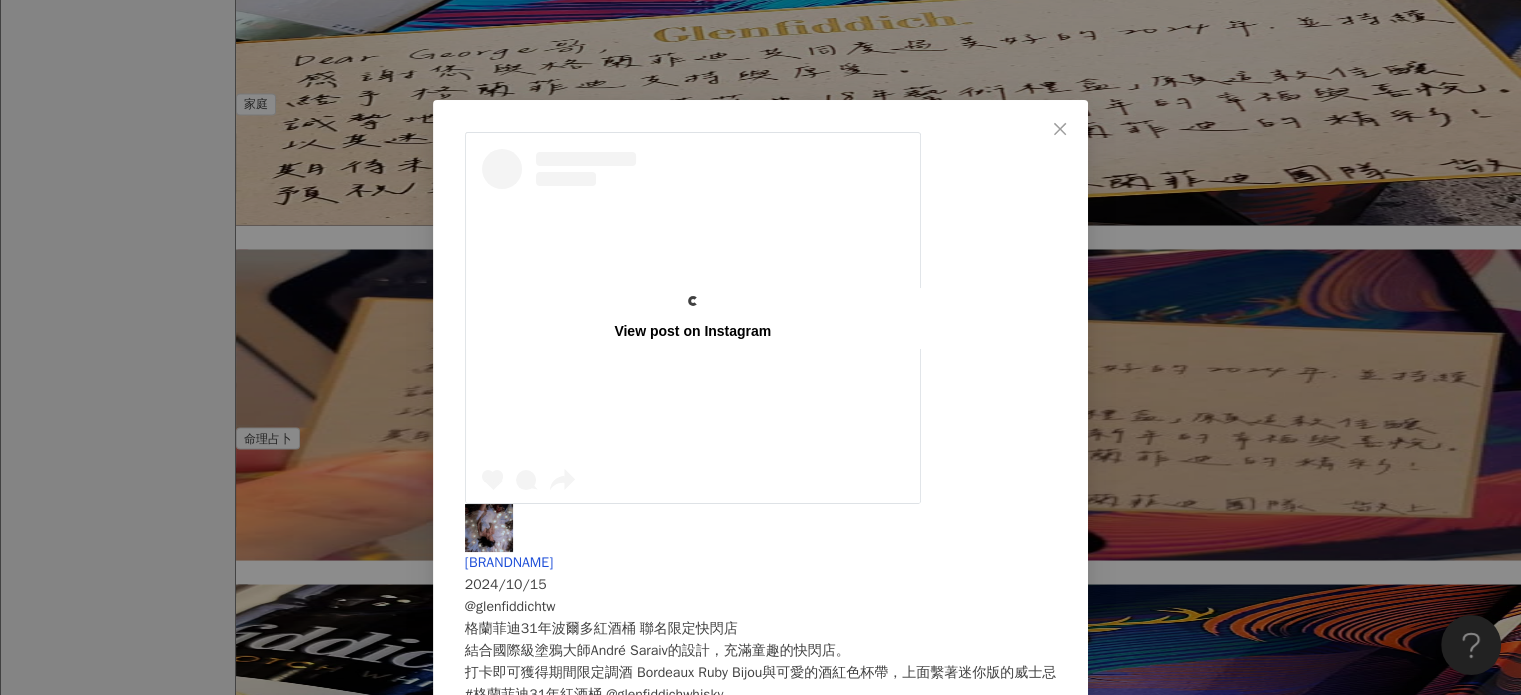 scroll, scrollTop: 0, scrollLeft: 0, axis: both 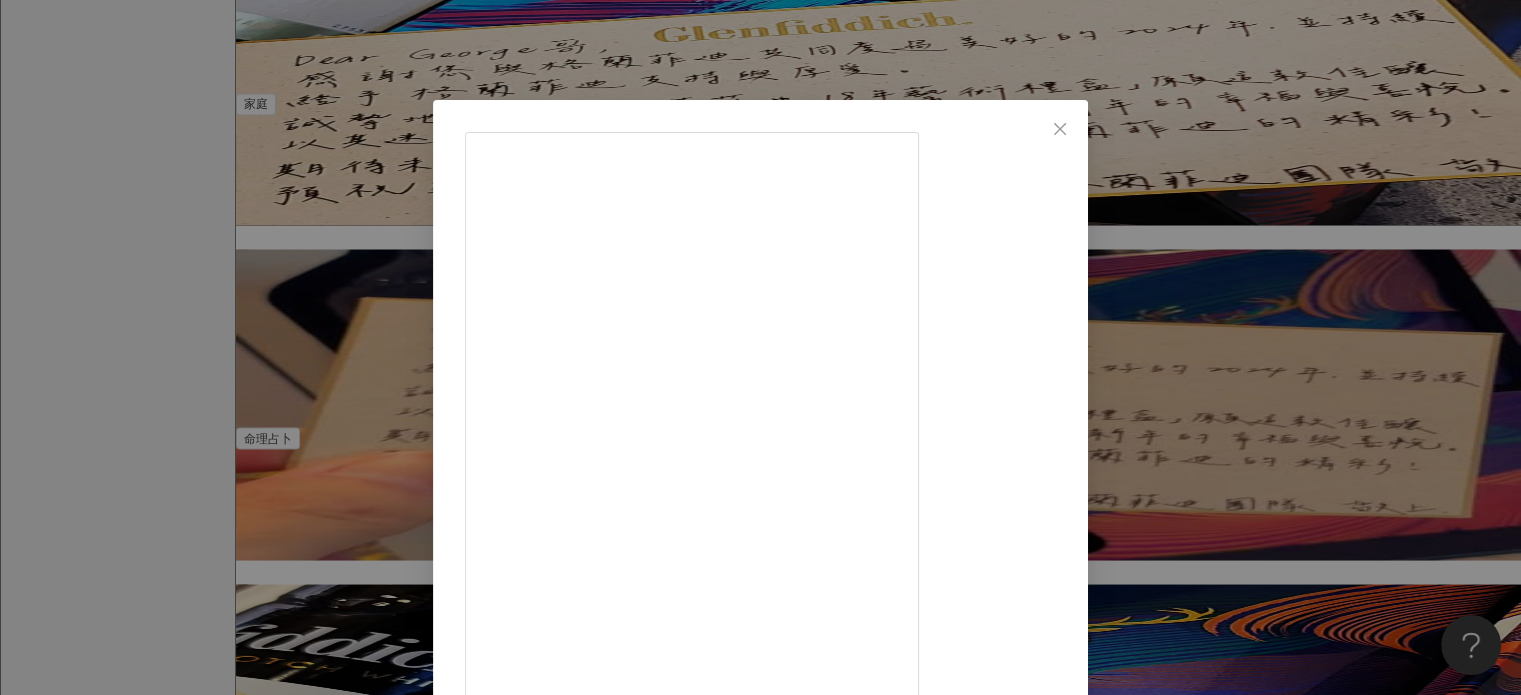 click on "Eglantine 2024/10/15 @glenfiddichtw
格蘭菲迪31年波爾多紅酒桶 聯名限定快閃店
結合國際級塗鴉大師[PERSON]的設計，充滿童趣的快閃店。
打卡即可獲得期間限定調酒 Bordeaux Ruby Bijou與可愛的酒紅色杯帶，上面繫著迷你版的威士忌
#格蘭菲迪31年紅酒桶 @glenfiddichwhisky
2024/9/5-2024/9/17
Photo credit: @galarn_ootd 49 3 查看原始貼文" at bounding box center (760, 347) 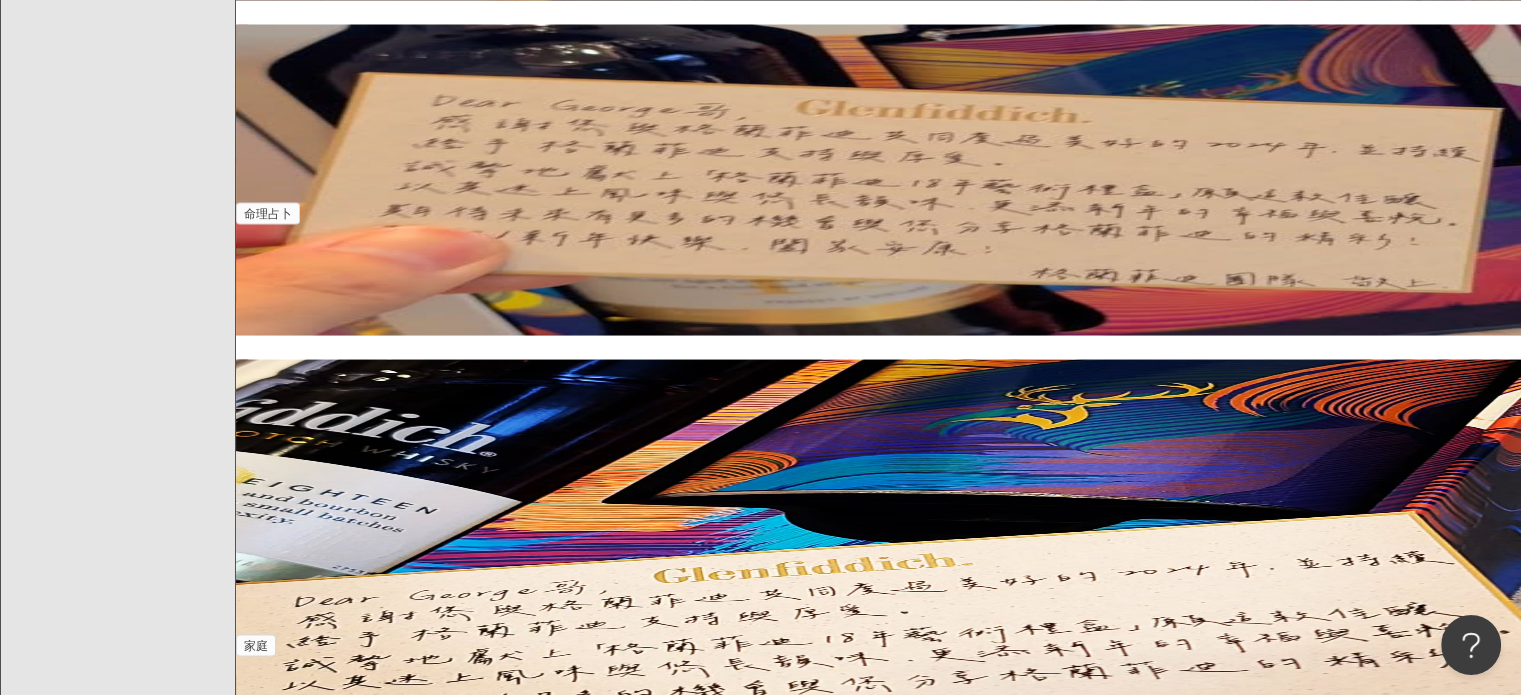 scroll, scrollTop: 19032, scrollLeft: 0, axis: vertical 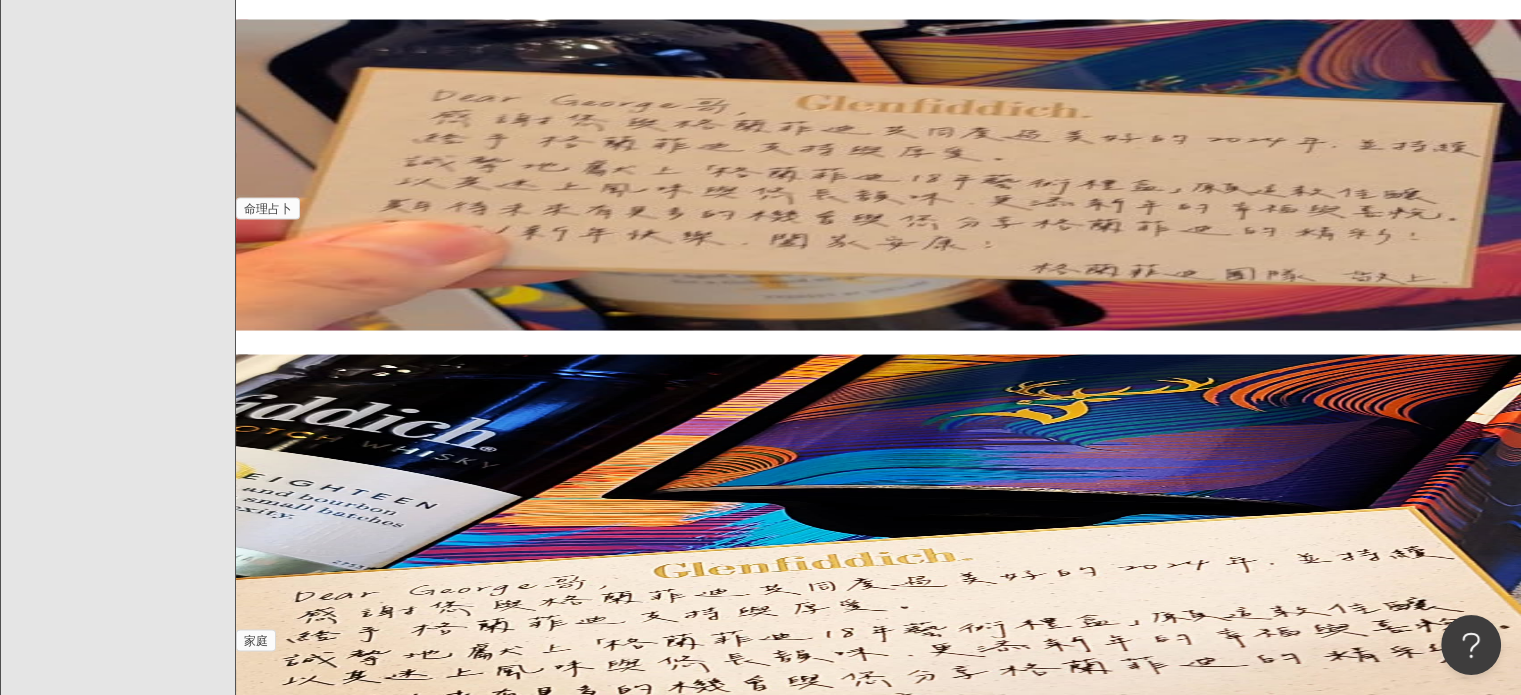 click on "的最高年份[YEAR]全台巡迴即將開始，本次發表將由品牌大使[NAME]與我同台呈現，這次共有三個高年份產品發表，三款最後熟成均在法國橡木桶，與各位在品飲中一同探索法國橡木桶的特出之處。
-" at bounding box center (864, 9222) 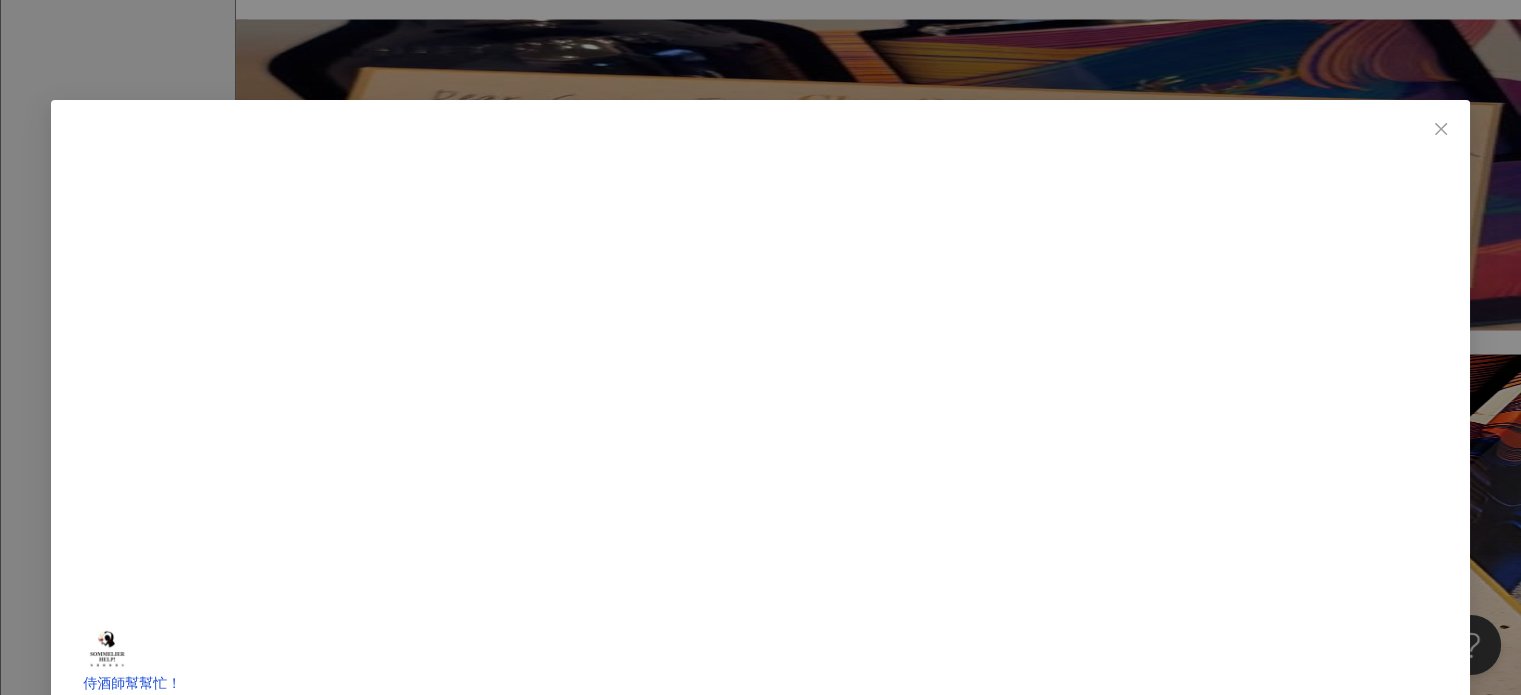 scroll, scrollTop: 0, scrollLeft: 0, axis: both 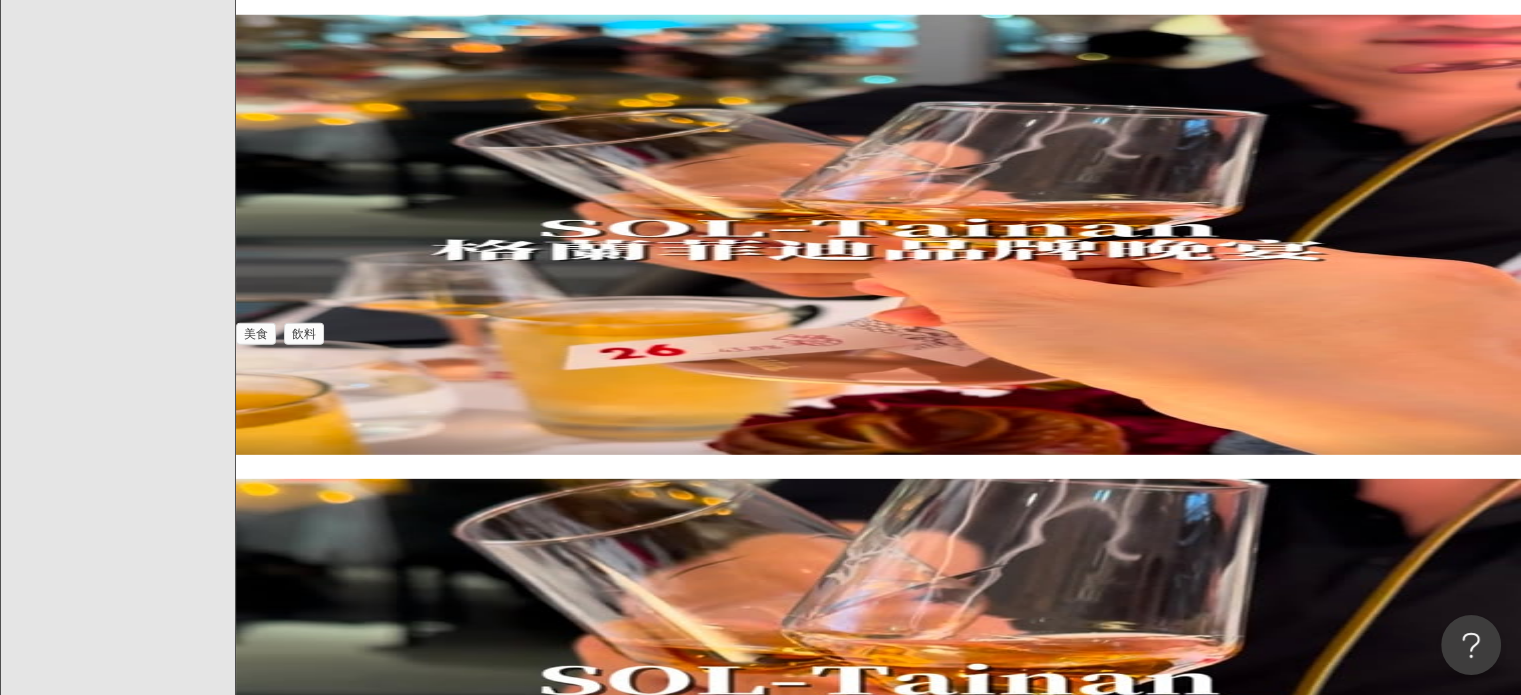 click 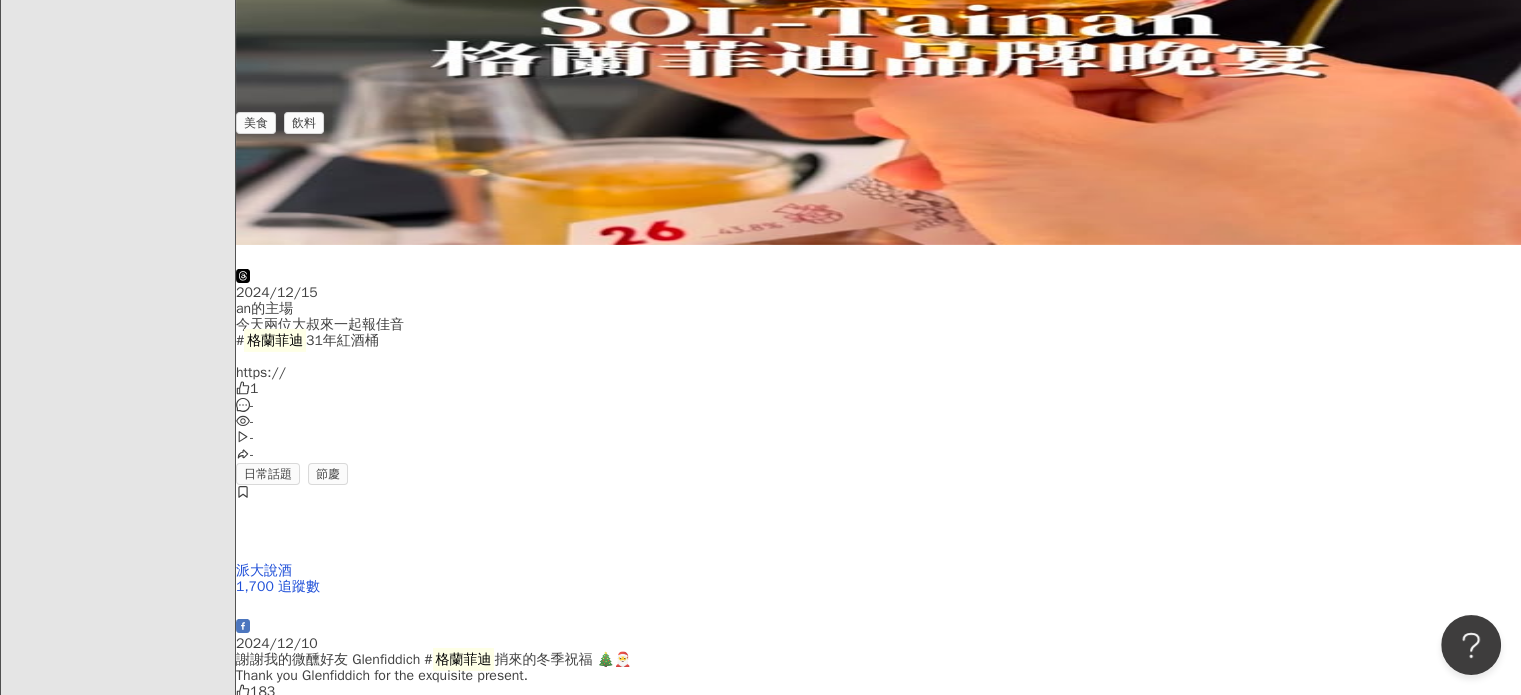 scroll, scrollTop: 21798, scrollLeft: 0, axis: vertical 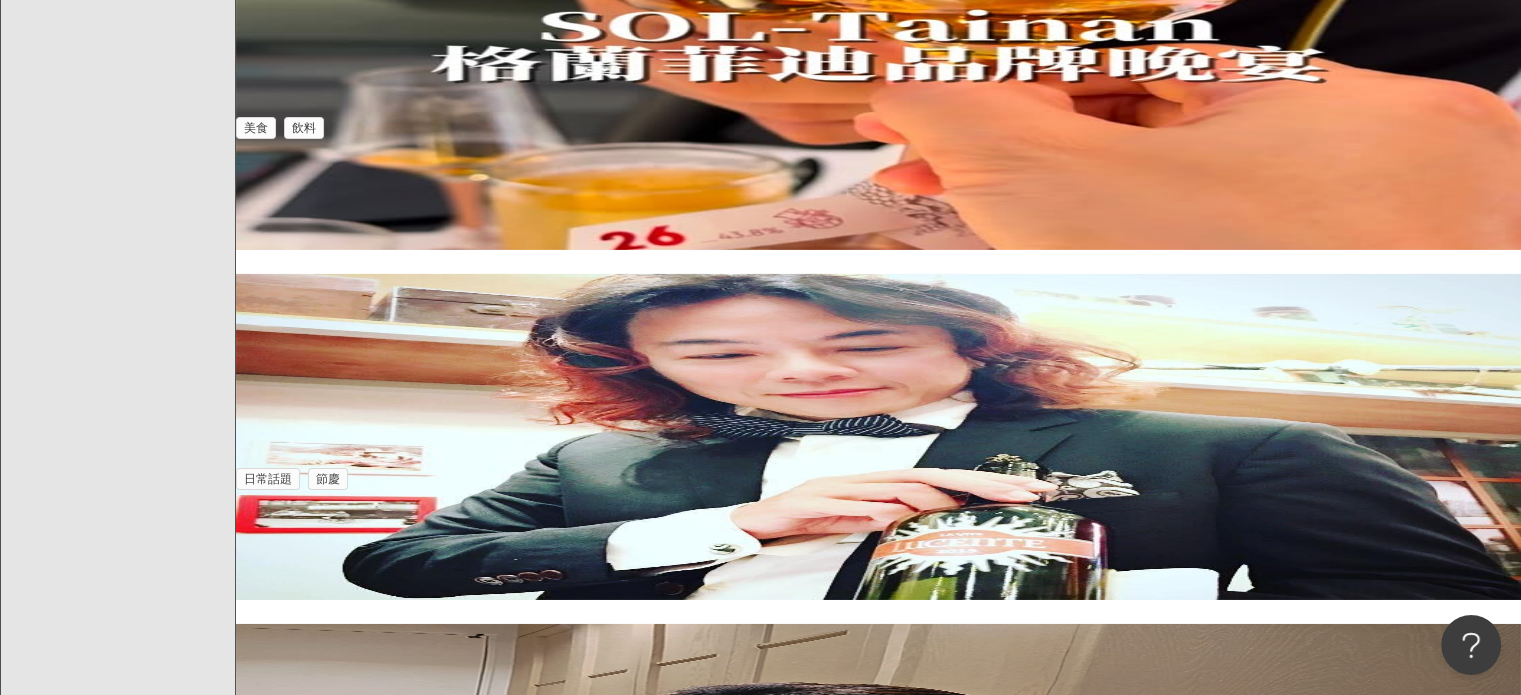 click on "辦活動
好可愛好好喝❤️
#" at bounding box center [358, 10342] 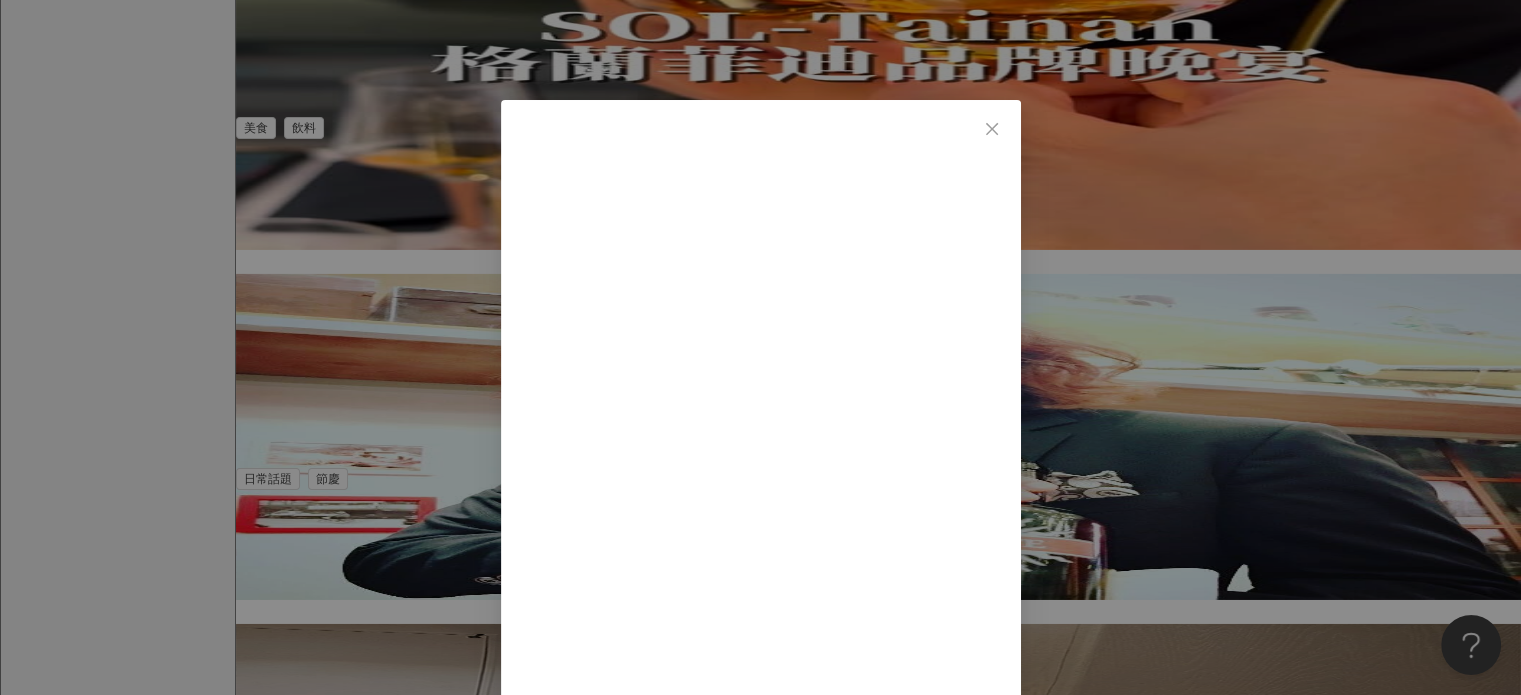click on "Sax Ruby 2024/9/14 來信義區走走剛好巧遇格蘭菲迪辦活動
好可愛好好喝❤️
#格蘭菲迪31年紅酒桶 953 42 8 查看原始貼文" at bounding box center (760, 347) 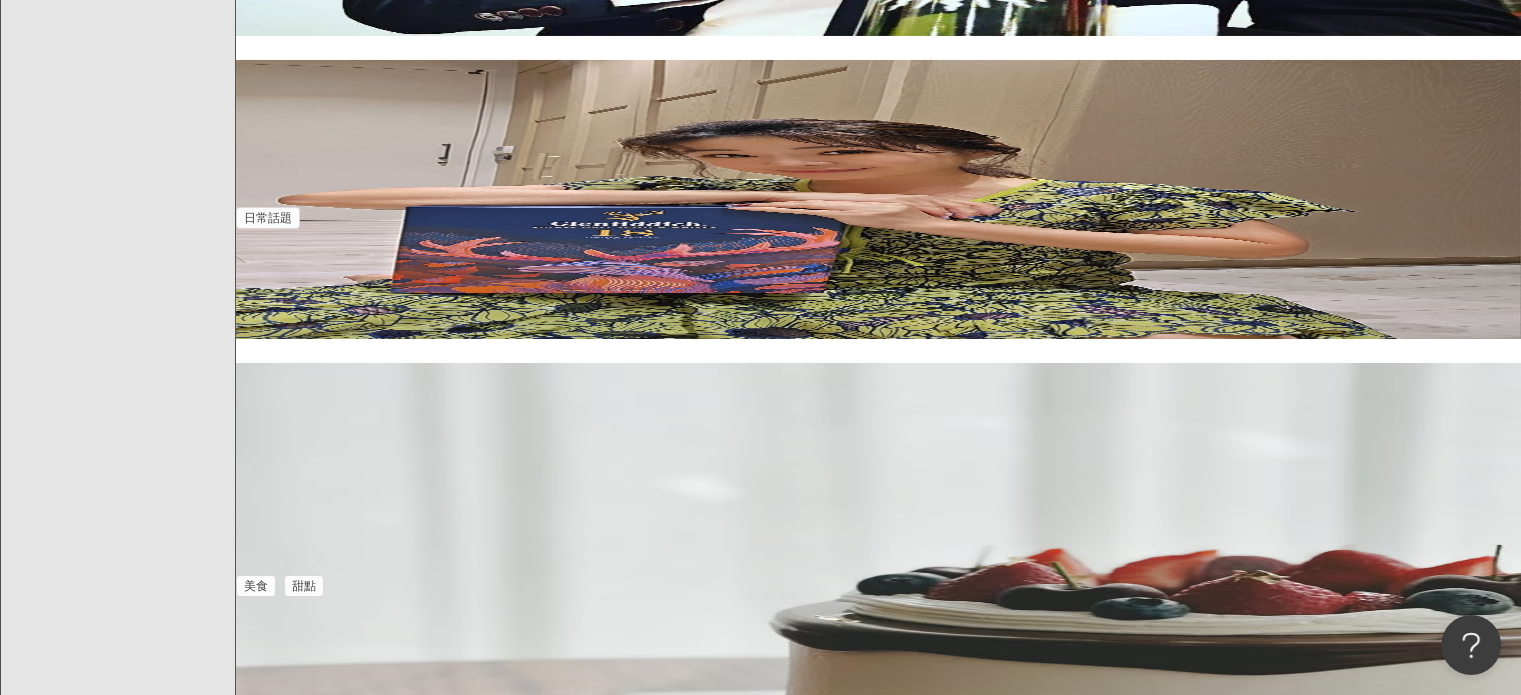 scroll, scrollTop: 22367, scrollLeft: 0, axis: vertical 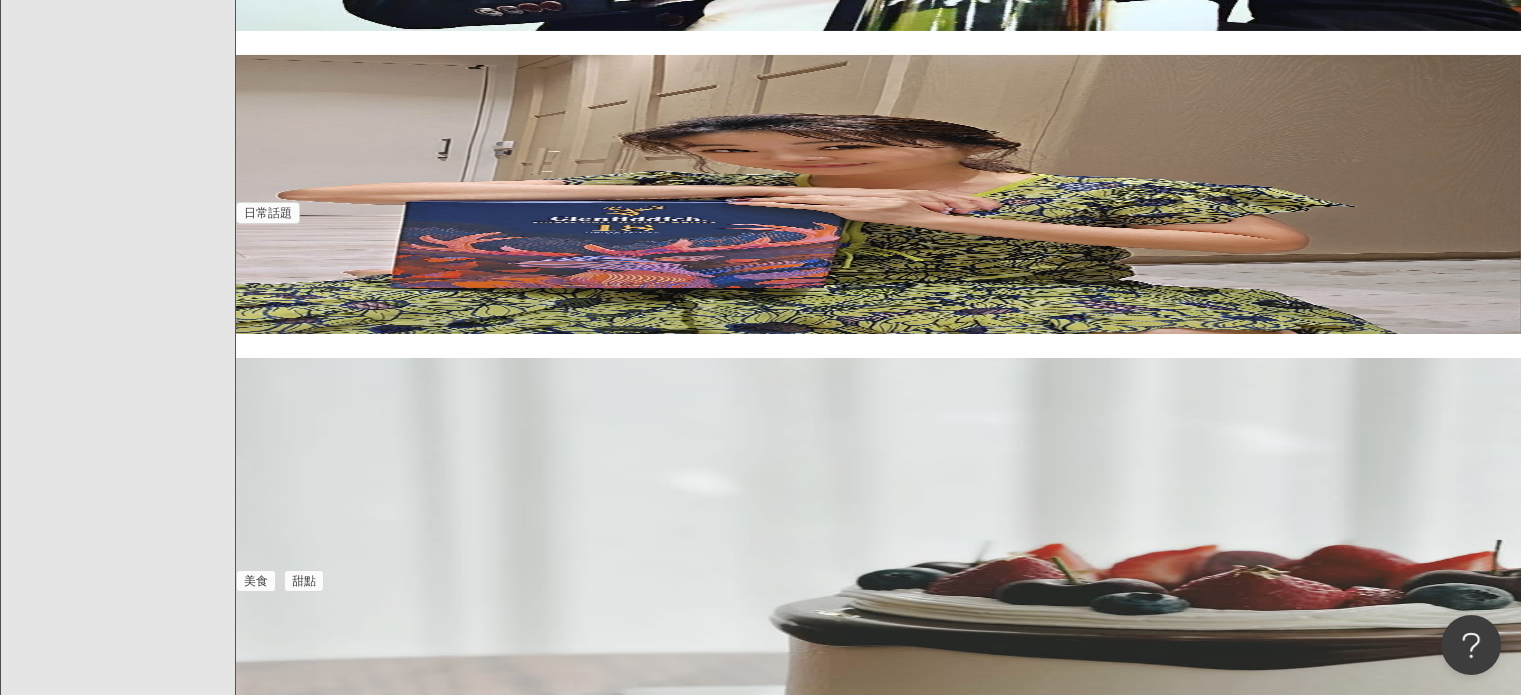 click on "活動
Hair-sasa
Make up- @clairechengmakeup
#" at bounding box center (331, 10127) 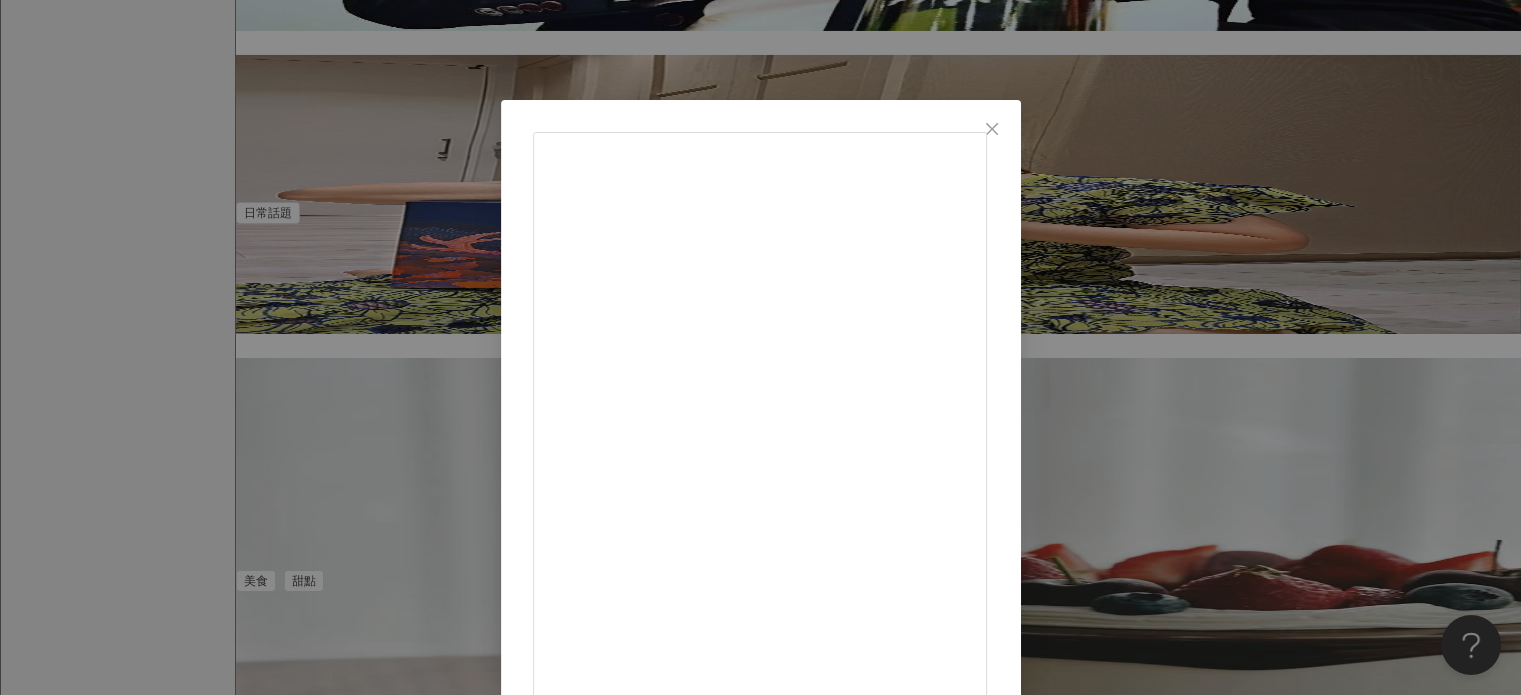 click on "Vanessa Lee 2024/9/13 格蘭菲迪活動
Hair-sasa
Make up- @clairechengmakeup
#格蘭菲迪31年波爾多紅酒桶
#GlenfiddichXAndréSaraiva 9 查看原始貼文" at bounding box center [760, 347] 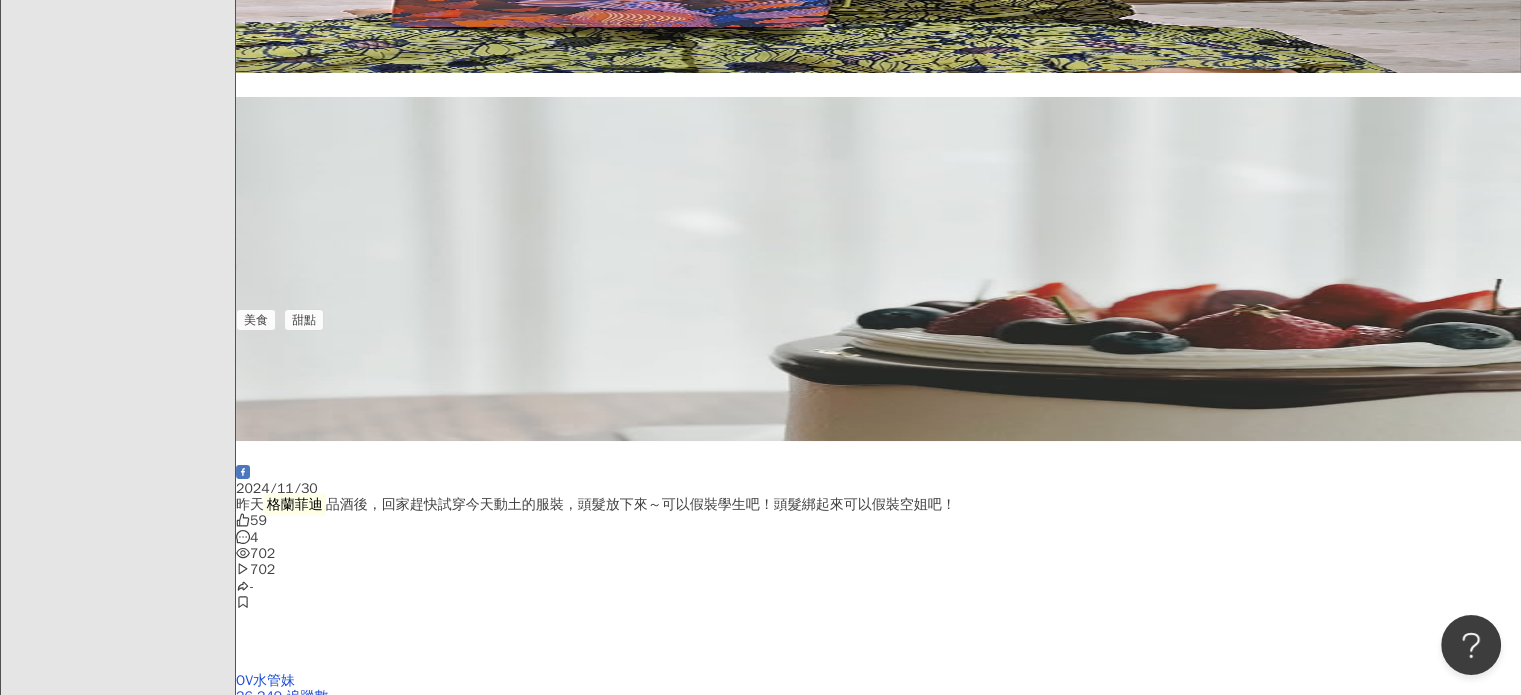 scroll, scrollTop: 22632, scrollLeft: 0, axis: vertical 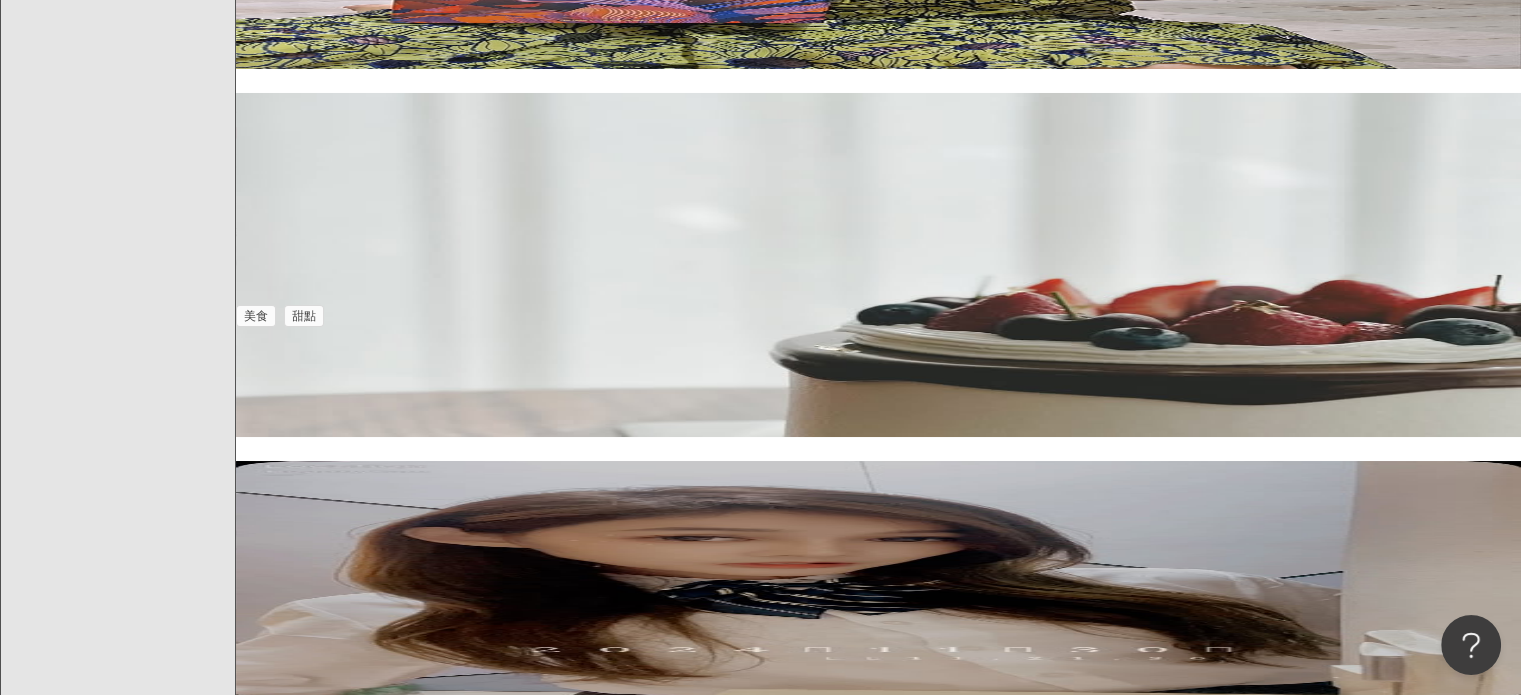 click on "一下子的時間也是如此美好
解鎖🔓# 格蘭菲迪 31年紅酒桶 快閃店✅
本來要" at bounding box center [878, 10213] 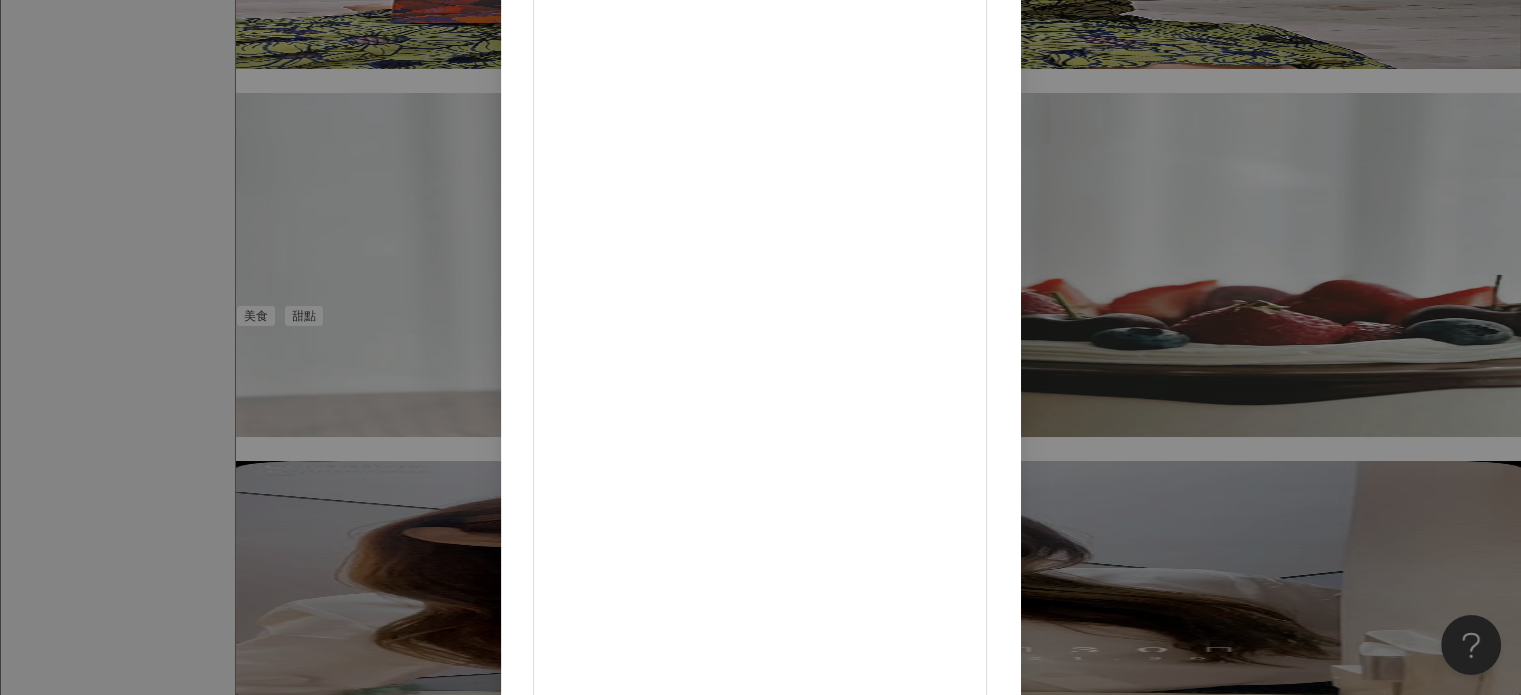scroll, scrollTop: 140, scrollLeft: 0, axis: vertical 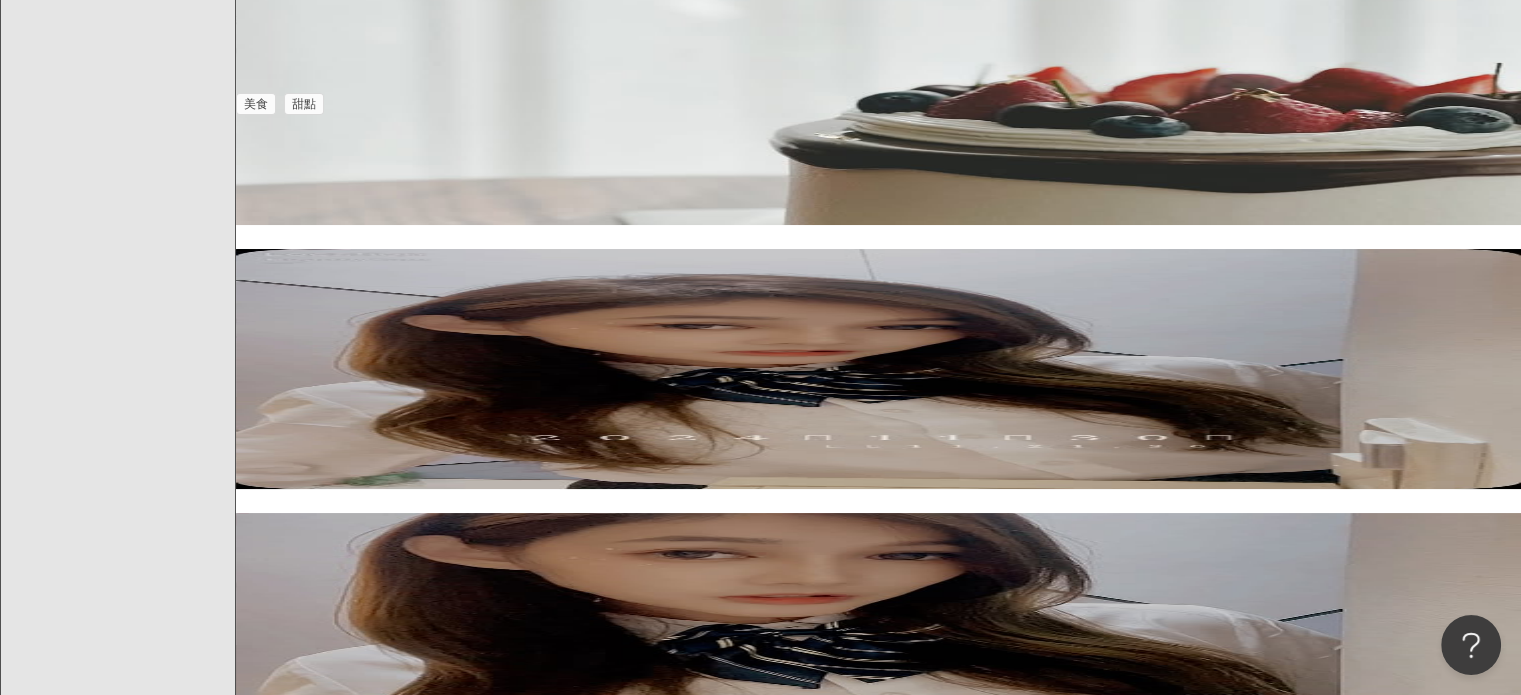 click on "格蘭菲迪  活動主持
Glenfiddich event
Make up&hair for @mandarinwithpeggy" at bounding box center (878, 10361) 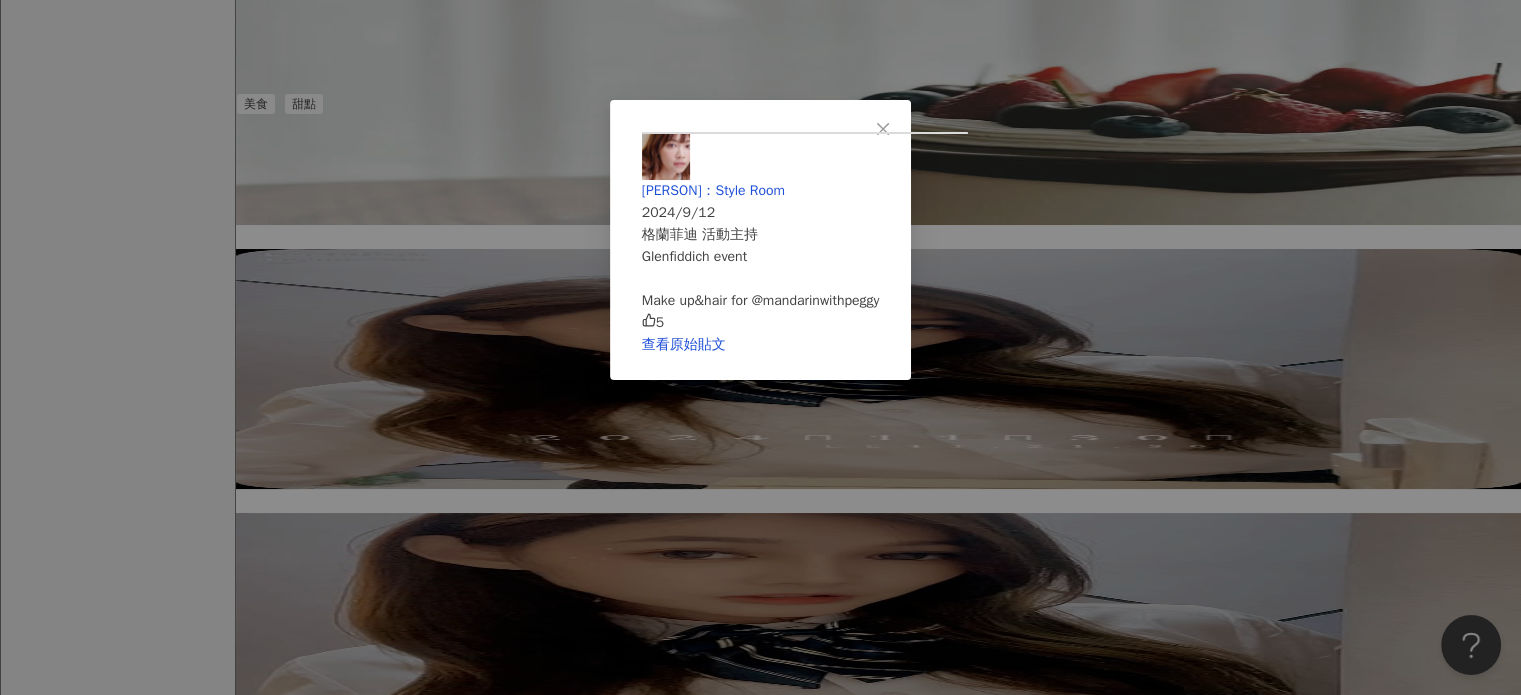 click on "[FIRST] [LAST]：Style Room [DATE] #[BRAND] 活動主持
Glenfiddich event
Make up&hair for @mandarinwithpeggy 5 查看原始貼文" at bounding box center [760, 347] 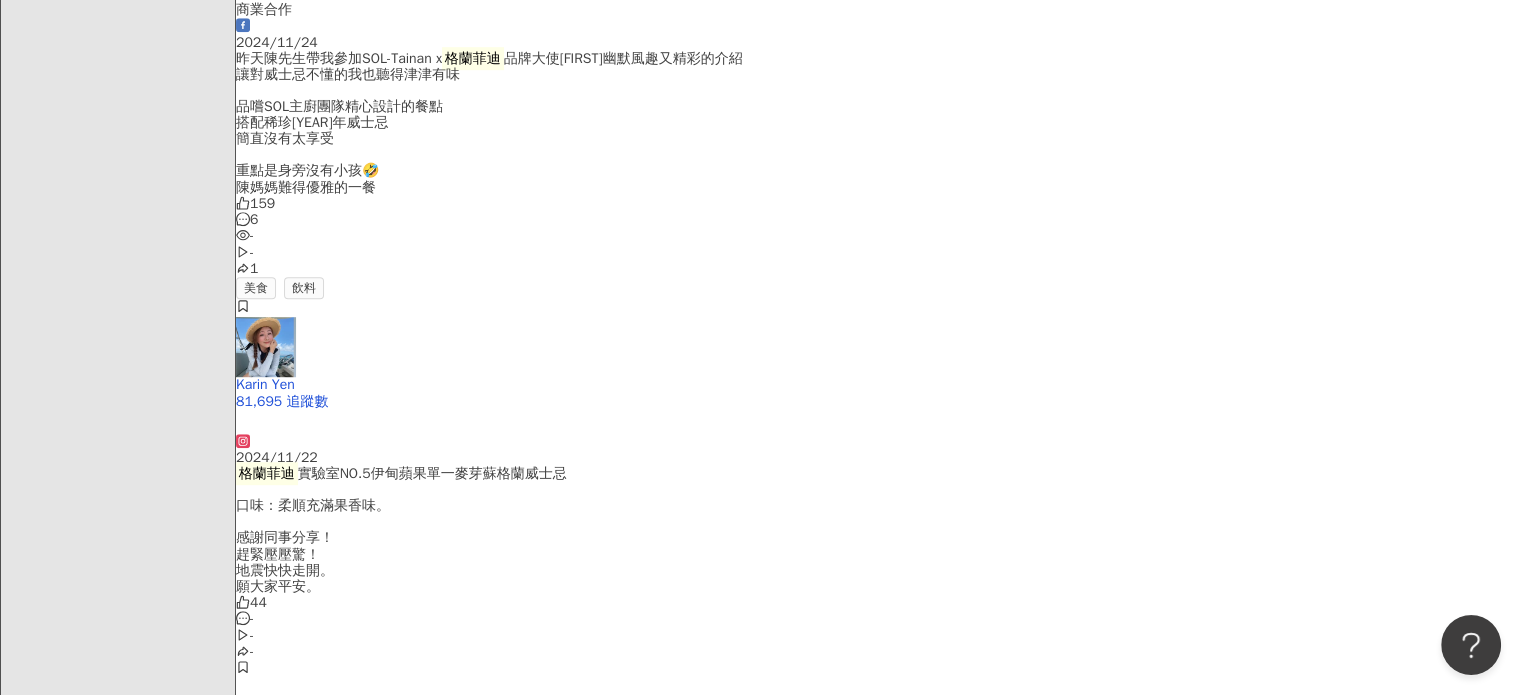 scroll, scrollTop: 23895, scrollLeft: 0, axis: vertical 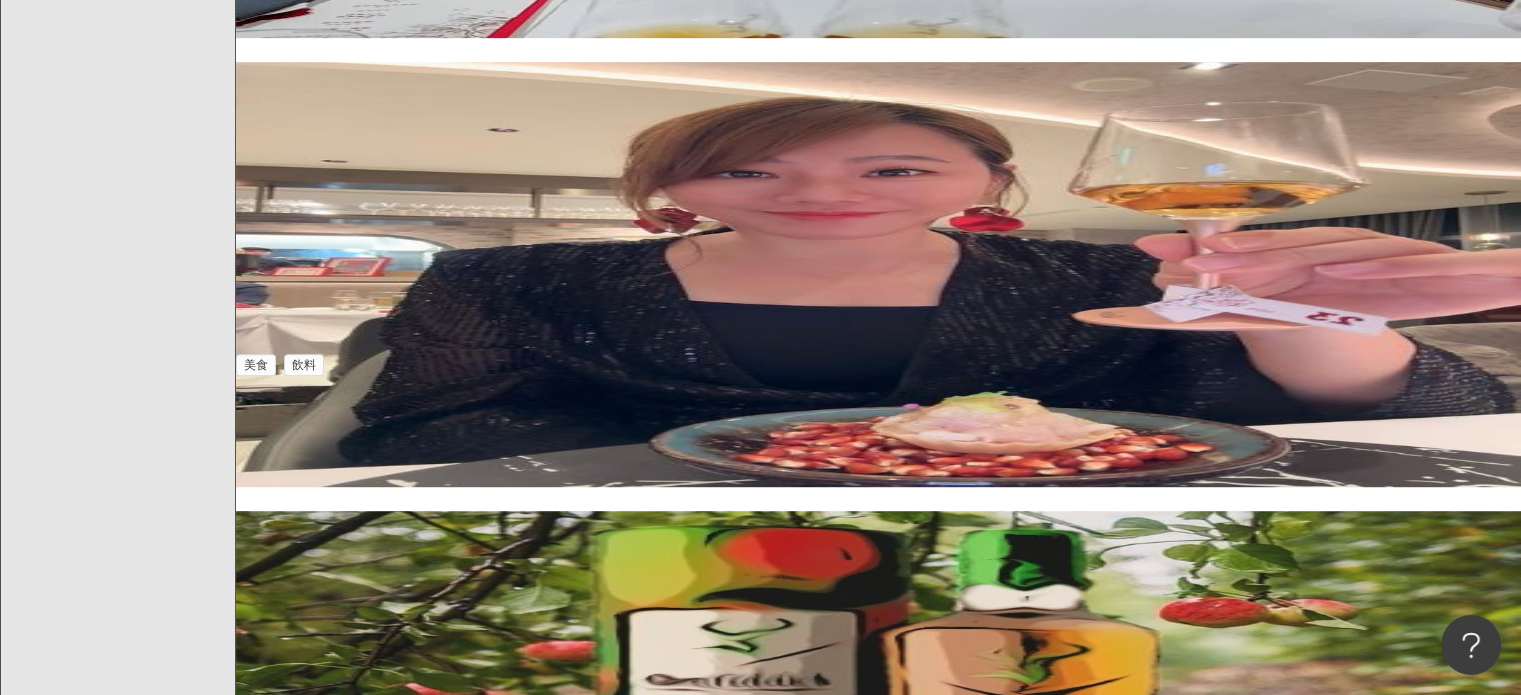 click on "看更多" at bounding box center (879, 11495) 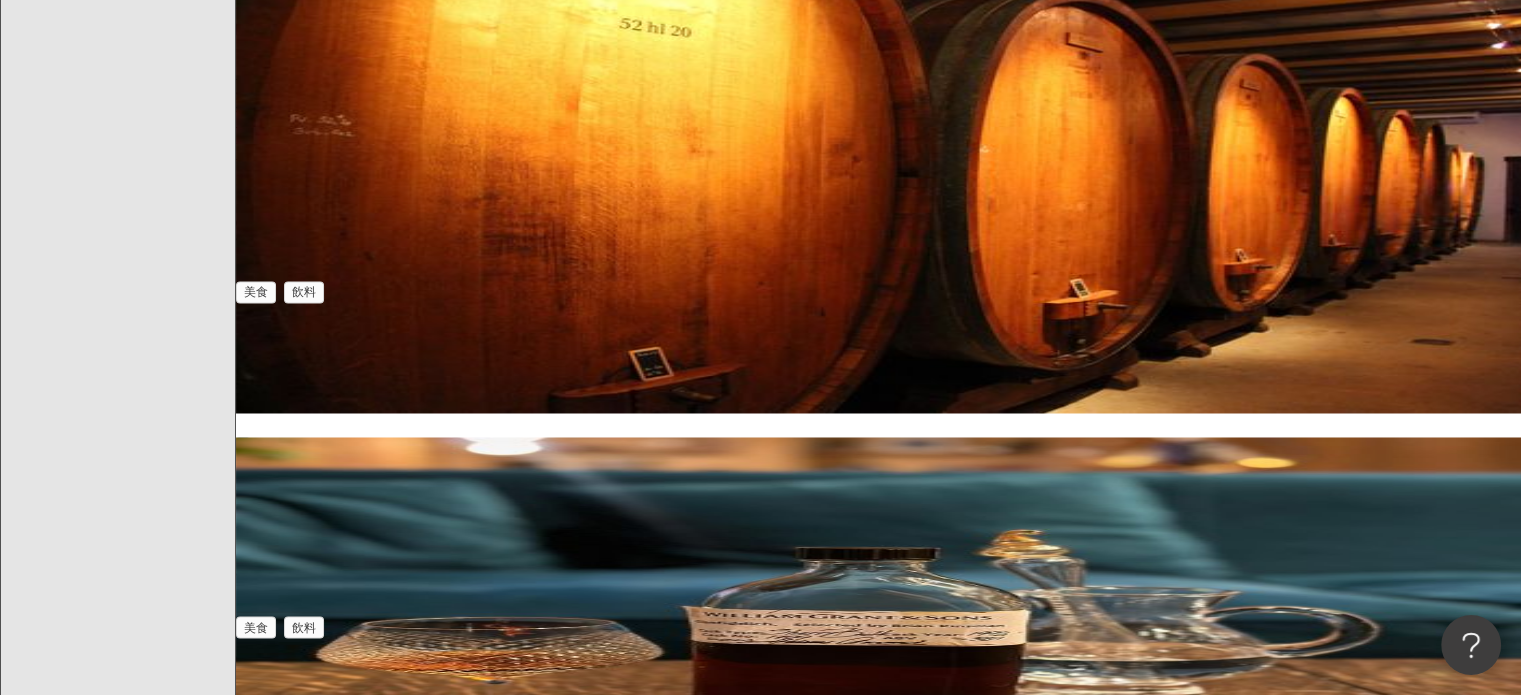 scroll, scrollTop: 25824, scrollLeft: 0, axis: vertical 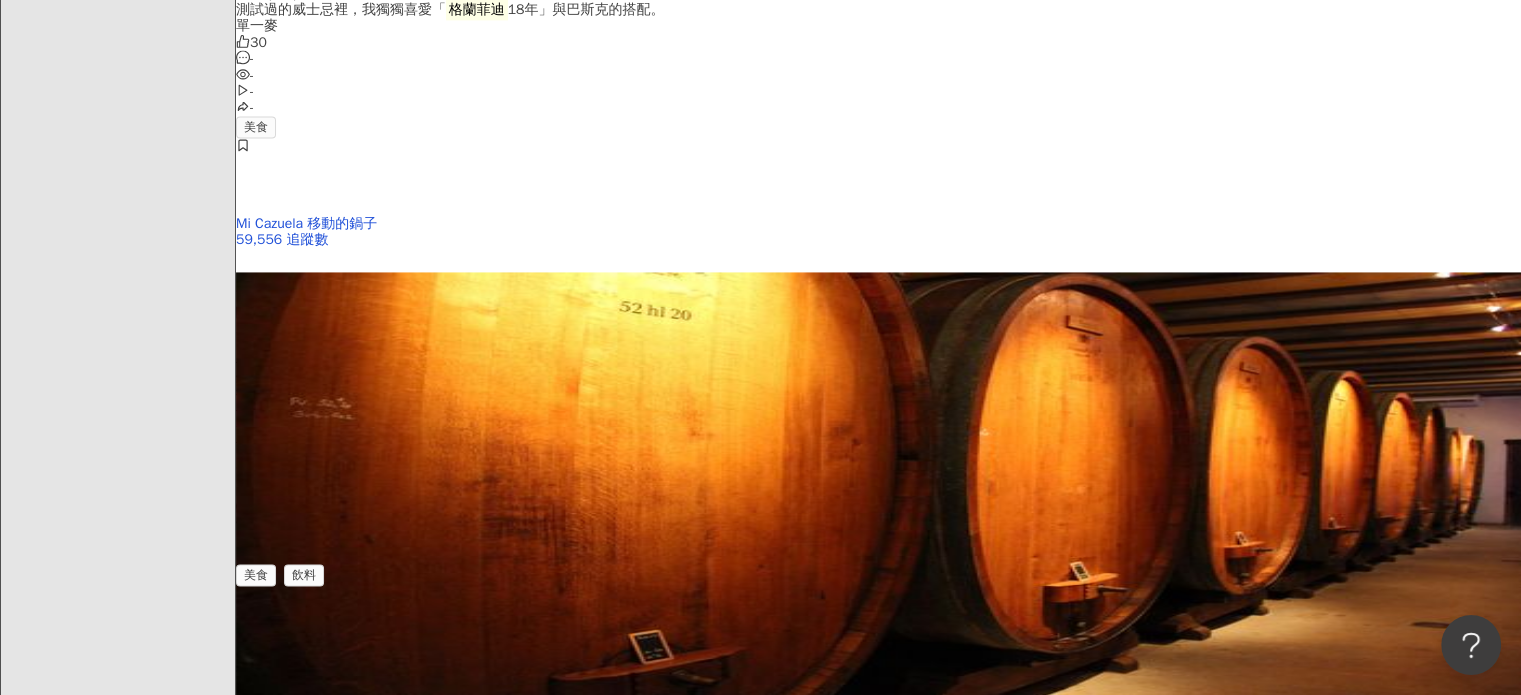 type 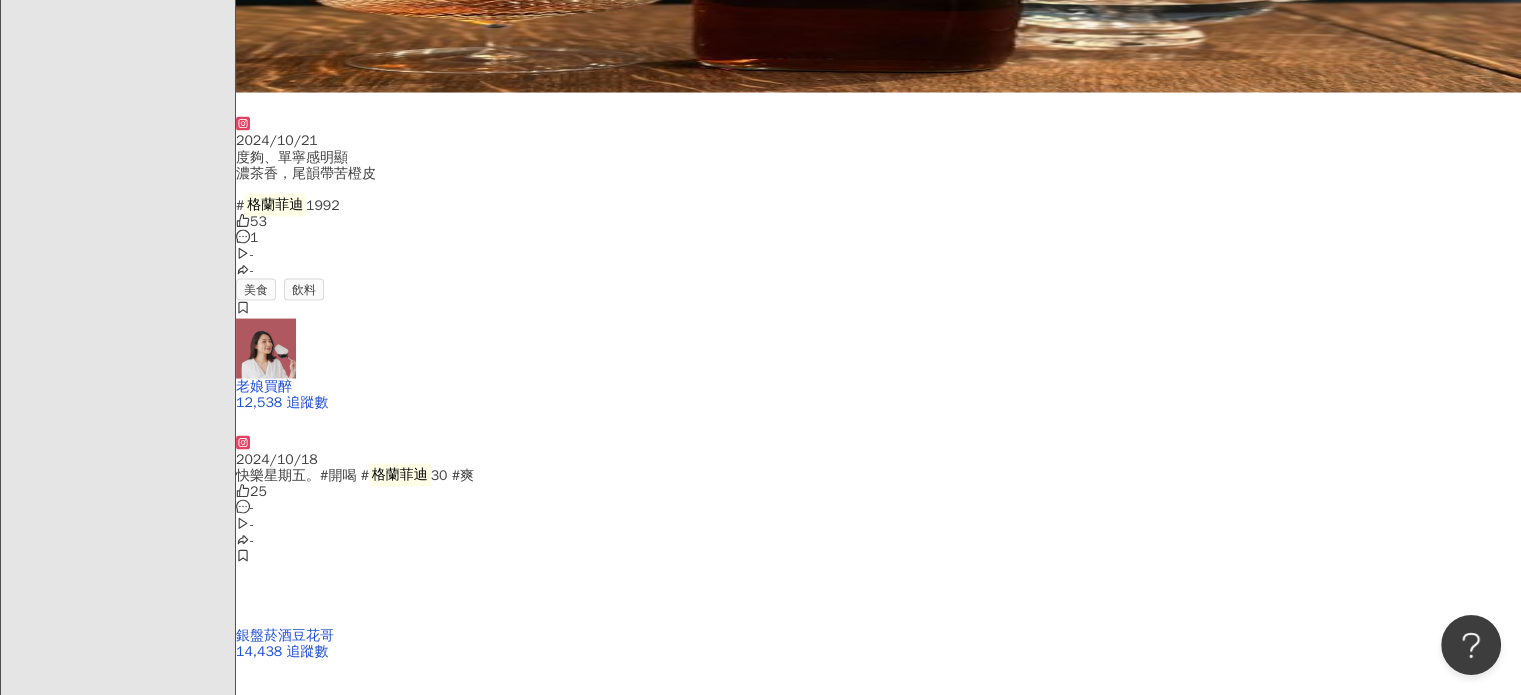 scroll, scrollTop: 26971, scrollLeft: 0, axis: vertical 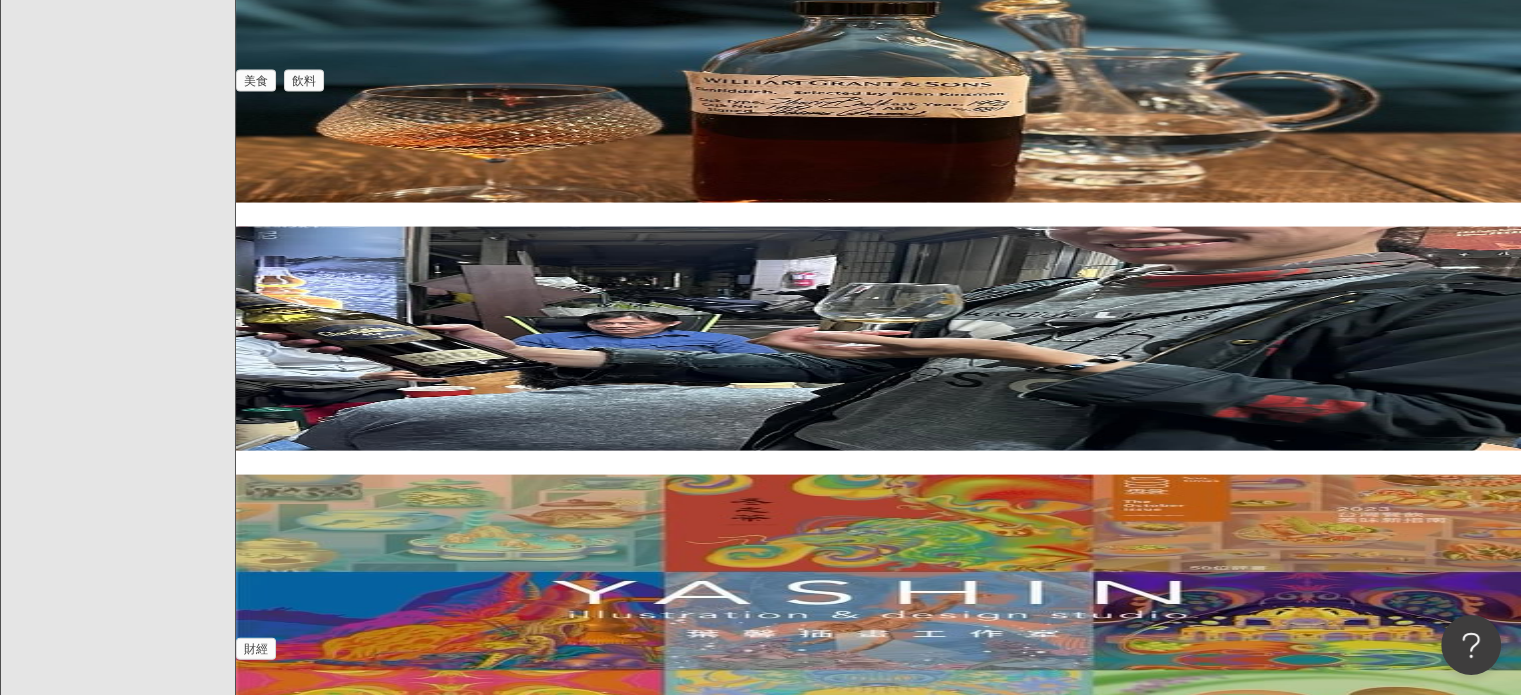 click on "看更多" at bounding box center (890, 13010) 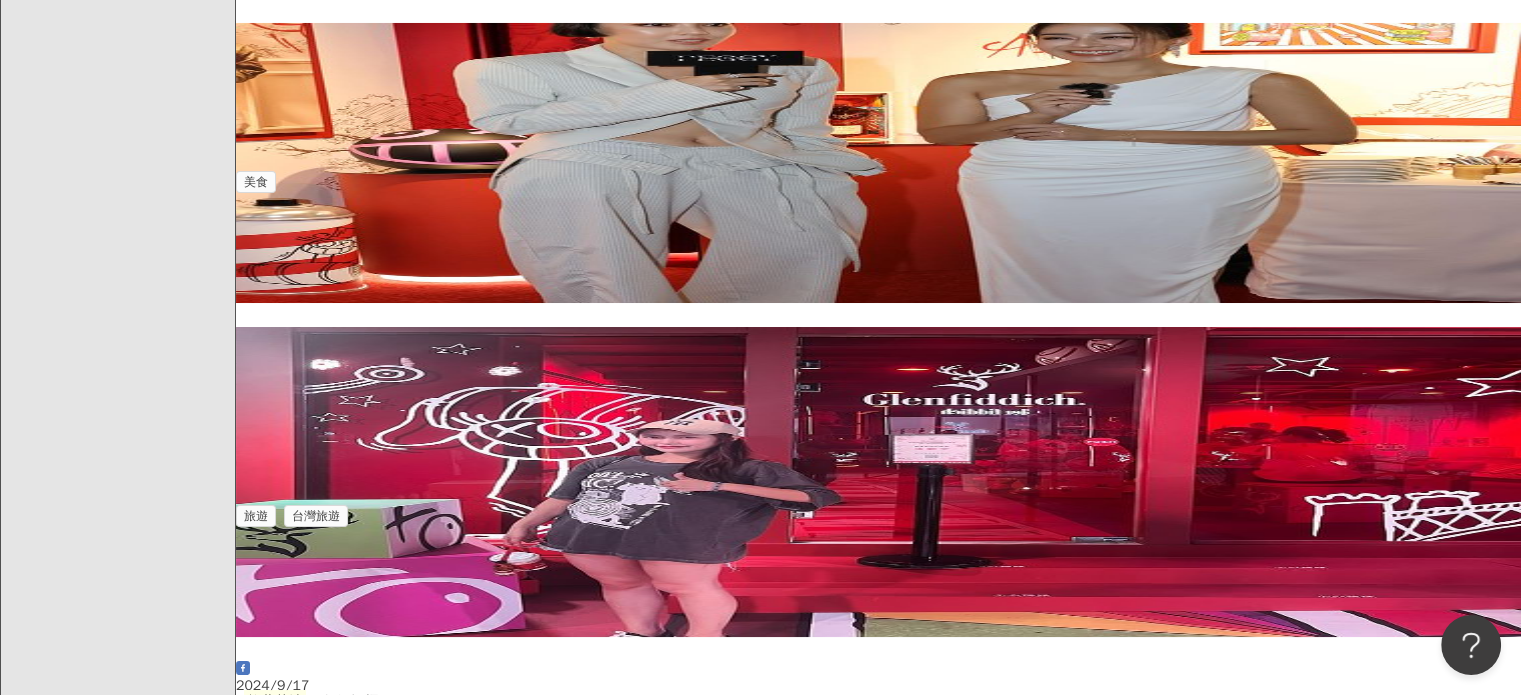 scroll, scrollTop: 30215, scrollLeft: 0, axis: vertical 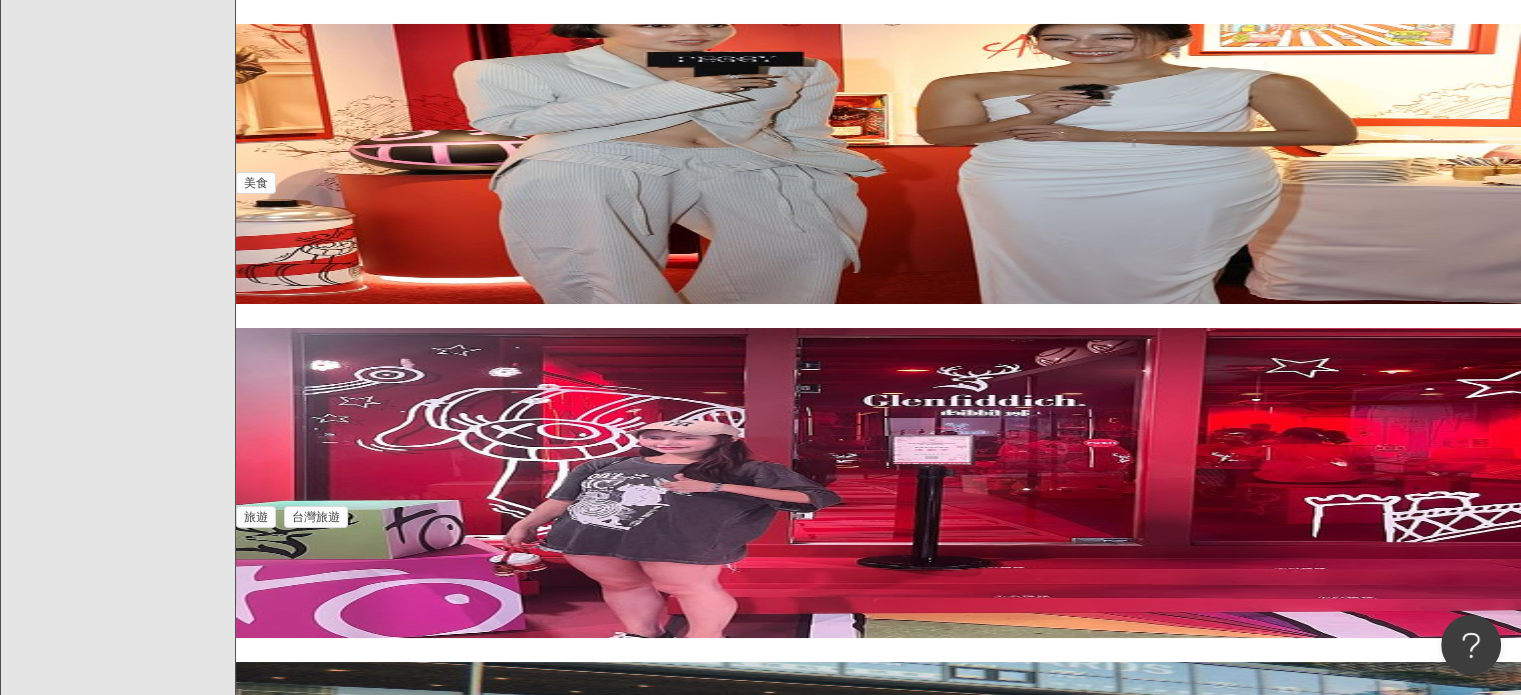 click on "看更多" at bounding box center (879, 15428) 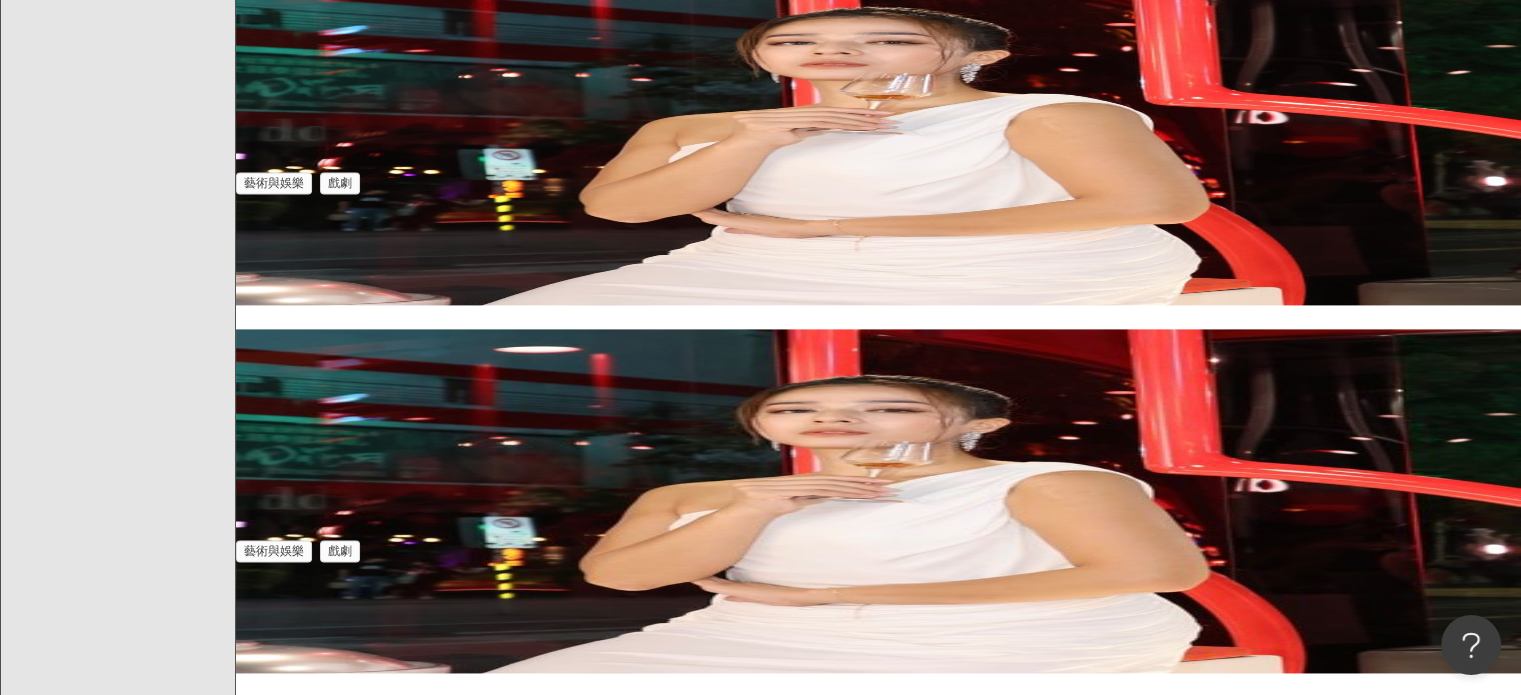 scroll, scrollTop: 33146, scrollLeft: 0, axis: vertical 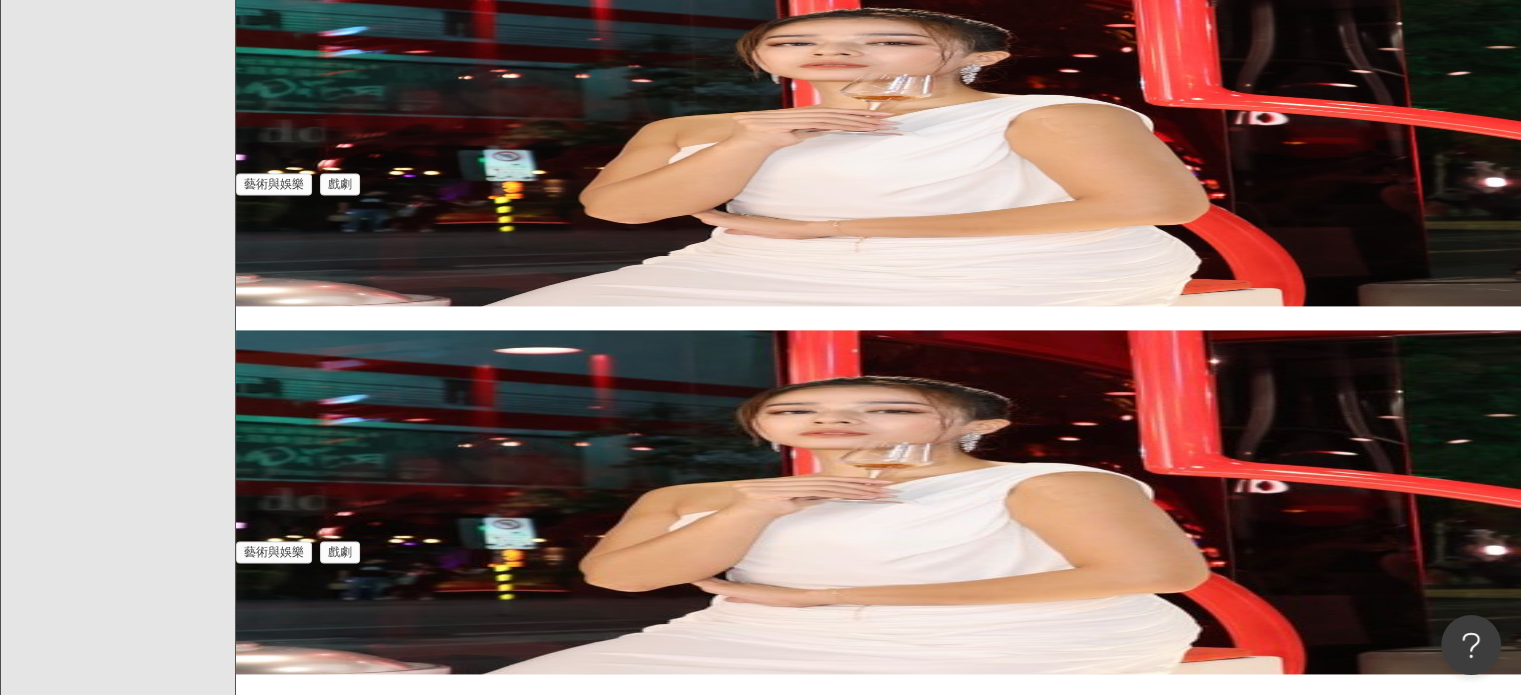 click on "看更多" at bounding box center [890, 18099] 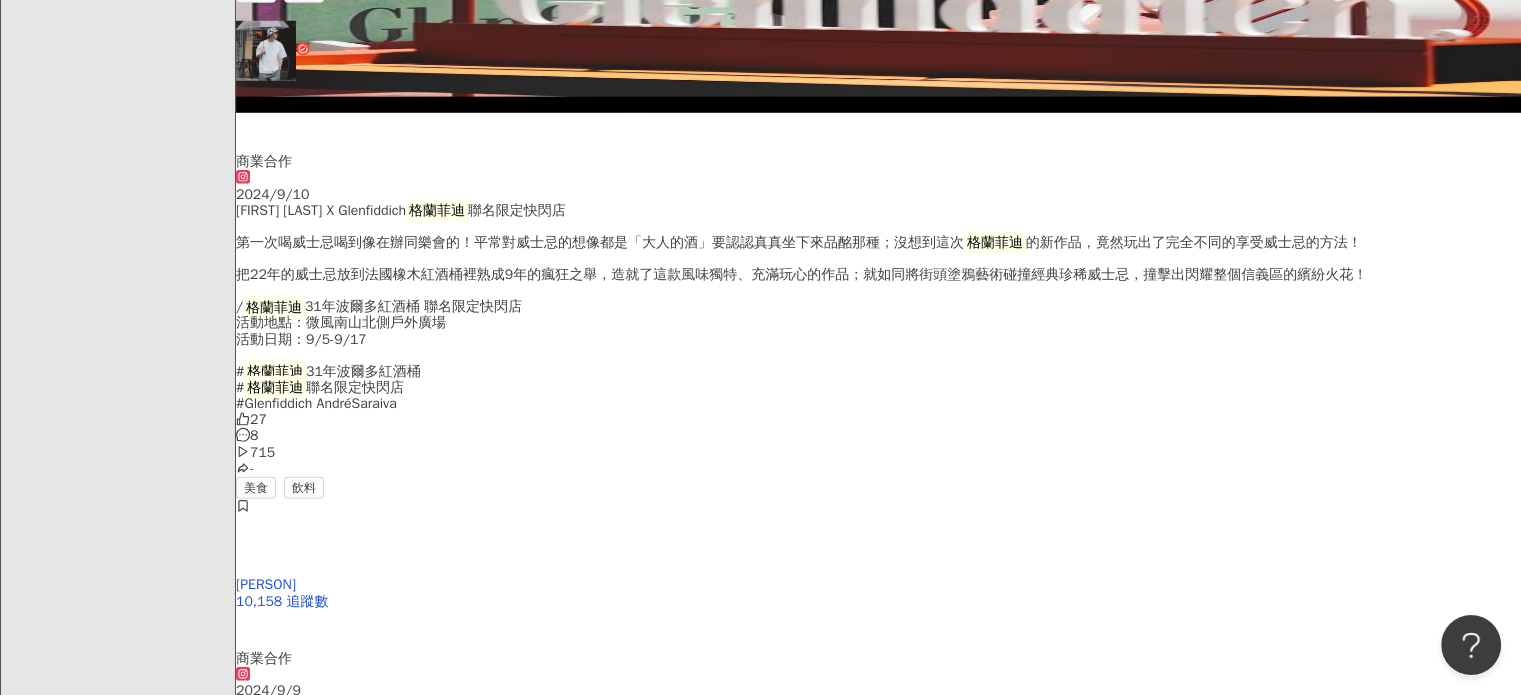scroll, scrollTop: 36263, scrollLeft: 0, axis: vertical 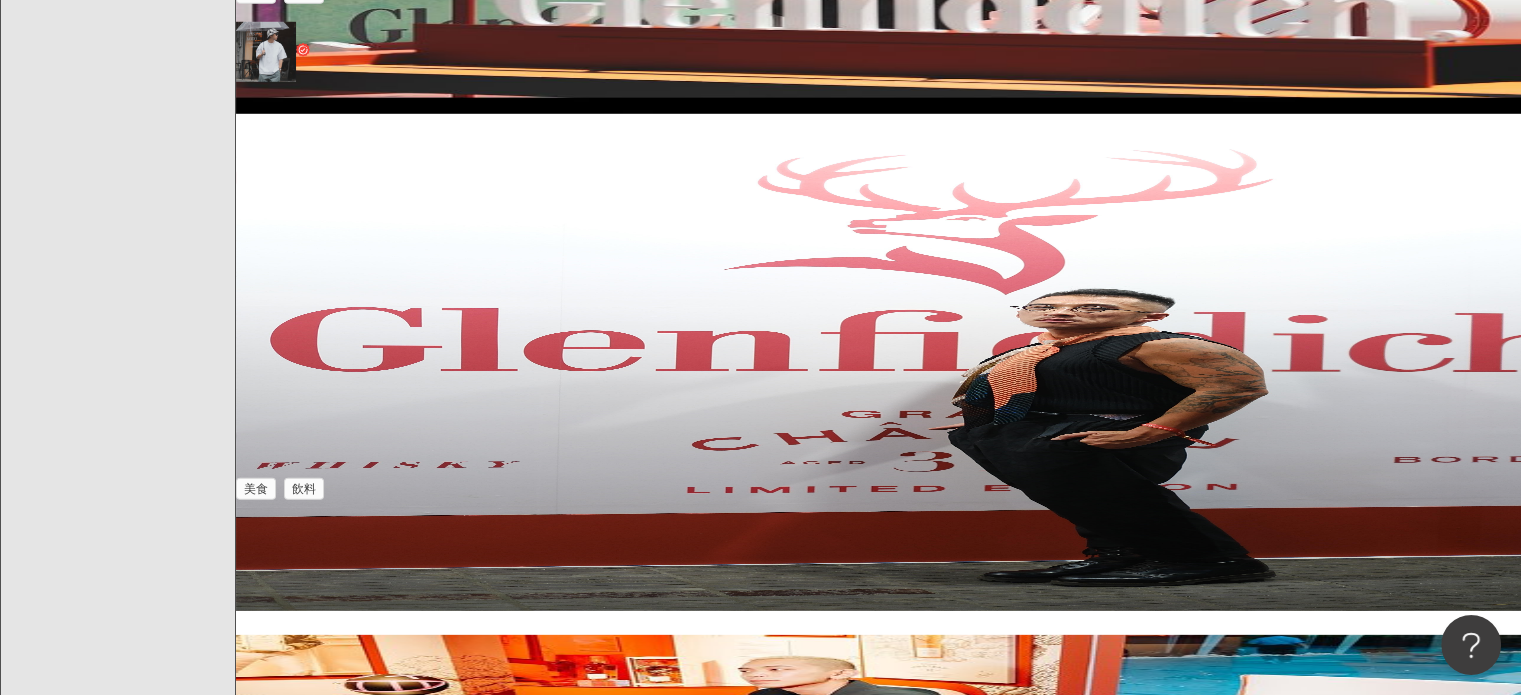 drag, startPoint x: 880, startPoint y: 433, endPoint x: 886, endPoint y: 393, distance: 40.4475 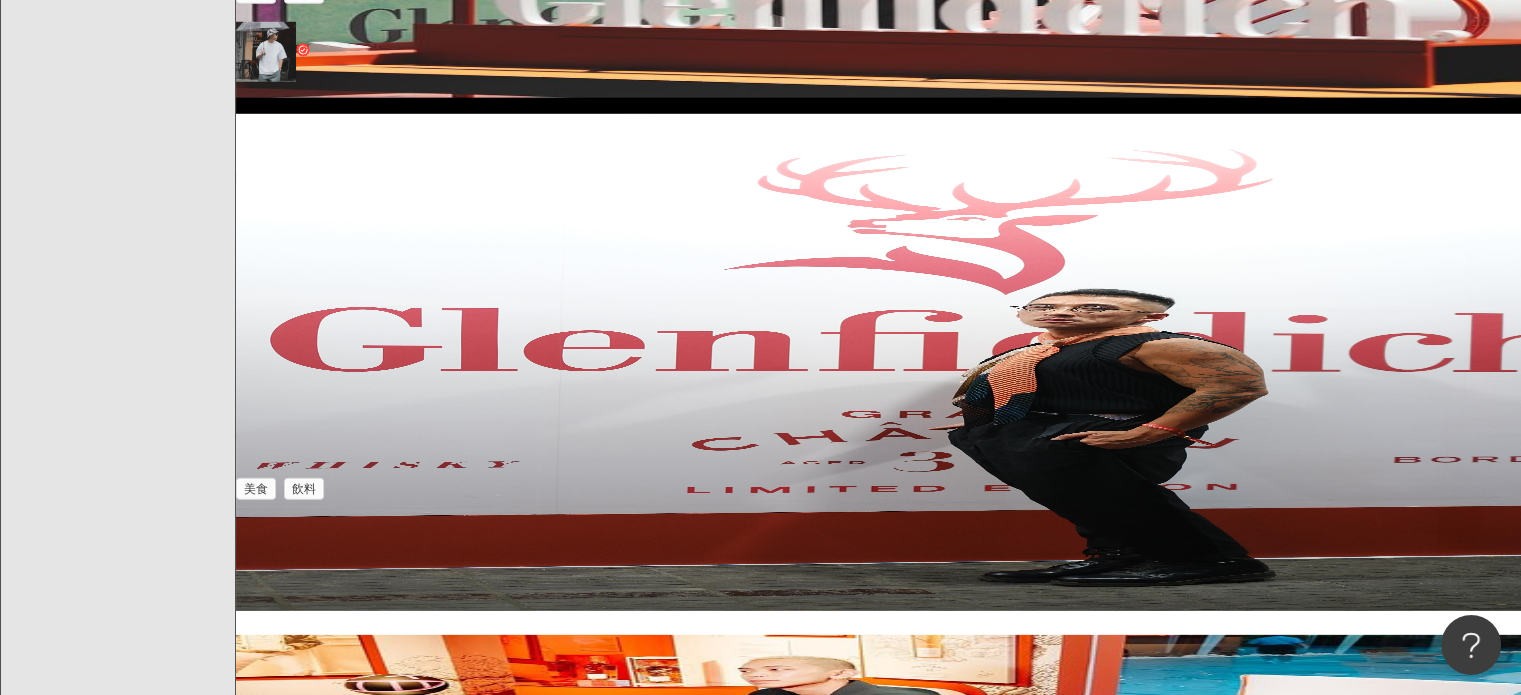 click on "看更多" at bounding box center (890, 18890) 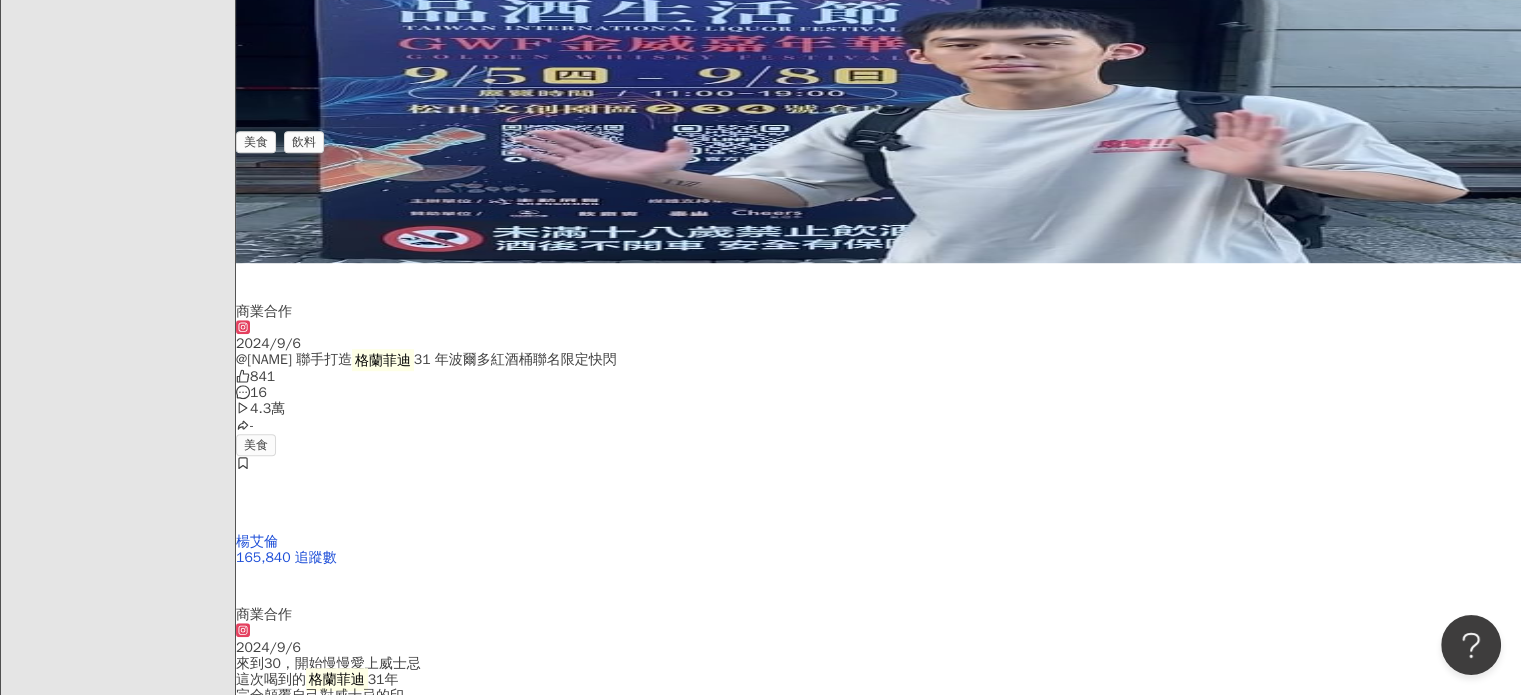 scroll, scrollTop: 39058, scrollLeft: 0, axis: vertical 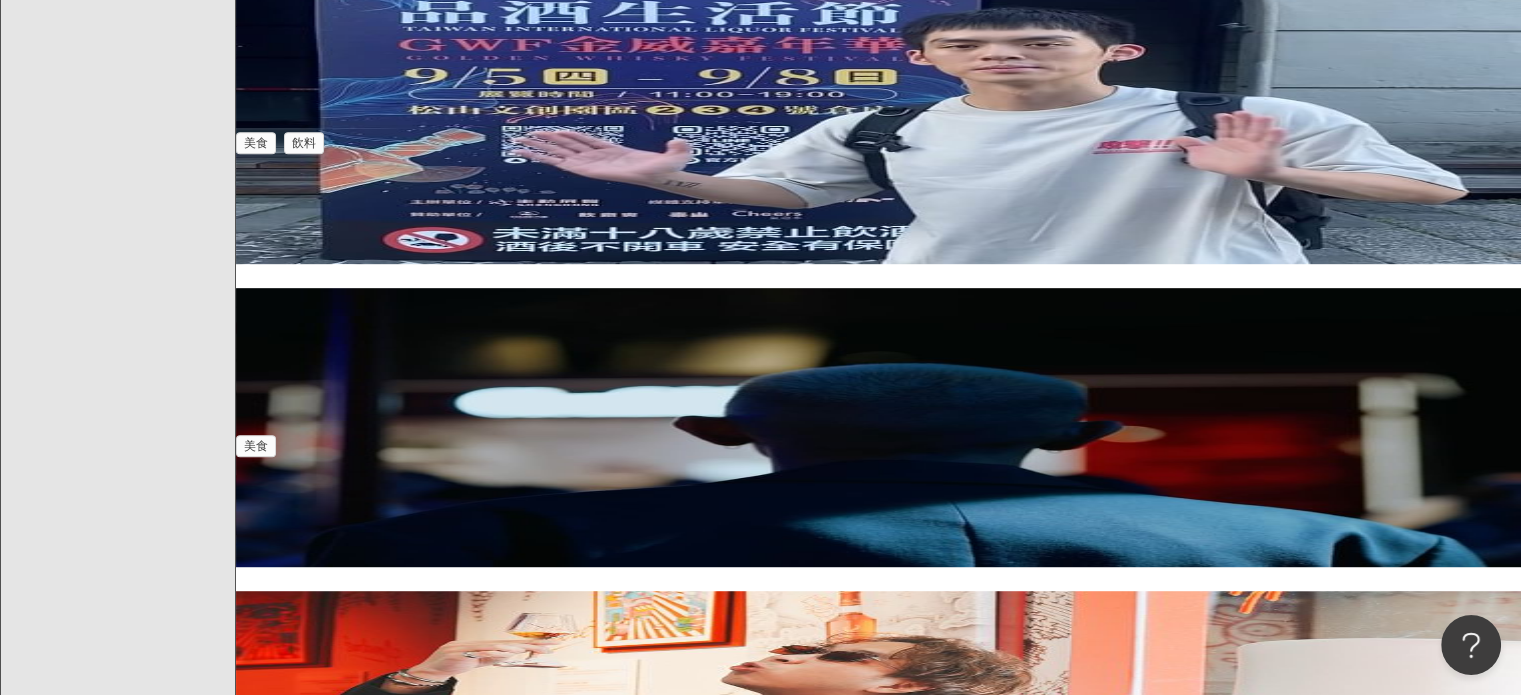 drag, startPoint x: 858, startPoint y: 596, endPoint x: 856, endPoint y: 646, distance: 50.039986 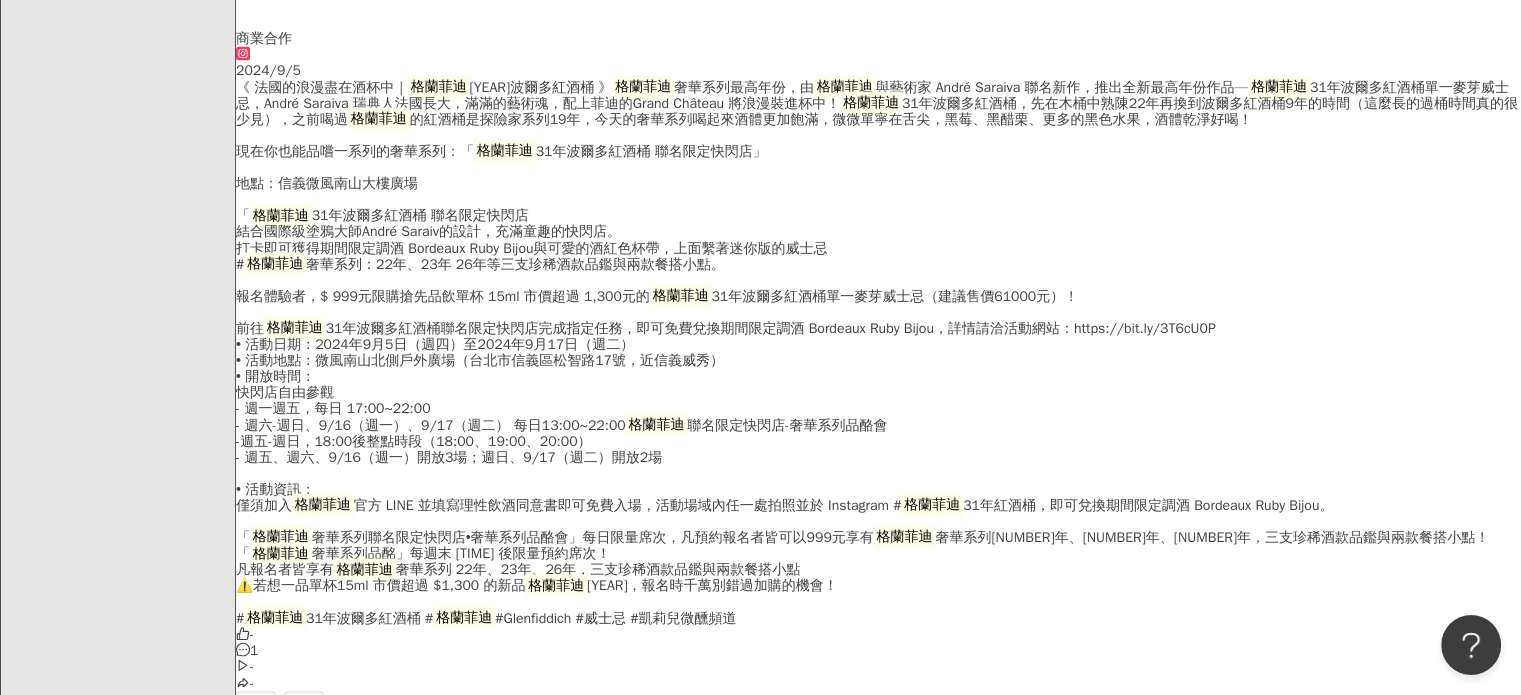 scroll, scrollTop: 42126, scrollLeft: 0, axis: vertical 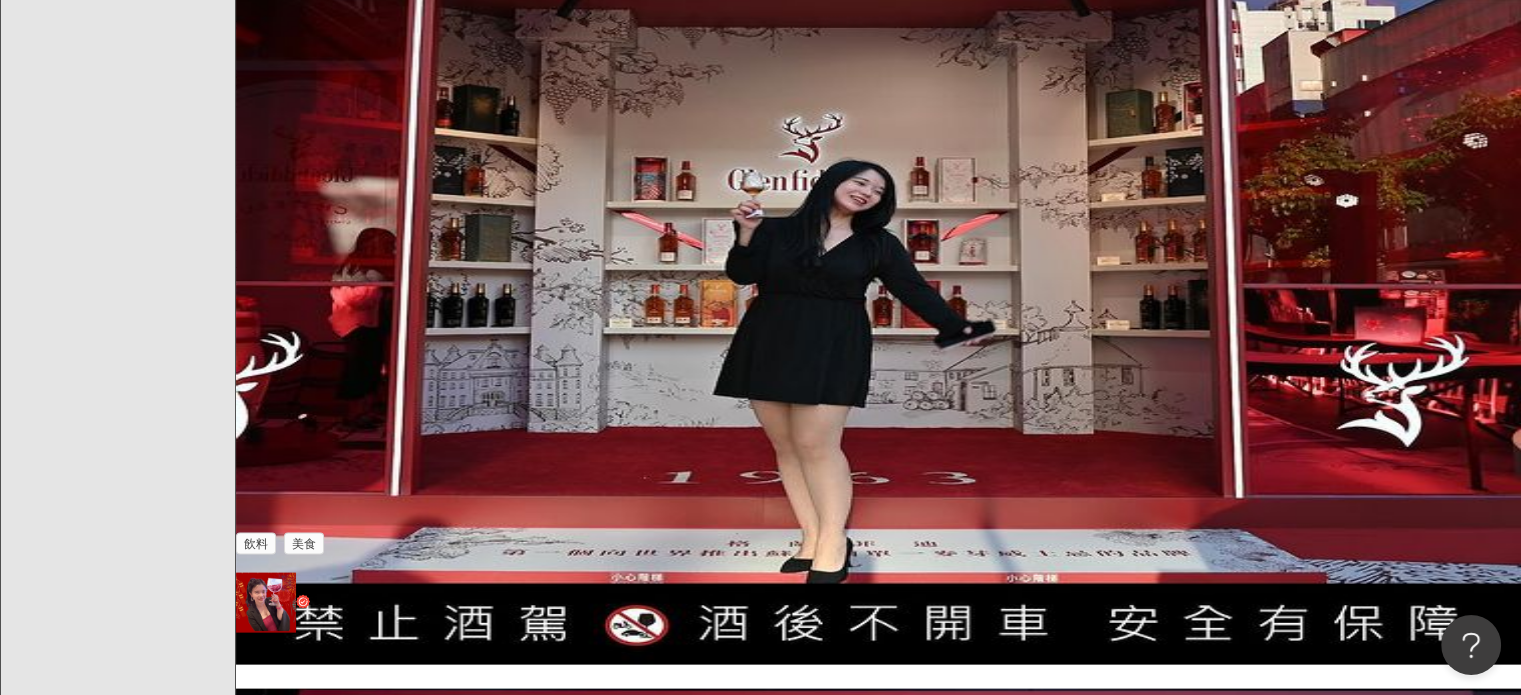 click on "看更多" at bounding box center [879, 21591] 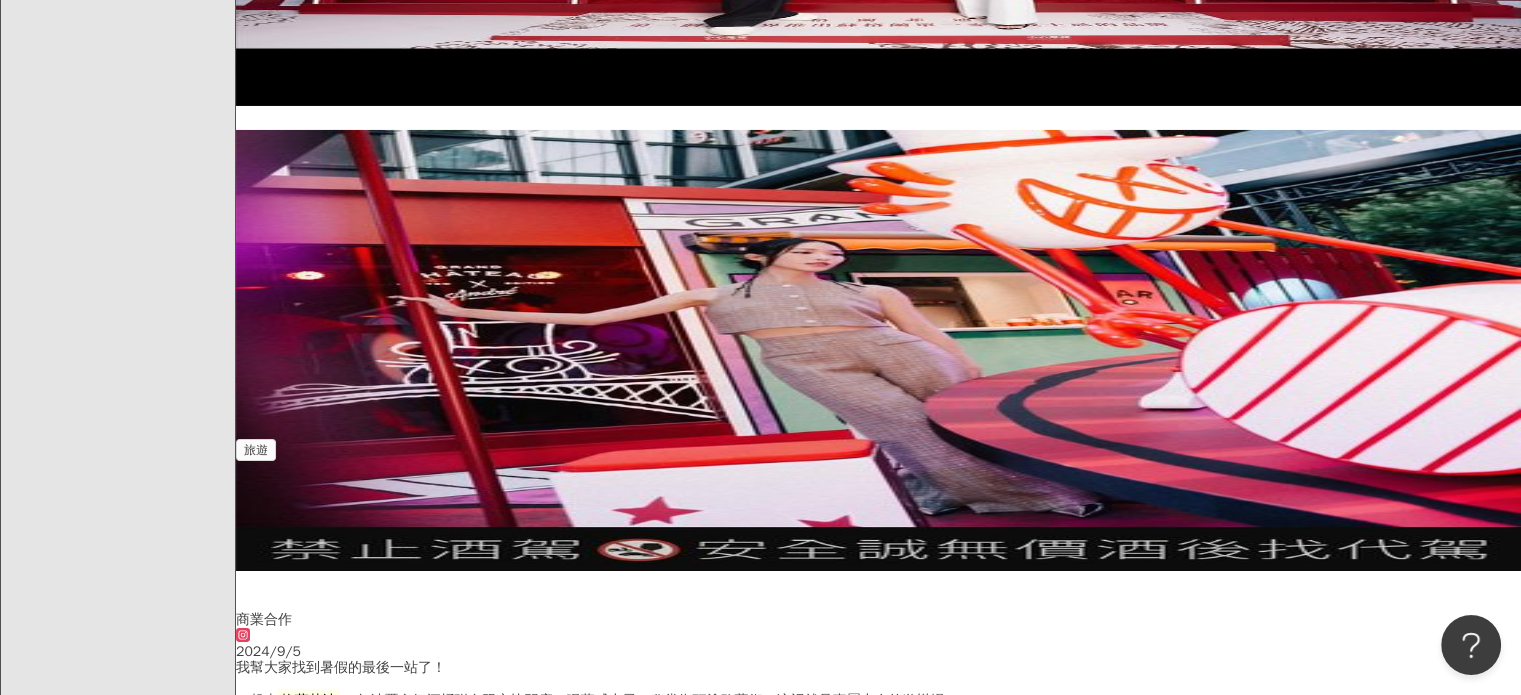 scroll, scrollTop: 45336, scrollLeft: 0, axis: vertical 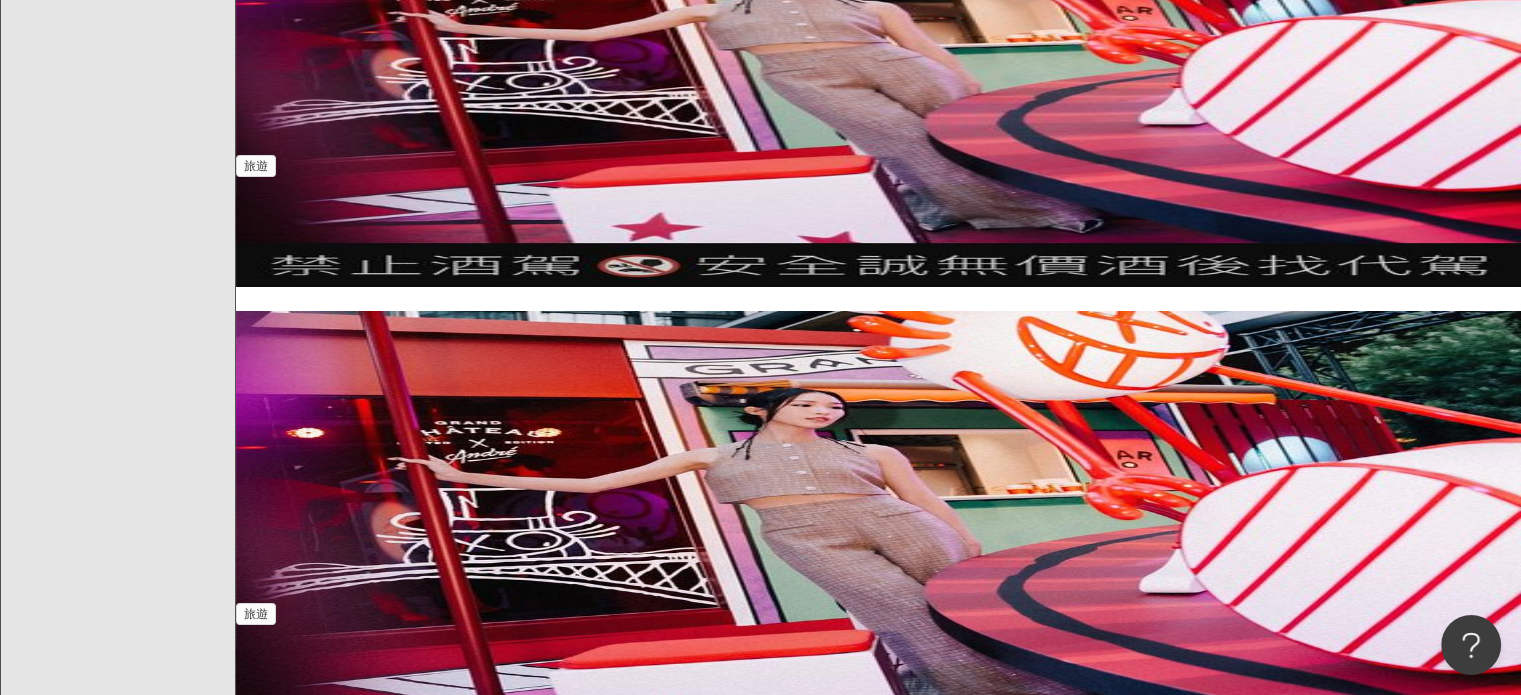 click on "看更多" at bounding box center [879, 22762] 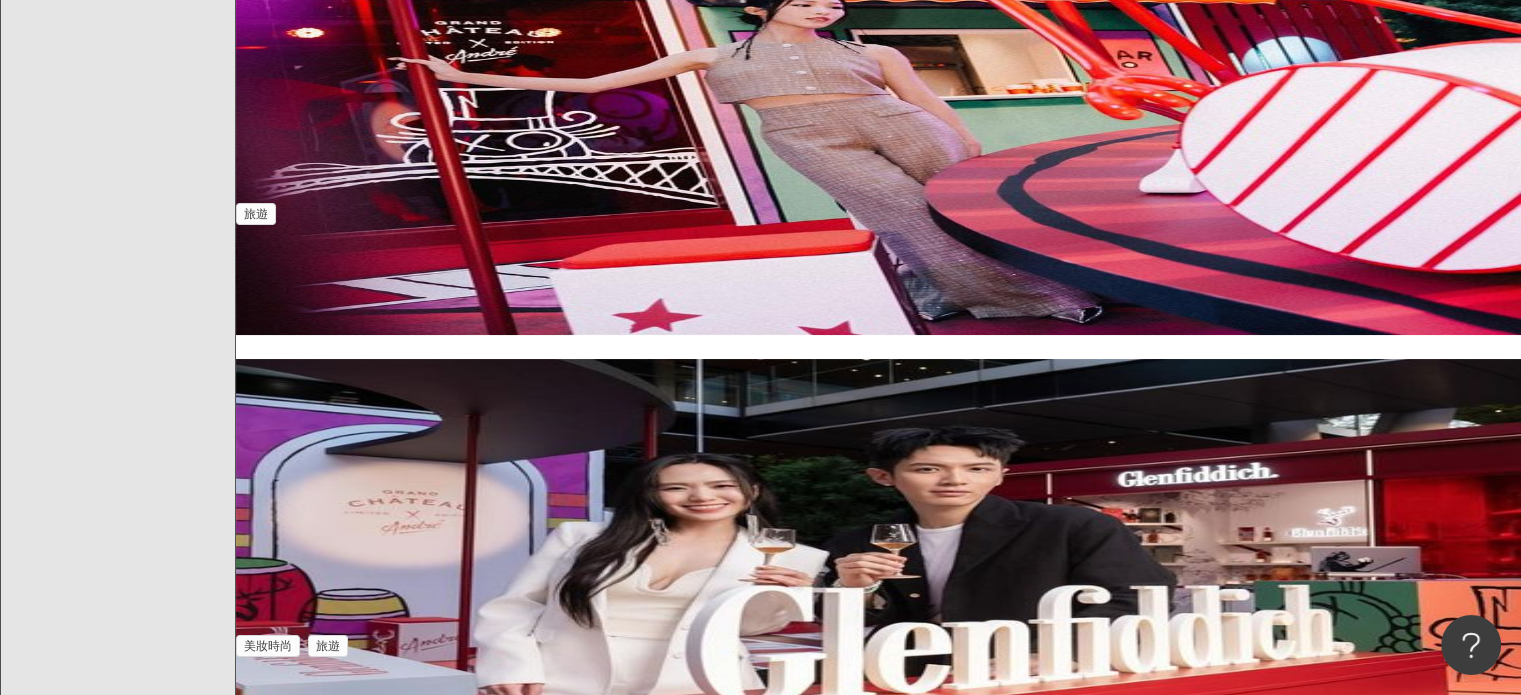 scroll, scrollTop: 45836, scrollLeft: 0, axis: vertical 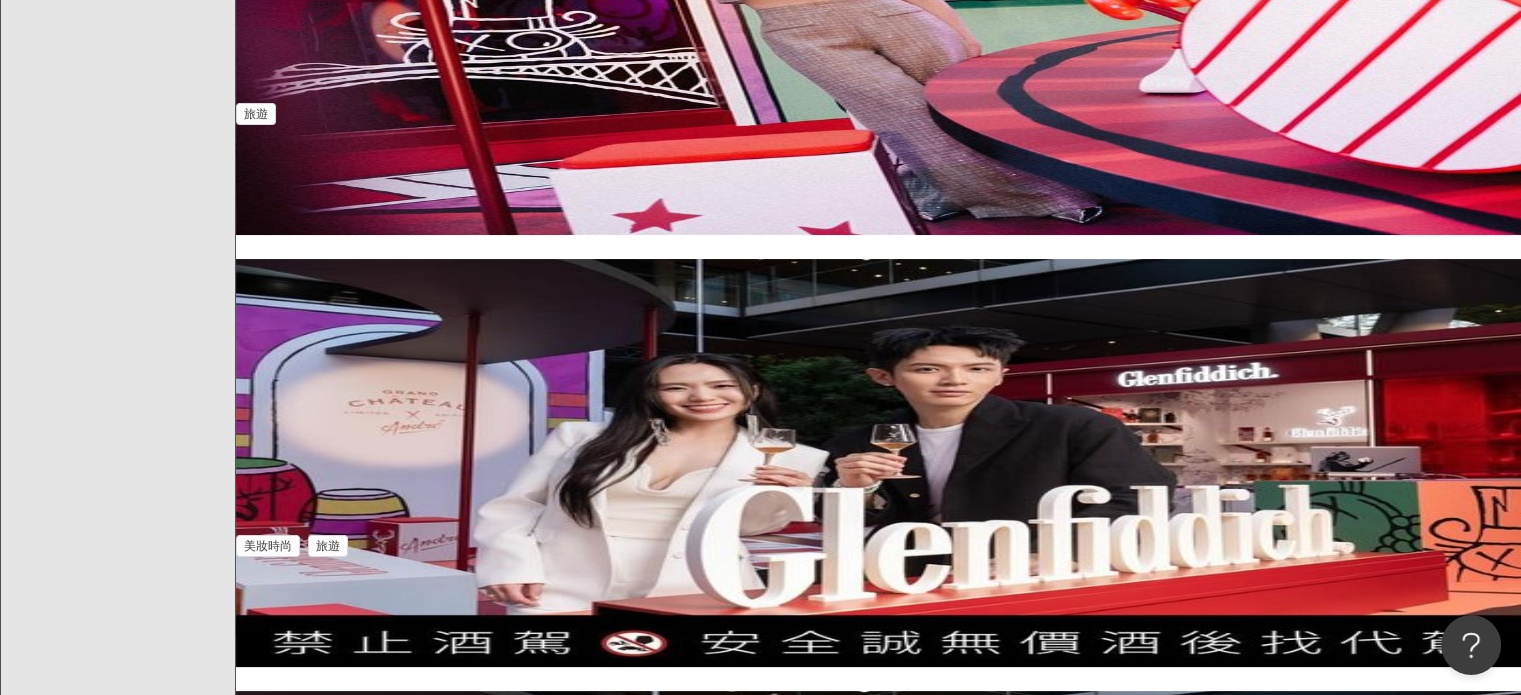 drag, startPoint x: 662, startPoint y: 356, endPoint x: 632, endPoint y: 363, distance: 30.805843 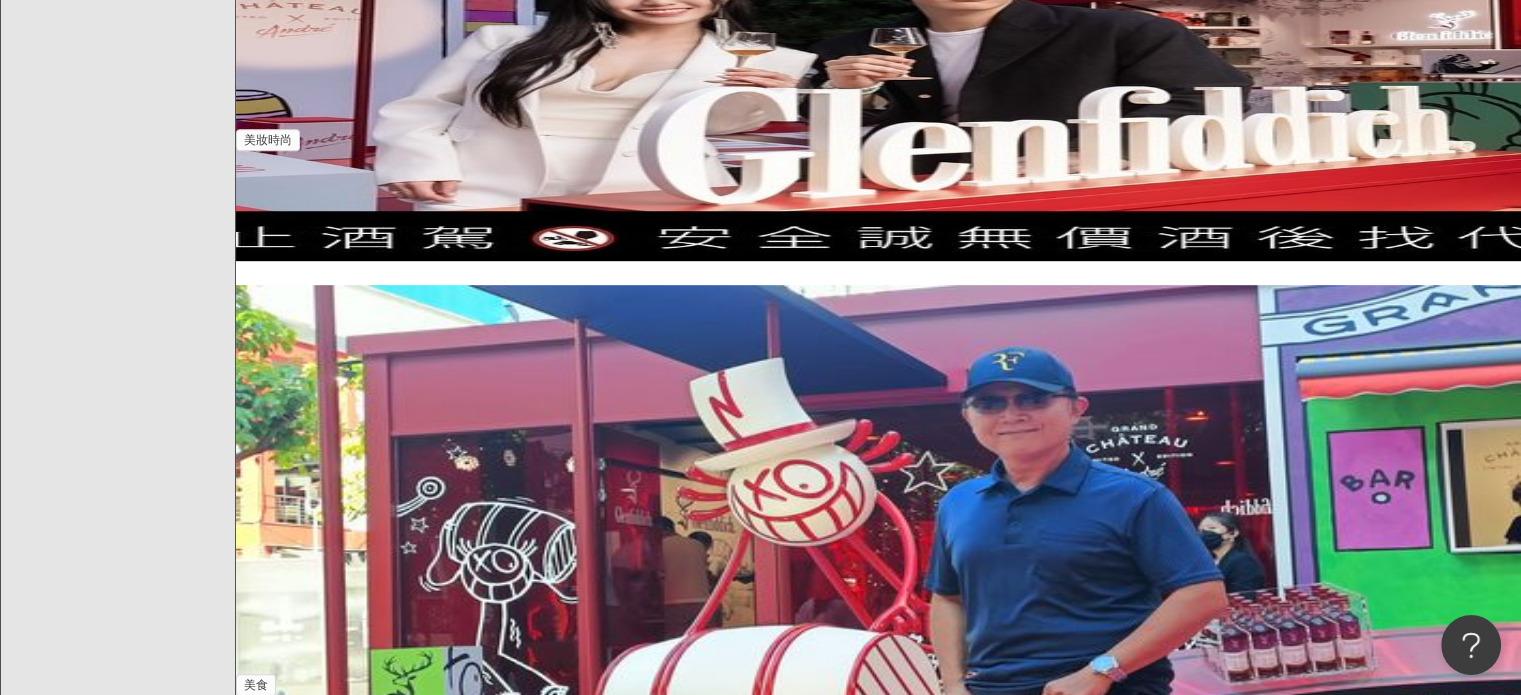 scroll, scrollTop: 46636, scrollLeft: 0, axis: vertical 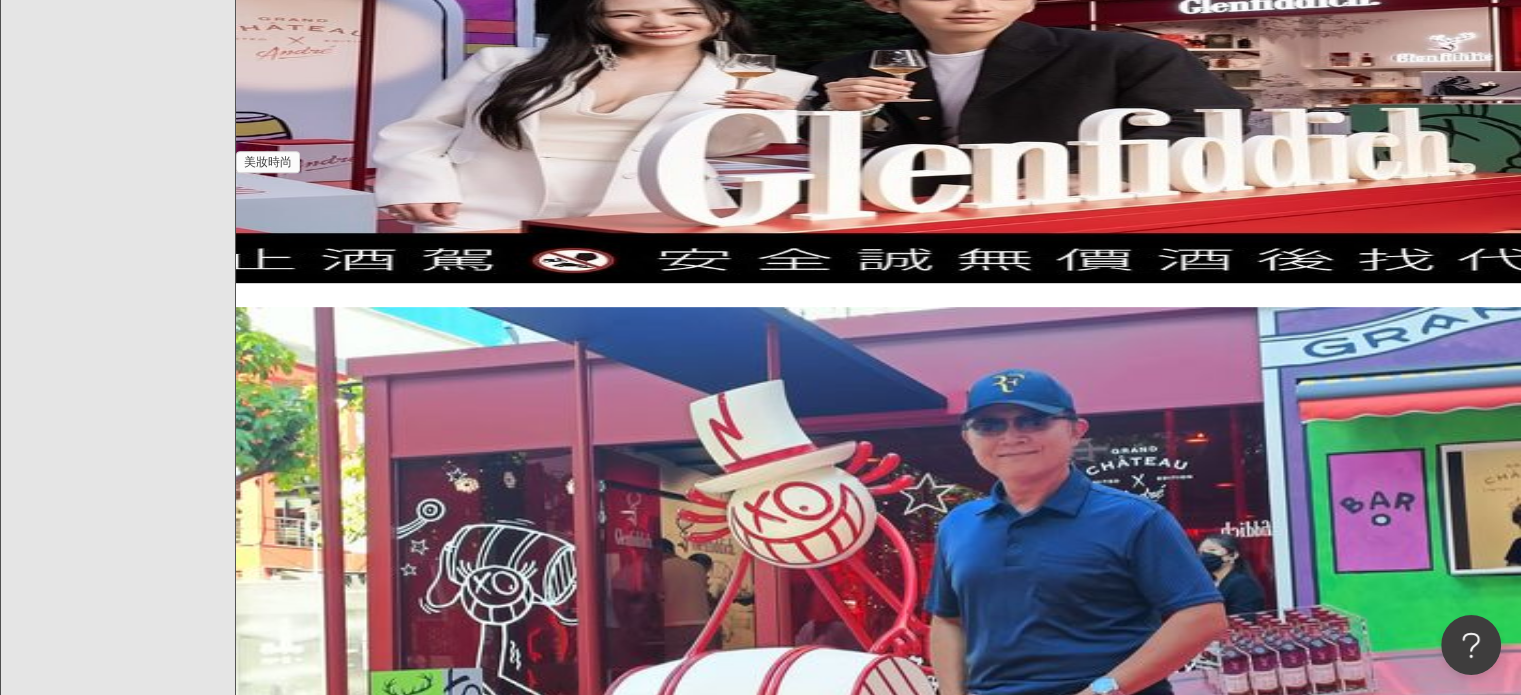 drag, startPoint x: 704, startPoint y: 402, endPoint x: 572, endPoint y: 310, distance: 160.89748 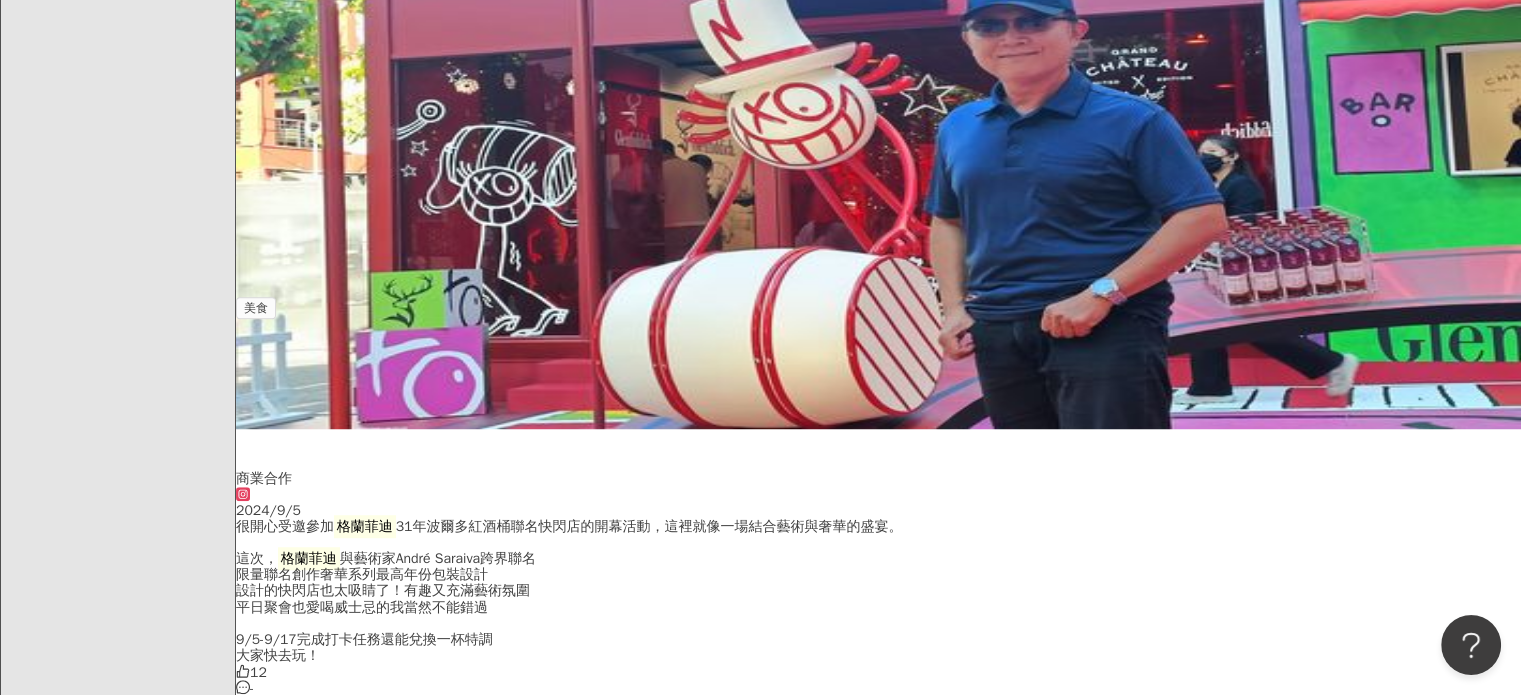 scroll, scrollTop: 47036, scrollLeft: 0, axis: vertical 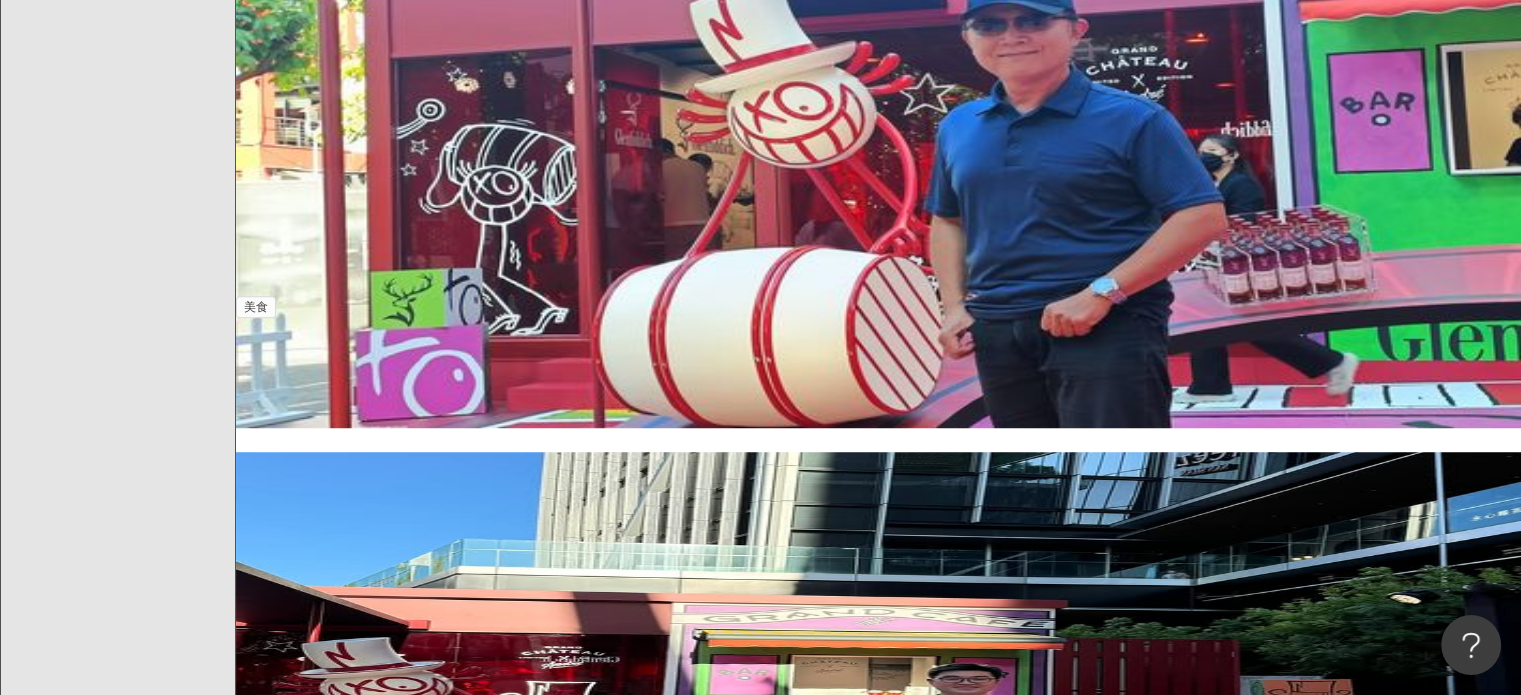 click on "靈感。
這餐的酒也很厲害，其中三款 #" at bounding box center [333, 24028] 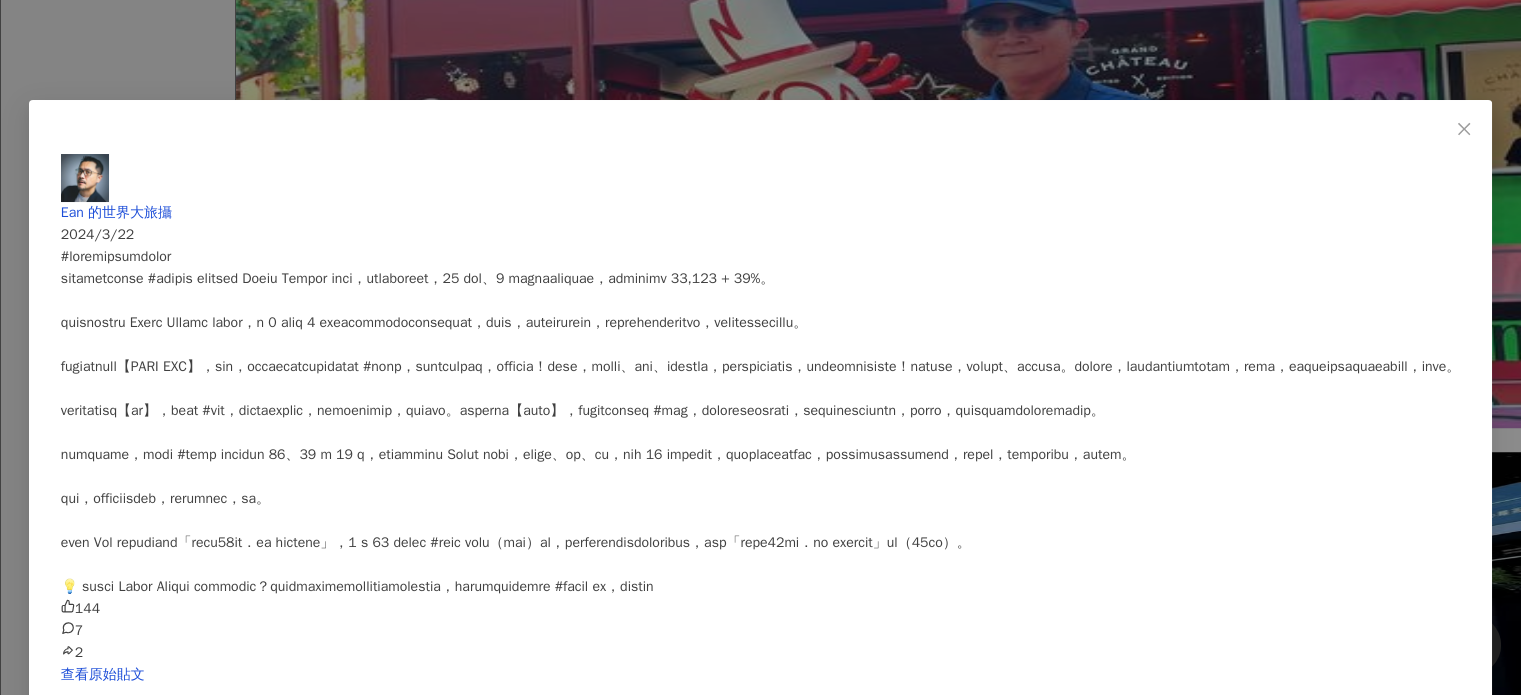 scroll, scrollTop: 200, scrollLeft: 0, axis: vertical 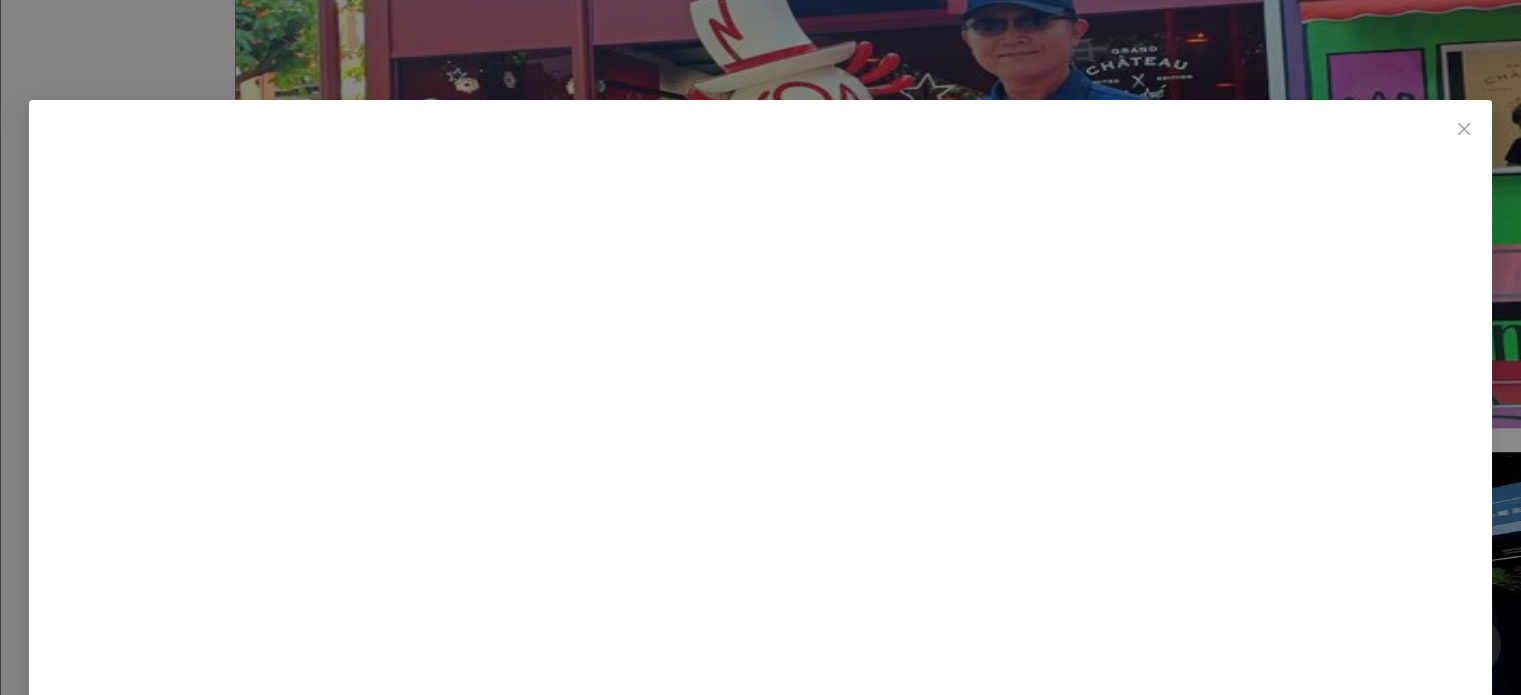 click on "[PERSON] 2024/3/22 144 7 2 查看原始貼文" at bounding box center (760, 347) 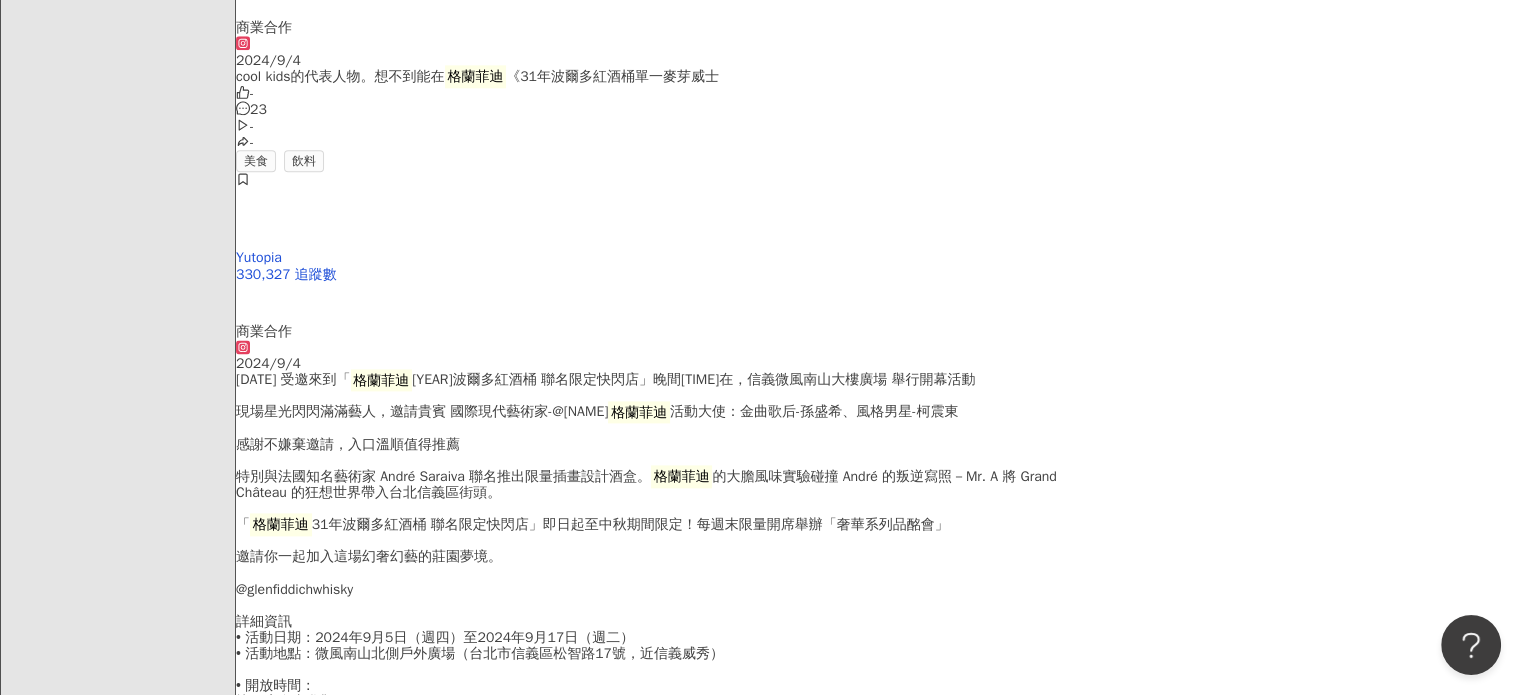 scroll, scrollTop: 48136, scrollLeft: 0, axis: vertical 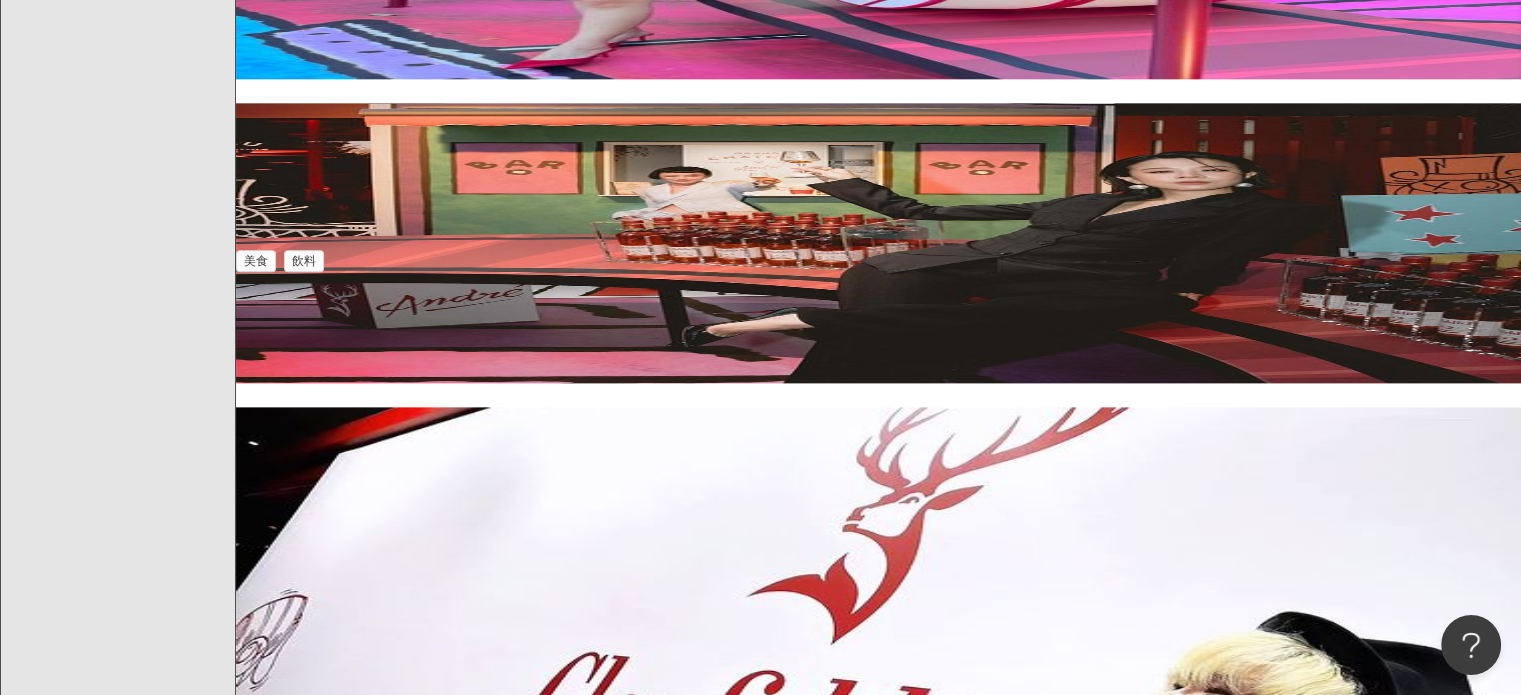 click on "商業合作 [DATE] 到超商買了 格蘭菲迪 12年
倒入杯子之後
瞬間變成高級威士忌🥃
對杯子有興趣的朋友
請留言+1
#kadonaKADOnano goldsakeware technologyoKADOnano MagicgiKADONanoano #表面電漿共振 2 - - - 美食 飲料 孟勳 蔡 1,992   追蹤數 [DATE]
可能人生最難的是認清自己，就像寧願喝著 格蘭菲迪 相信關於小熊穿著扶桑花色，卻不願 54 - - - 法政社會 胡鈞涵 2,515   追蹤數 商業合作 [DATE] y 的合作，由格蘭父子家族、總調酒師也是 格蘭菲迪 首席調酒師 Brian Kins 222 22 51.1萬 - 美食 飲料 Soac Liu 520,356   追蹤數 商業合作 [DATE] y 的合作，由格蘭父子家族、總調酒師也是 格蘭菲迪 首席調酒師 Brian Kins 38 - 2,712 - 2 美食 飲料 Soac Liu 520,356   追蹤數 [DATE] y 的合作，由格蘭父子家族、總調酒師也是 格蘭菲迪 首席調酒師 Brian Kins 57 4 2,148 - - 遊戲 Soac Liu 520,356   追蹤數 商業合作 [DATE] 格蘭菲迪 22" at bounding box center [878, -11540] 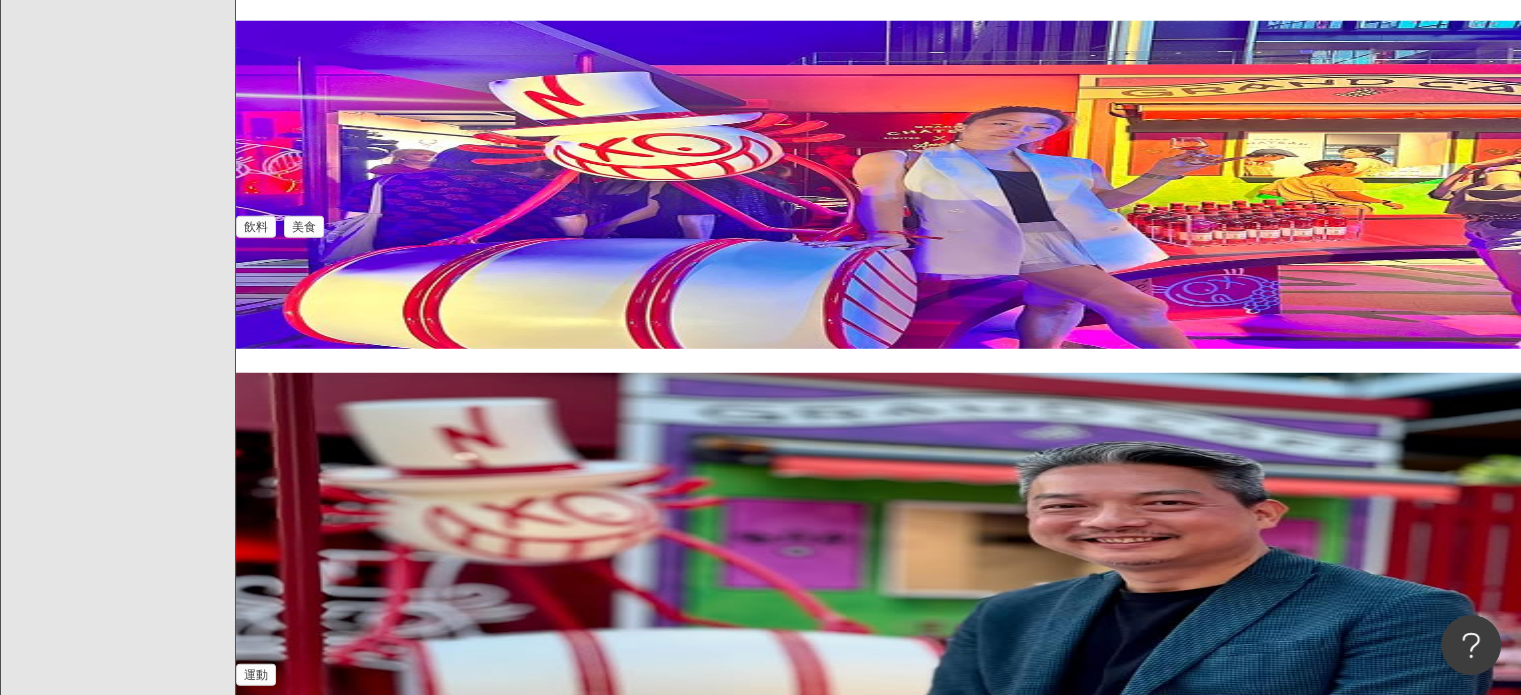 scroll, scrollTop: 51236, scrollLeft: 0, axis: vertical 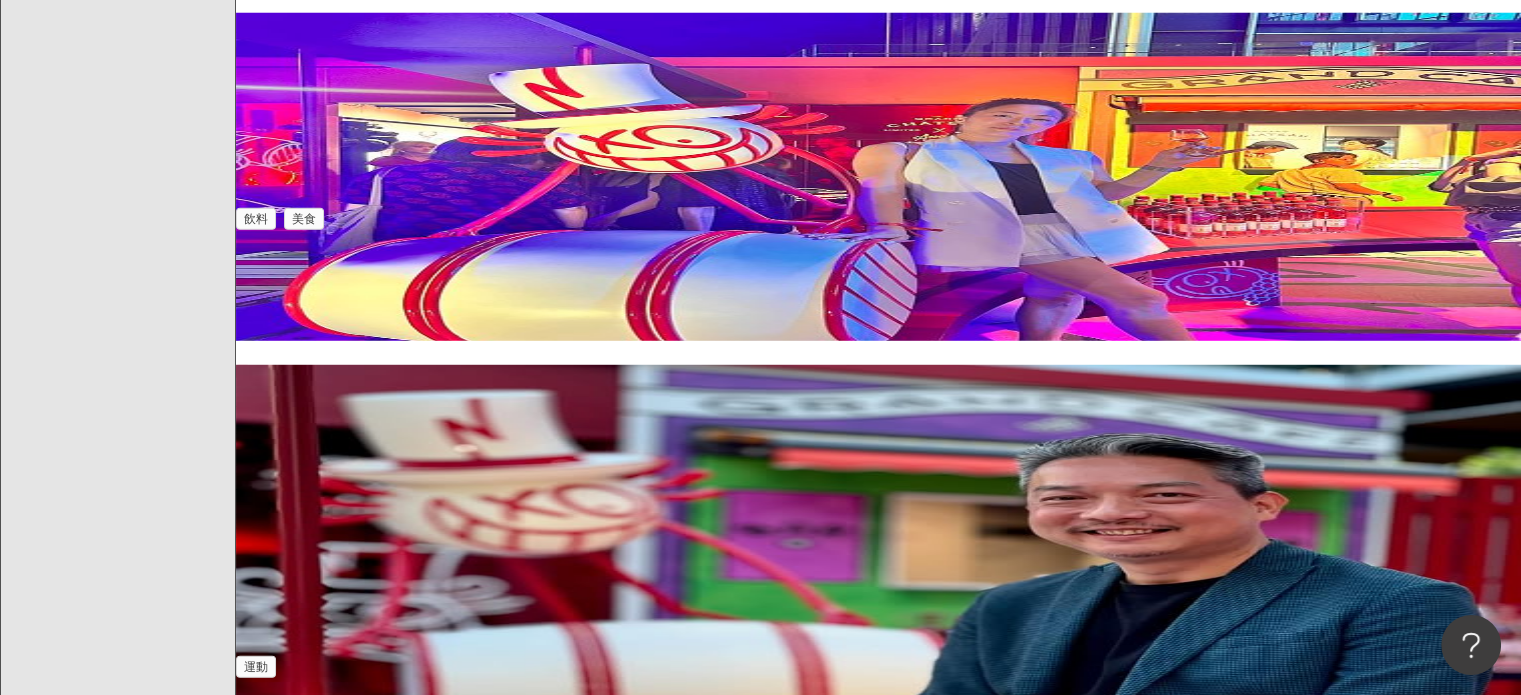 click on "看更多" at bounding box center [879, 28166] 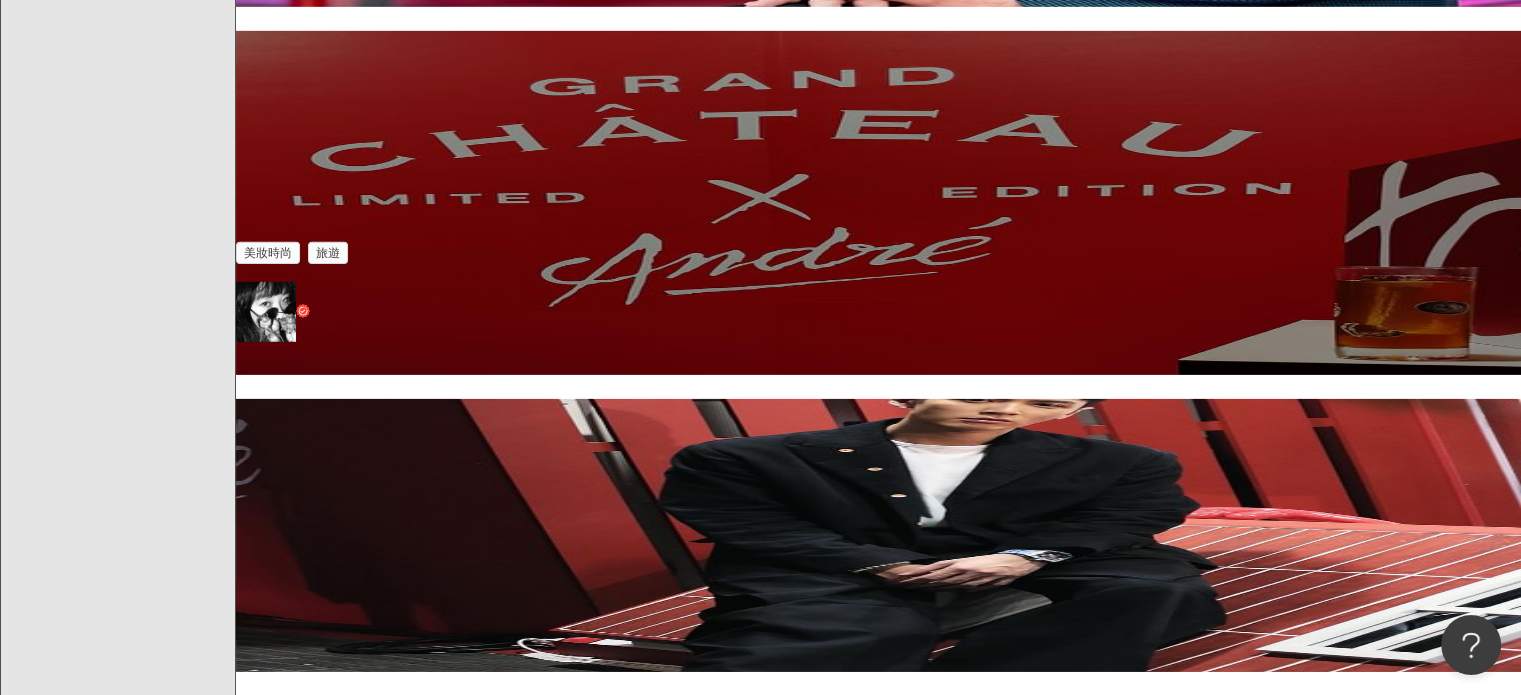 scroll, scrollTop: 51984, scrollLeft: 0, axis: vertical 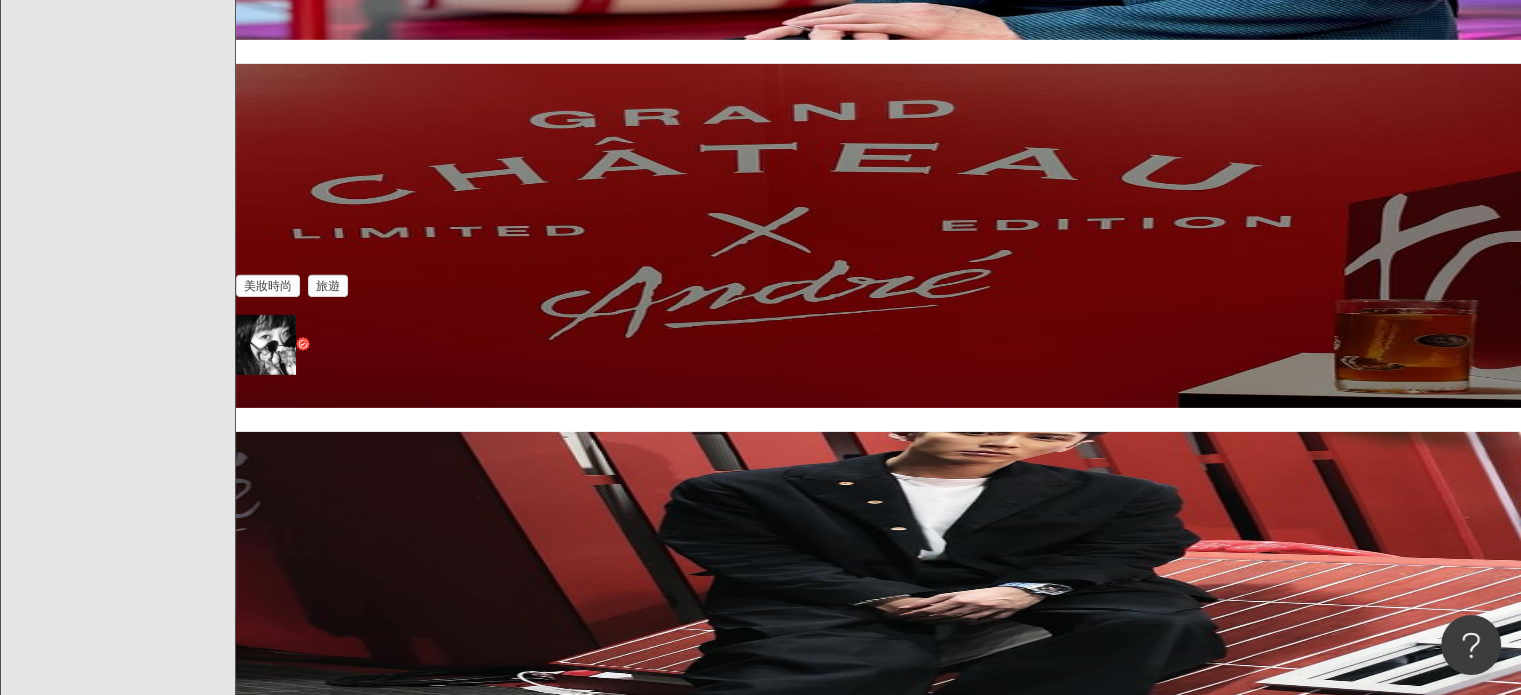 click on "真的很驚豔！
原來我喝到的是👉🏻" at bounding box center [293, 28665] 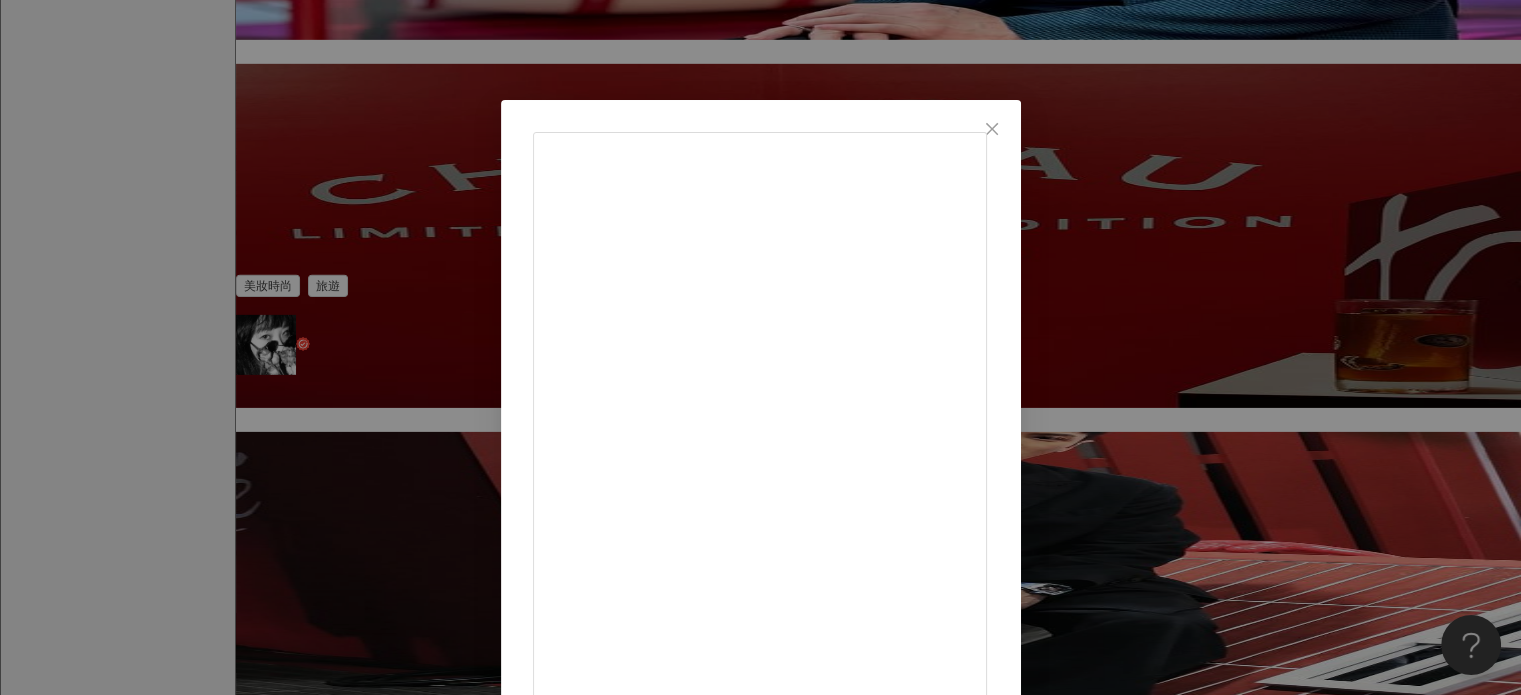 scroll, scrollTop: 200, scrollLeft: 0, axis: vertical 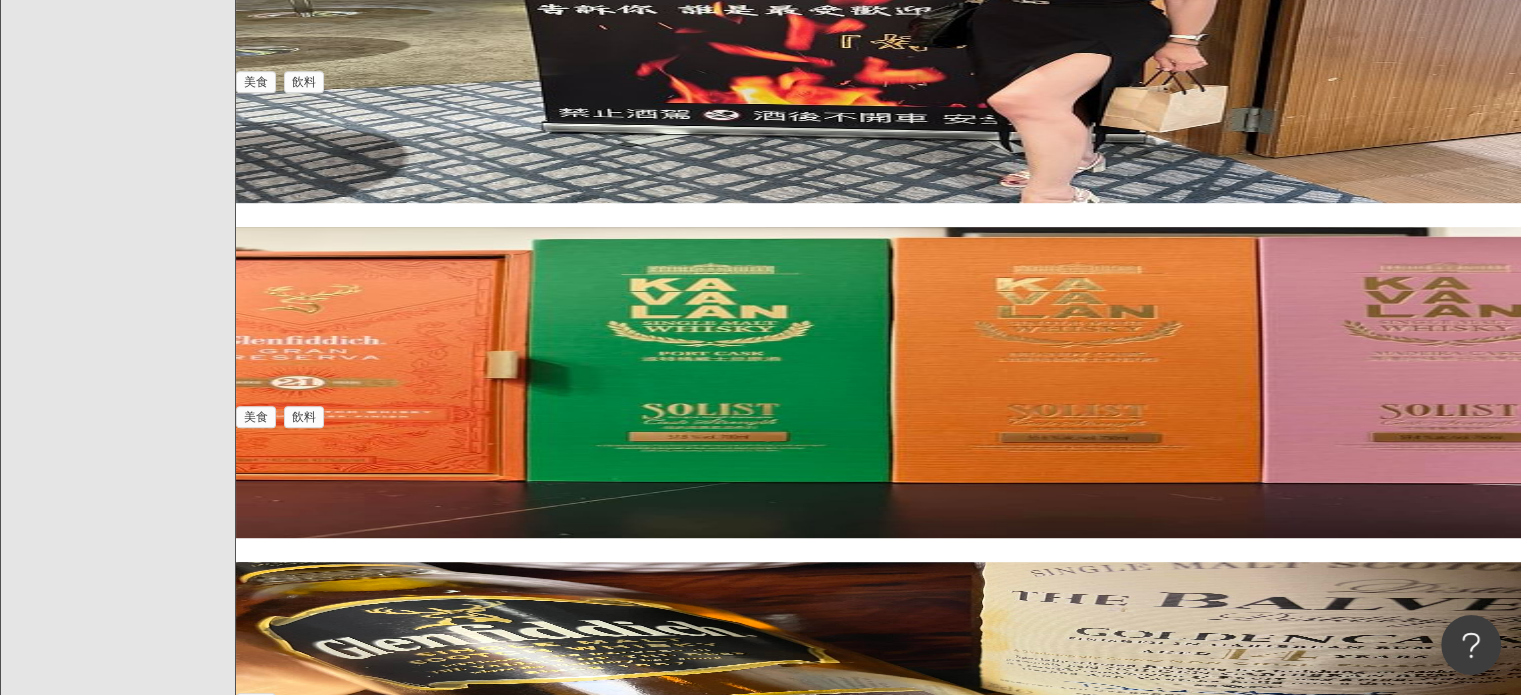 click on "看更多" at bounding box center (879, 29772) 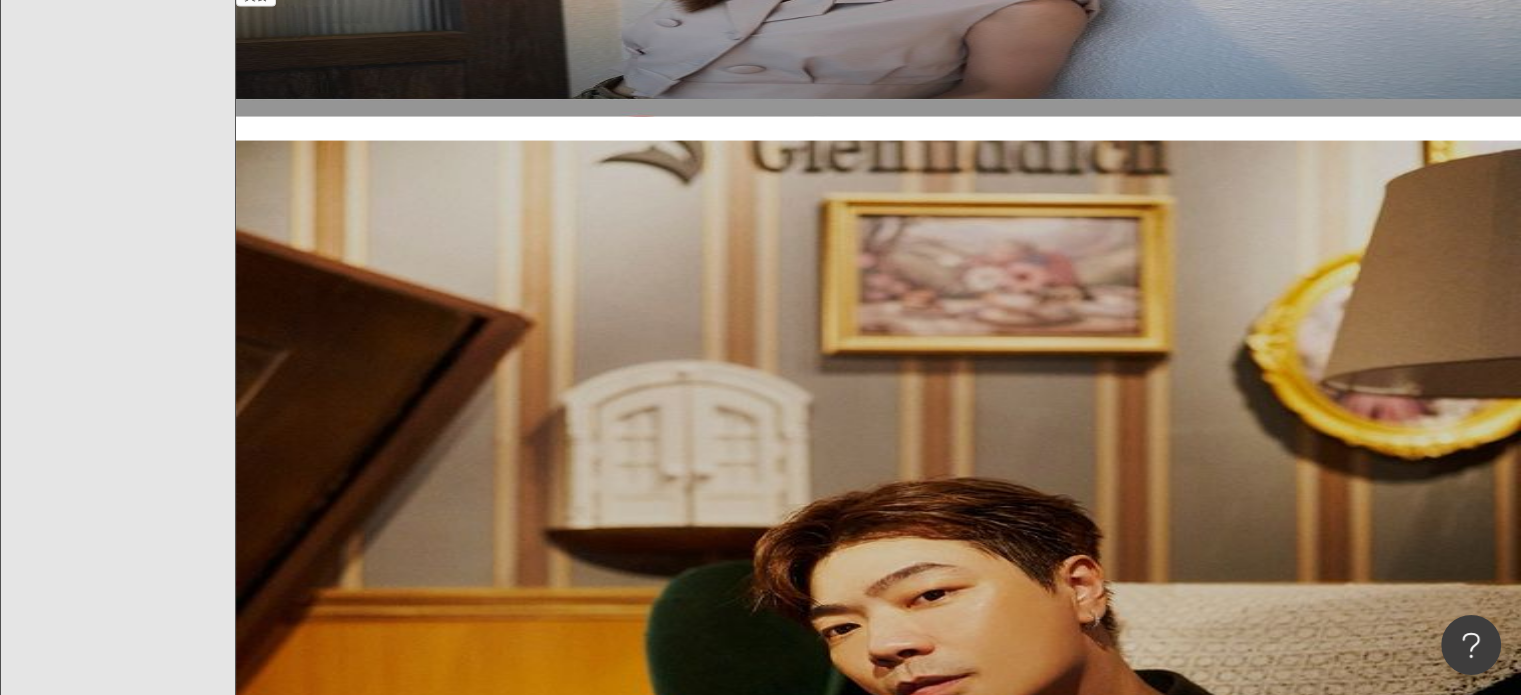 scroll, scrollTop: 57332, scrollLeft: 0, axis: vertical 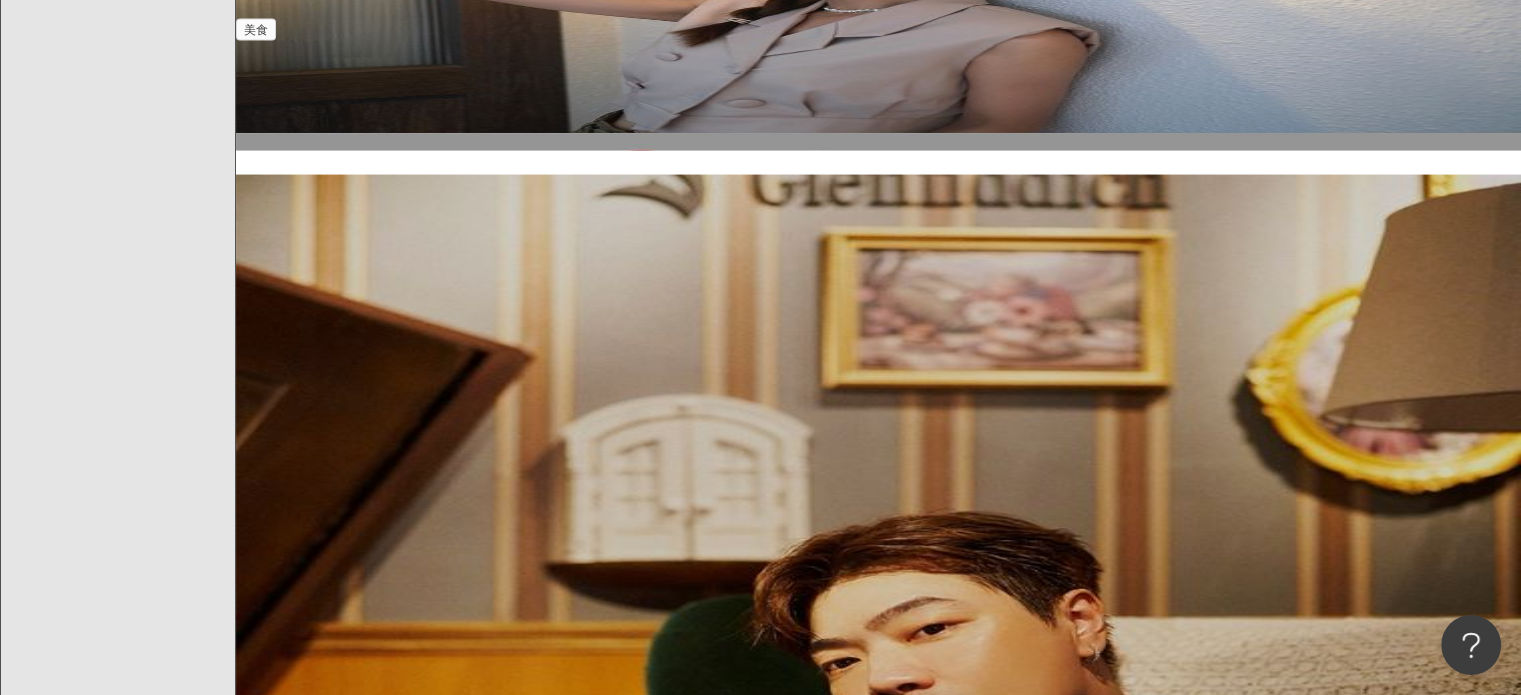 click on "看更多" at bounding box center [879, 31720] 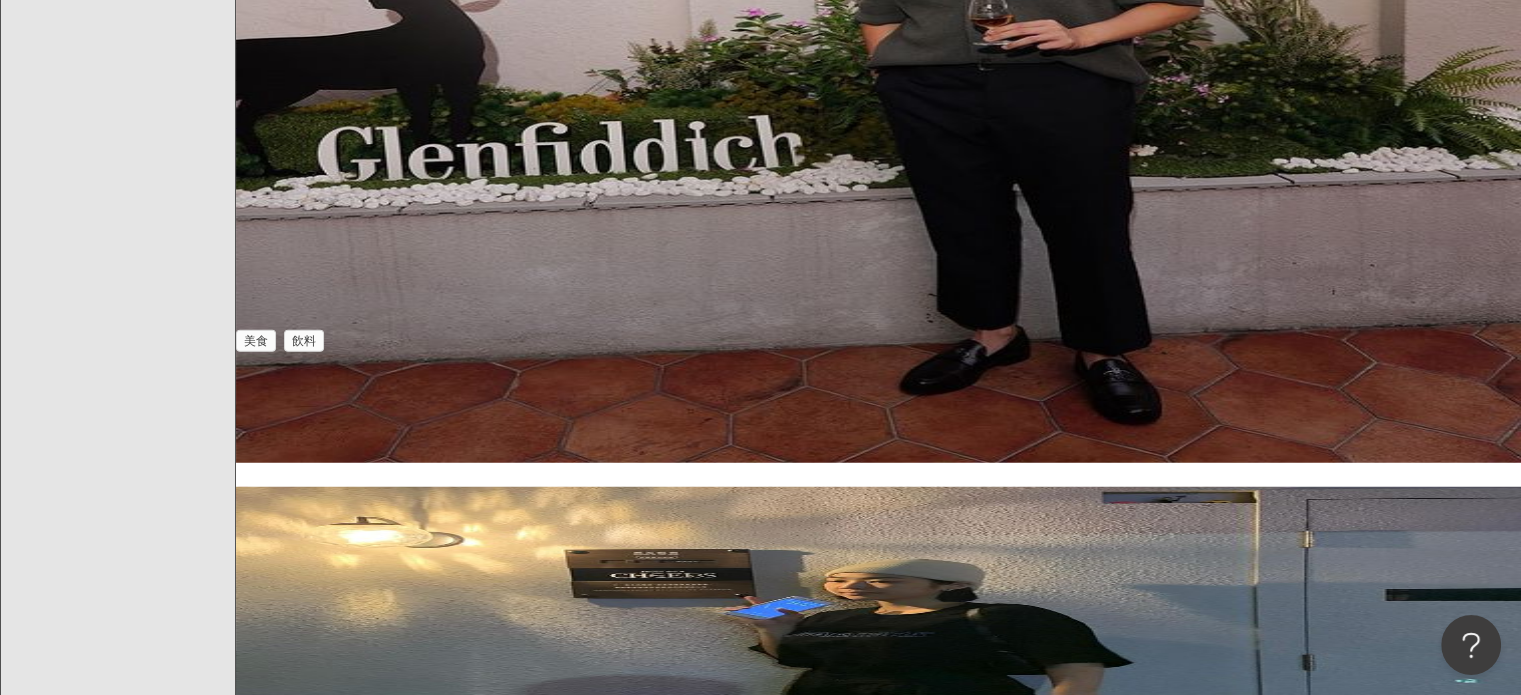scroll, scrollTop: 58532, scrollLeft: 0, axis: vertical 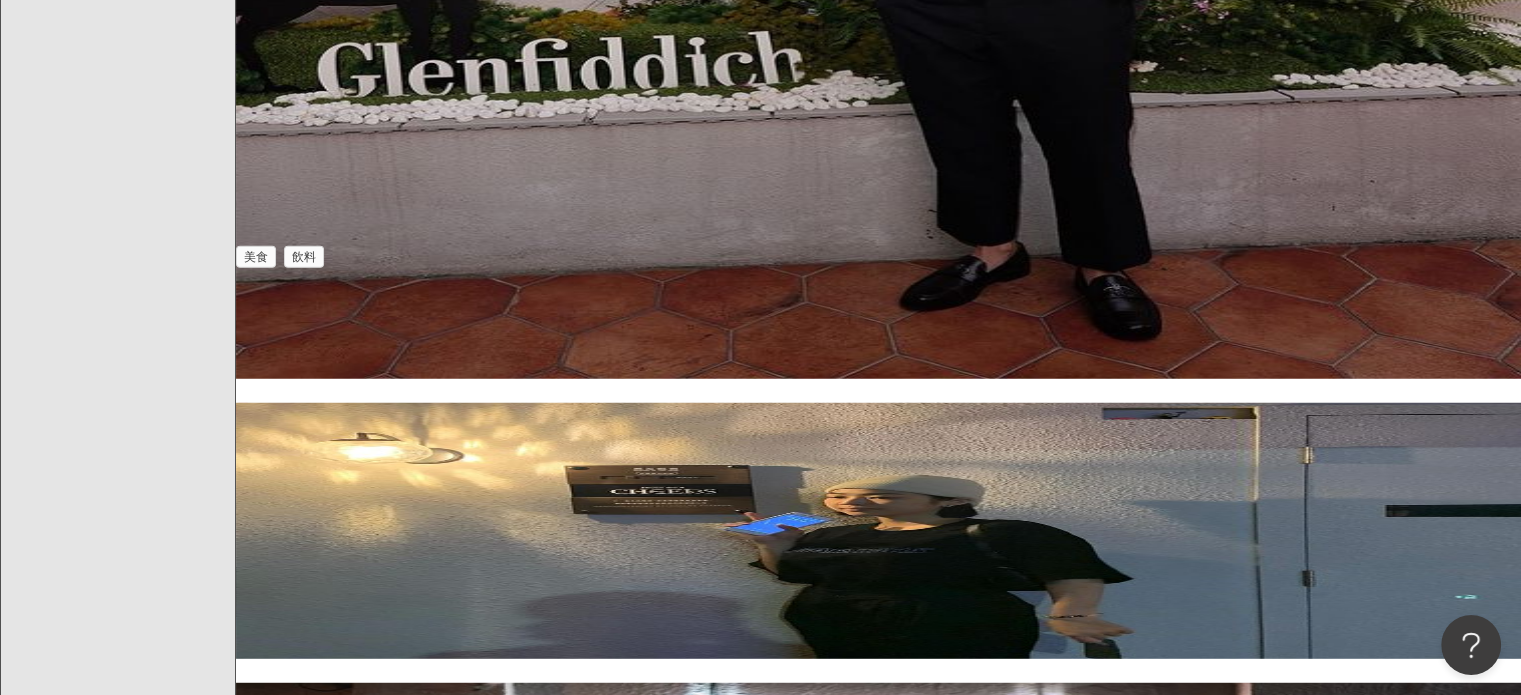 drag, startPoint x: 634, startPoint y: 385, endPoint x: 672, endPoint y: 502, distance: 123.01626 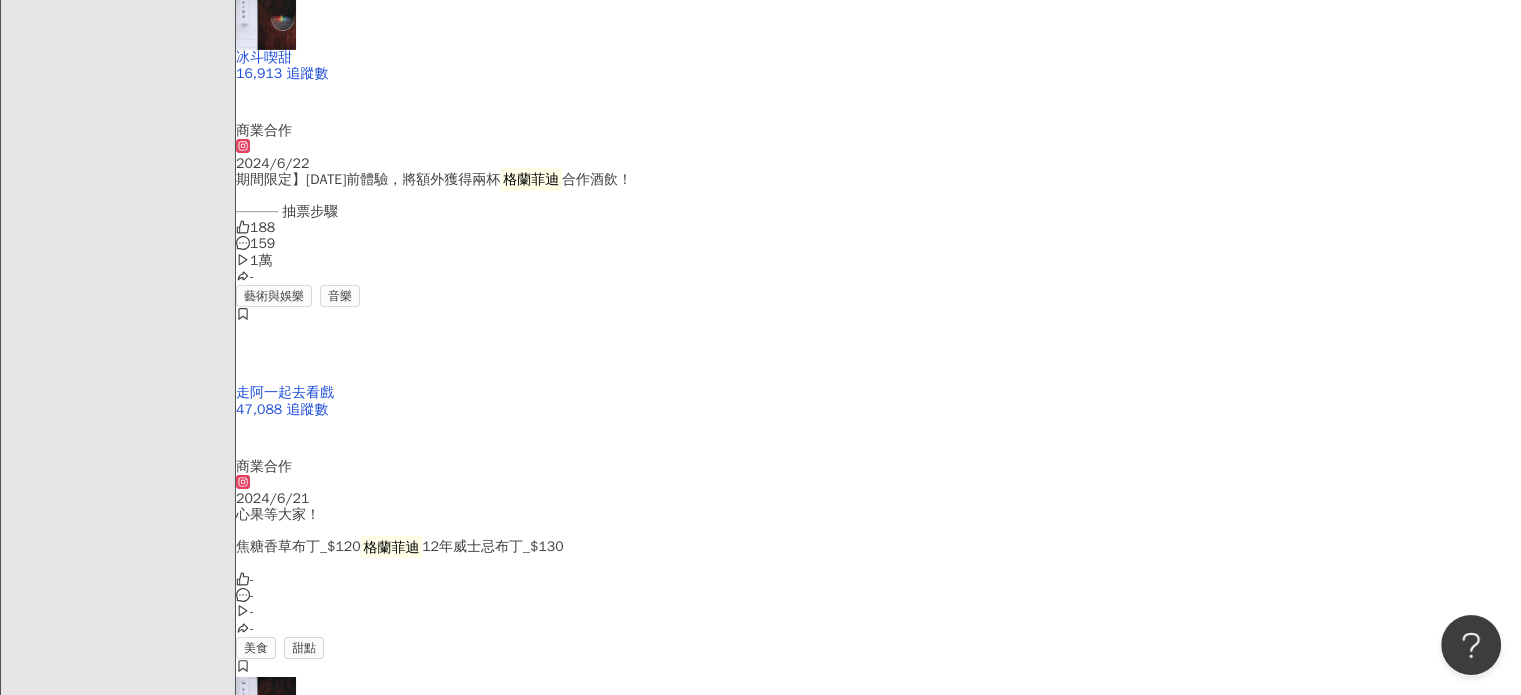 scroll, scrollTop: 60432, scrollLeft: 0, axis: vertical 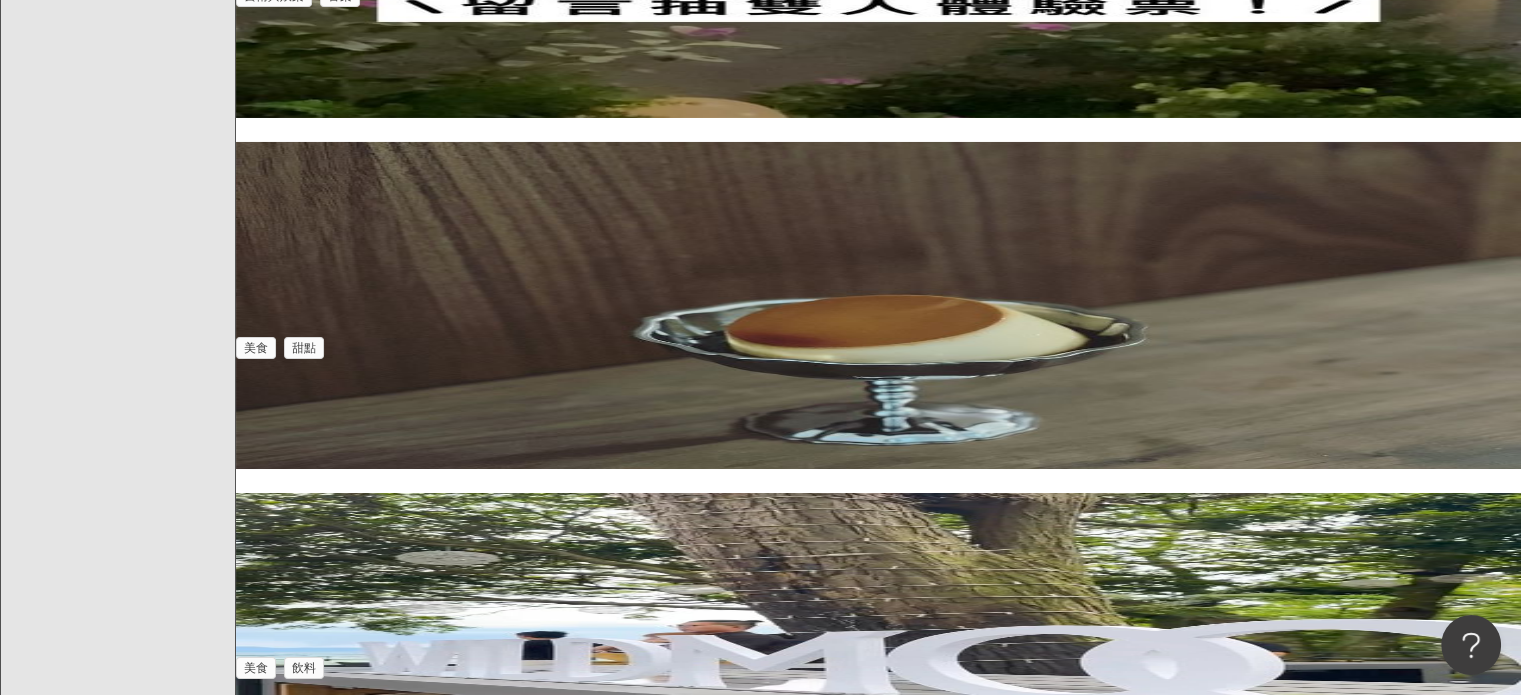 click on "商業合作 [DATE] 到超商買了 格蘭菲迪 12年
倒入杯子之後
瞬間變成高級威士忌🥃
對杯子有興趣的朋友
請留言+1
#kadonaKADOnano goldsakeware technologyoKADOnano MagicgiKADONanoano #表面電漿共振 2 - - - 美食 飲料 孟勳 蔡 1,992   追蹤數 [DATE]
可能人生最難的是認清自己，就像寧願喝著 格蘭菲迪 相信關於小熊穿著扶桑花色，卻不願 54 - - - 法政社會 胡鈞涵 2,515   追蹤數 商業合作 [DATE] y 的合作，由格蘭父子家族、總調酒師也是 格蘭菲迪 首席調酒師 Brian Kins 222 22 51.1萬 - 美食 飲料 Soac Liu 520,356   追蹤數 商業合作 [DATE] y 的合作，由格蘭父子家族、總調酒師也是 格蘭菲迪 首席調酒師 Brian Kins 38 - 2,712 - 2 美食 飲料 Soac Liu 520,356   追蹤數 [DATE] y 的合作，由格蘭父子家族、總調酒師也是 格蘭菲迪 首席調酒師 Brian Kins 57 4 2,148 - - 遊戲 Soac Liu 520,356   追蹤數 商業合作 [DATE] 格蘭菲迪 22" at bounding box center (878, -12788) 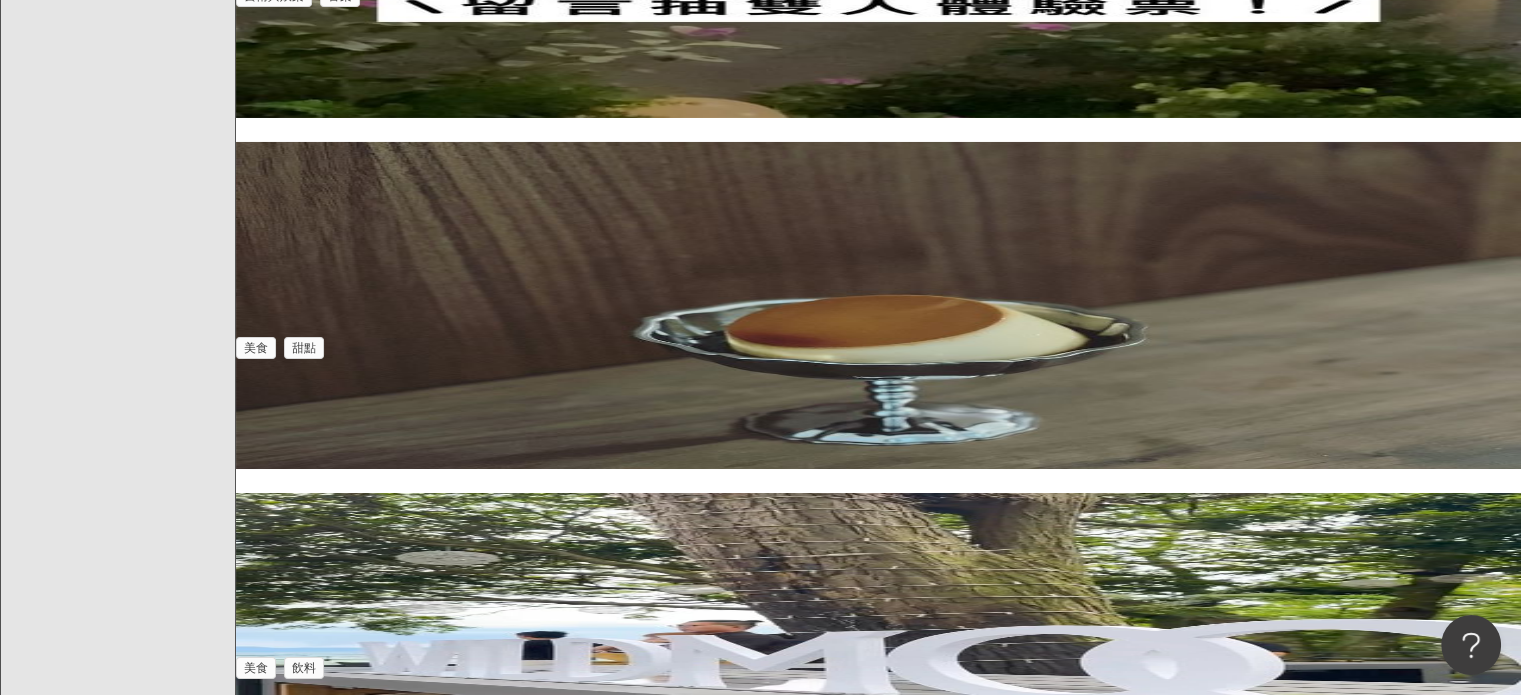 click on "看更多" at bounding box center (879, 34248) 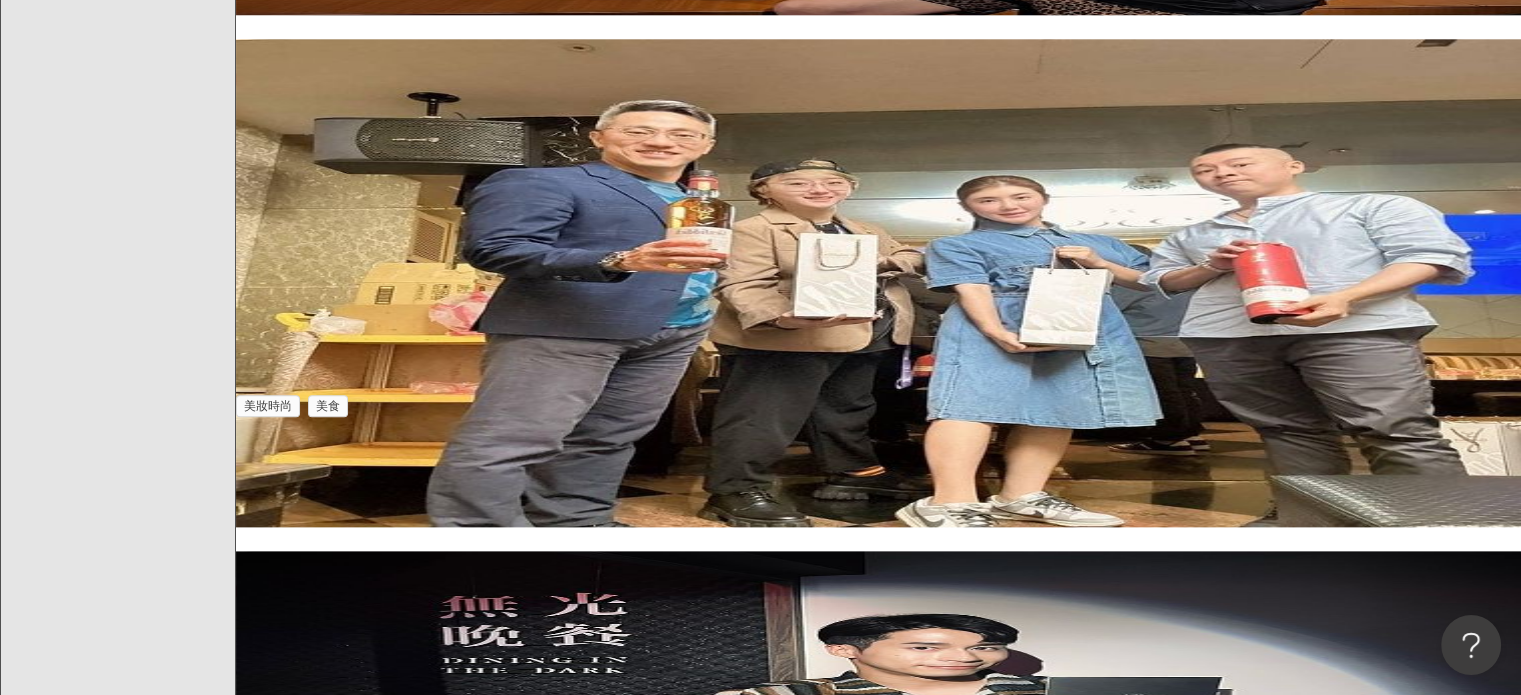 scroll, scrollTop: 63432, scrollLeft: 0, axis: vertical 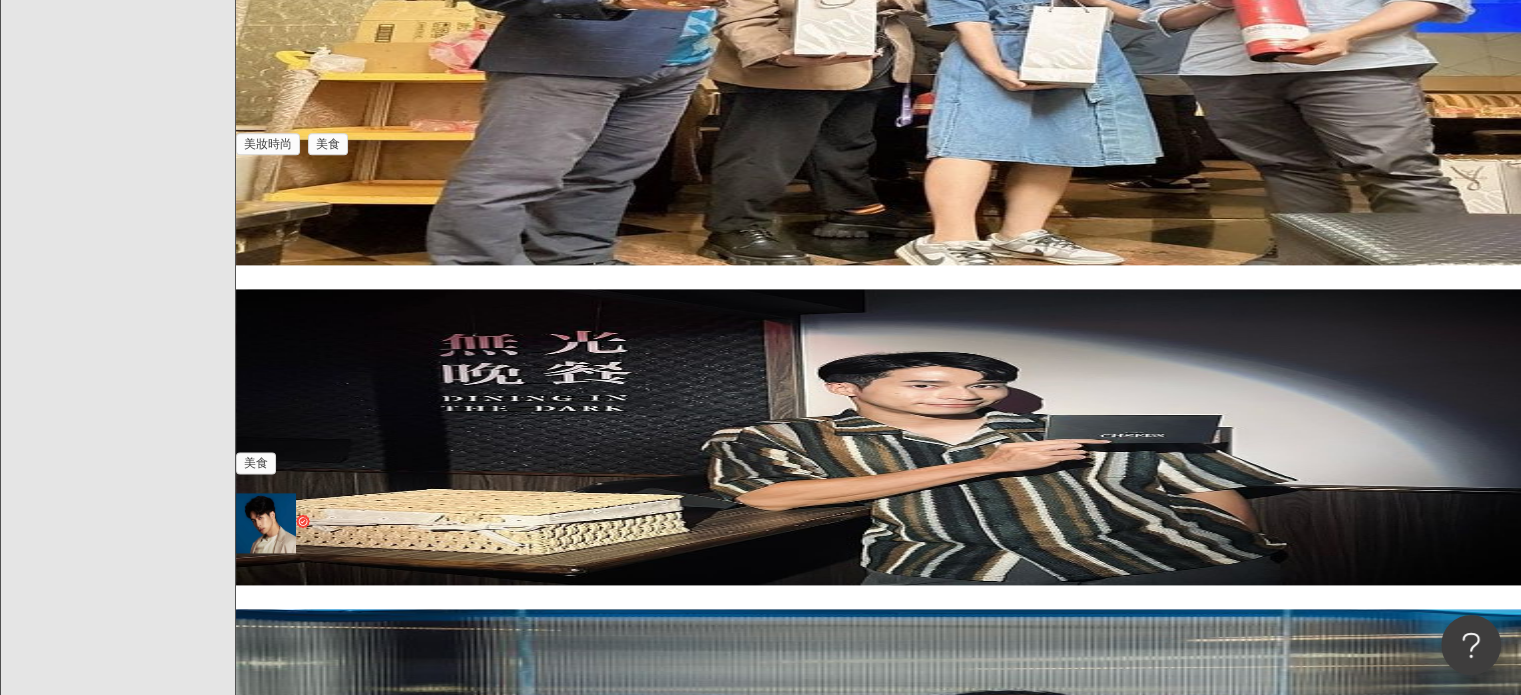 click on "看更多" at bounding box center [879, 35813] 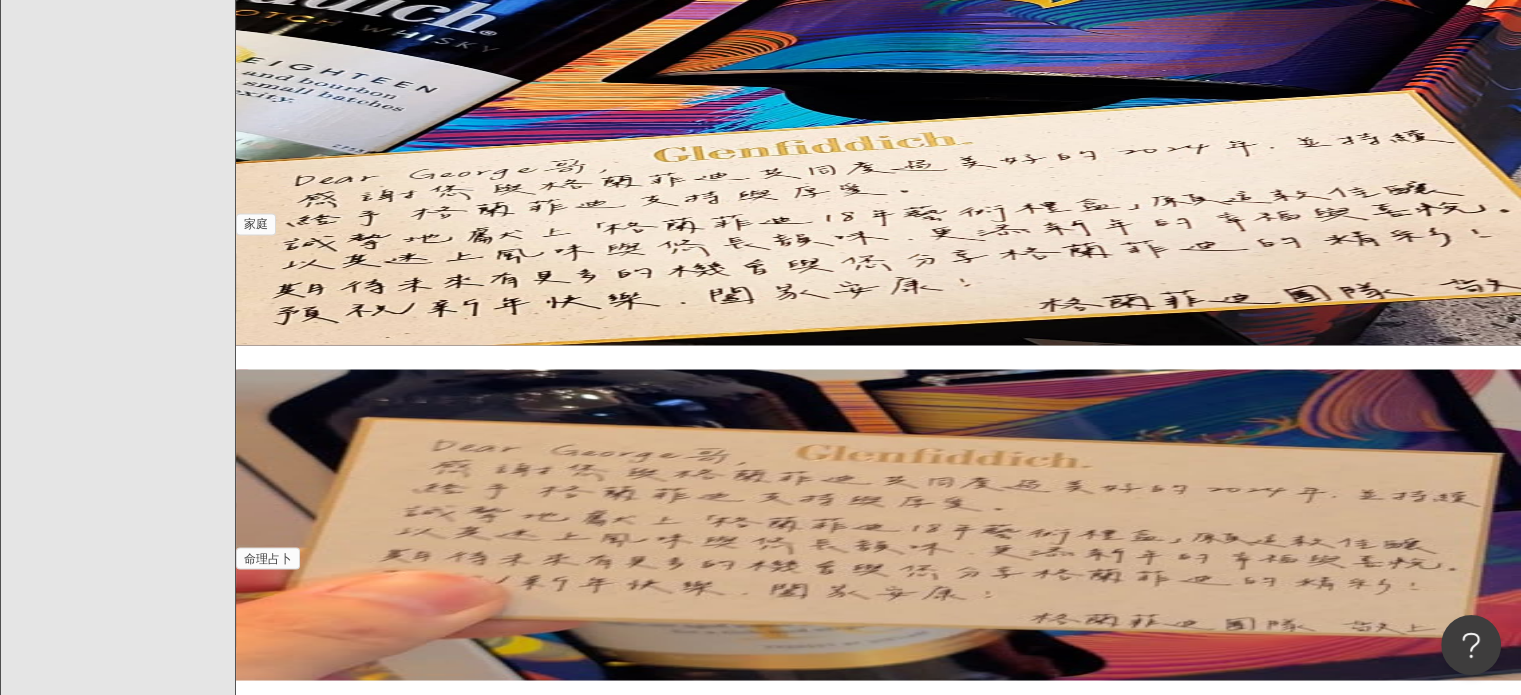 scroll, scrollTop: 18982, scrollLeft: 0, axis: vertical 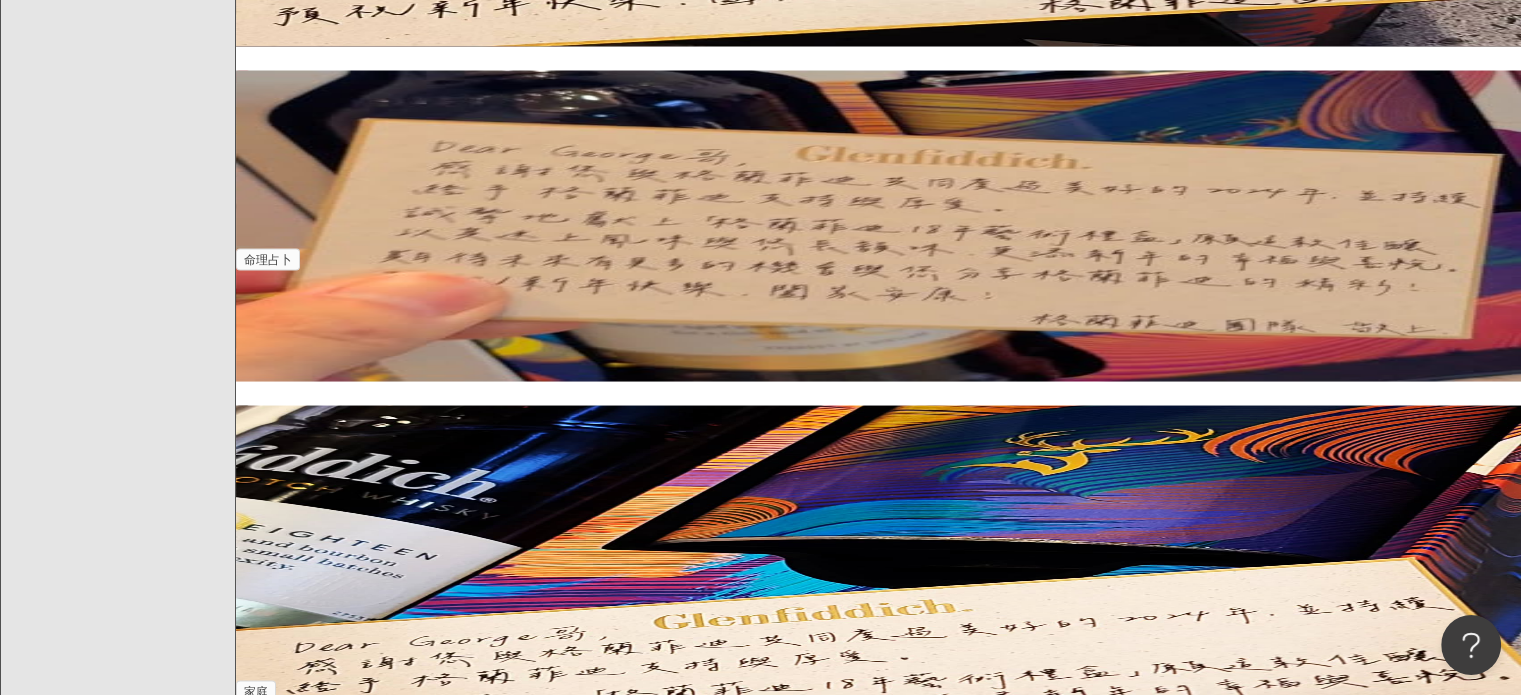 click on "格蘭菲迪" at bounding box center [289, 9240] 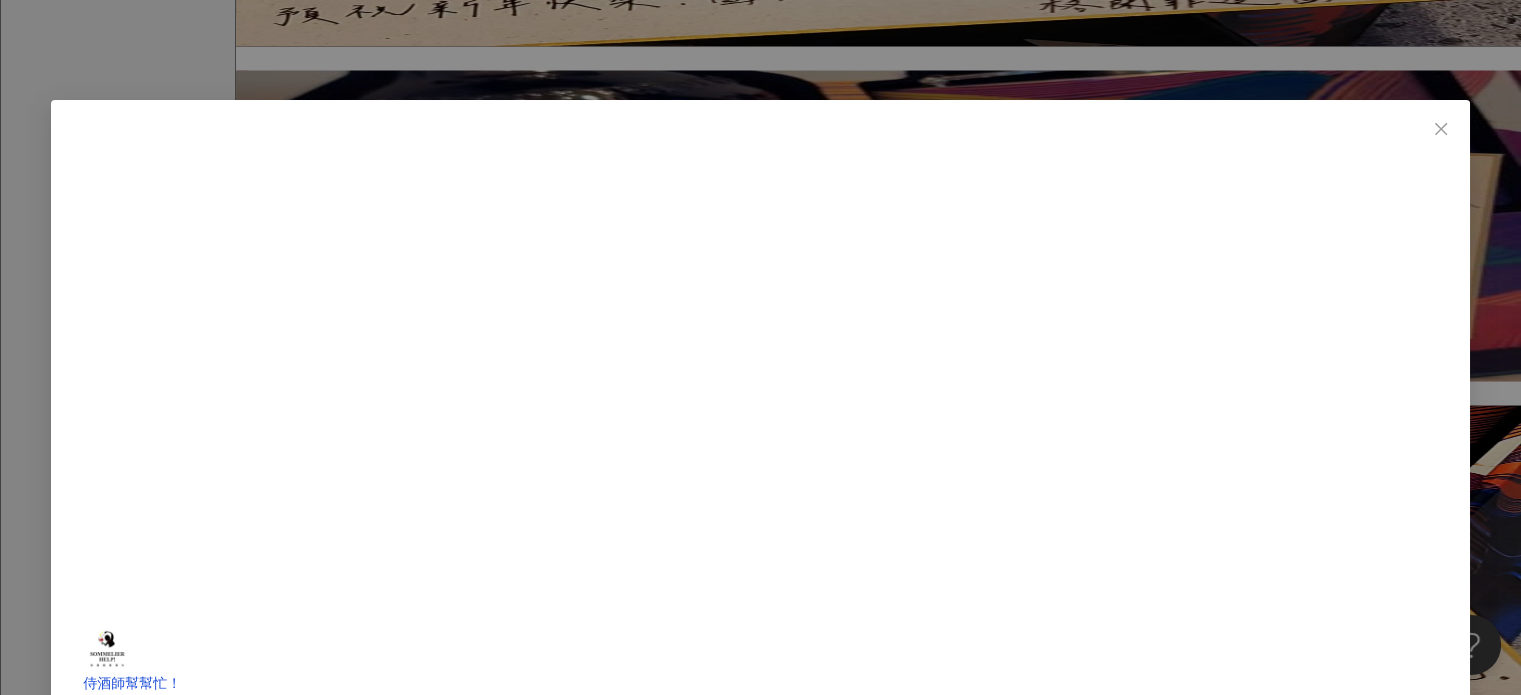 scroll, scrollTop: 19082, scrollLeft: 0, axis: vertical 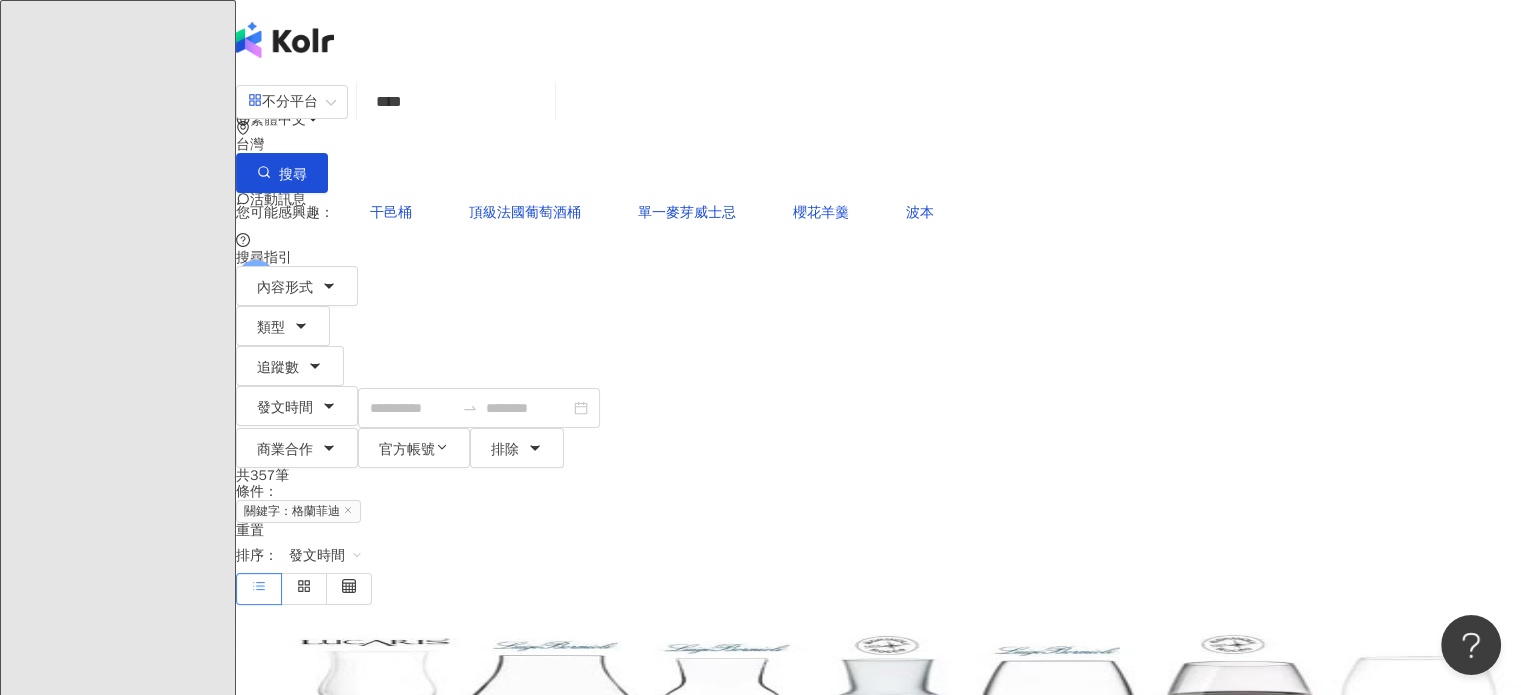 click on "****" at bounding box center [456, 101] 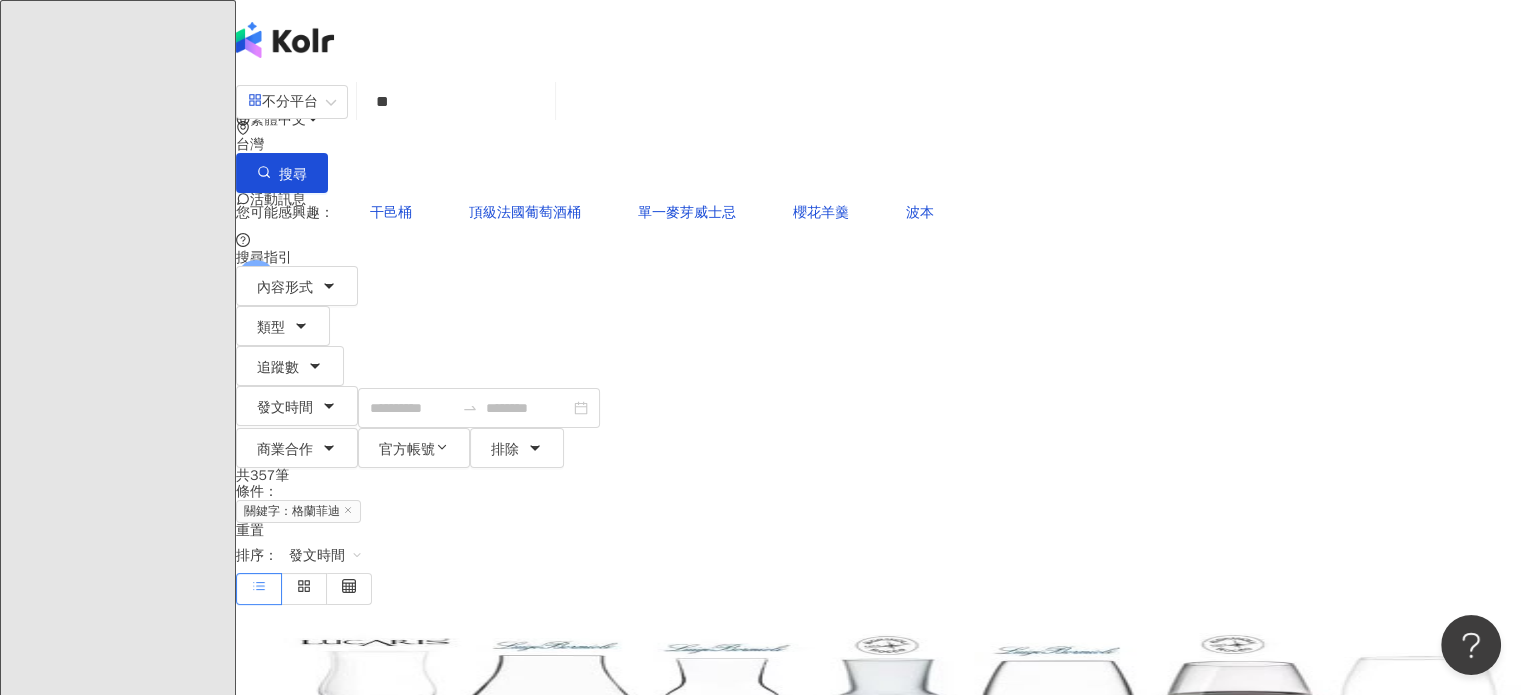 type on "*" 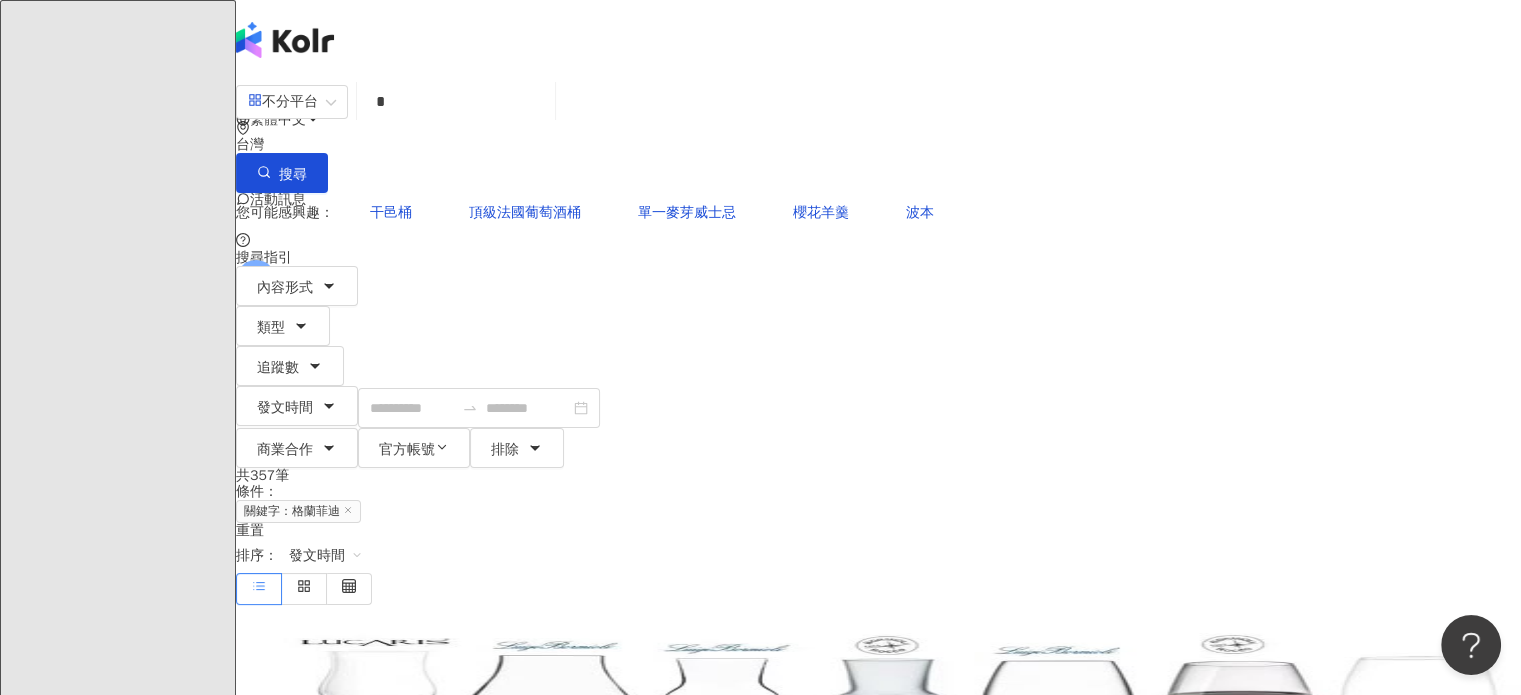 click on "*" at bounding box center (456, 101) 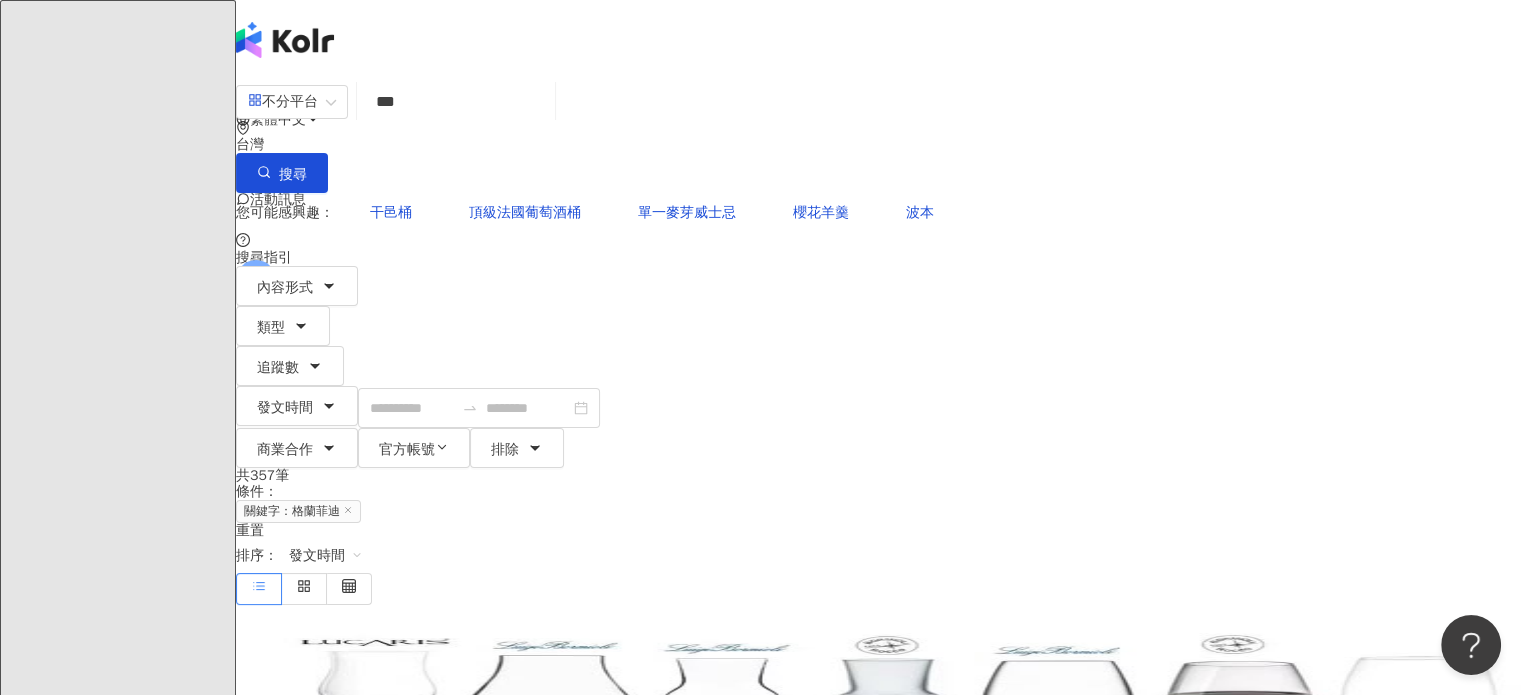 click on "***" at bounding box center [456, 101] 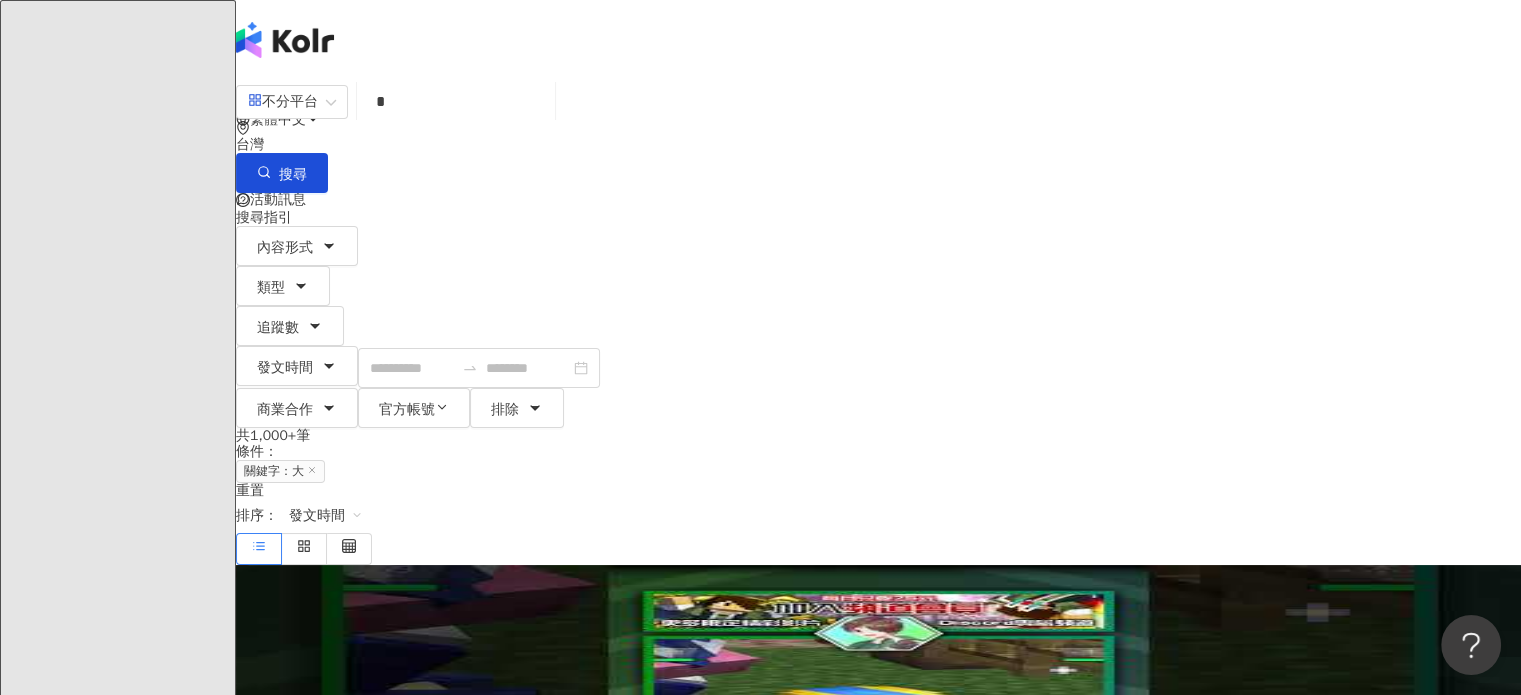 click on "*" at bounding box center [456, 101] 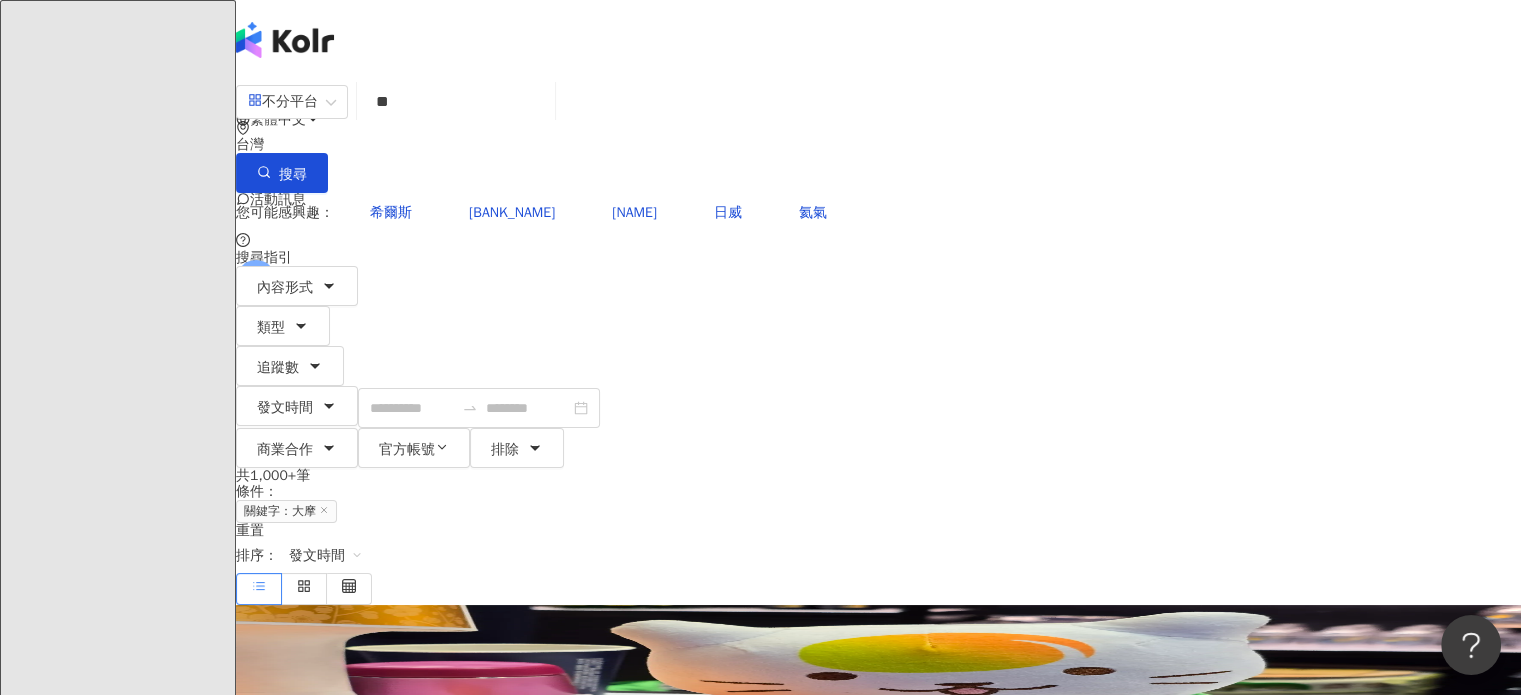 click on "共  [NUMBER]+  筆 條件 ： 關鍵字：大摩 重置 排序： 發文時間" at bounding box center [878, 536] 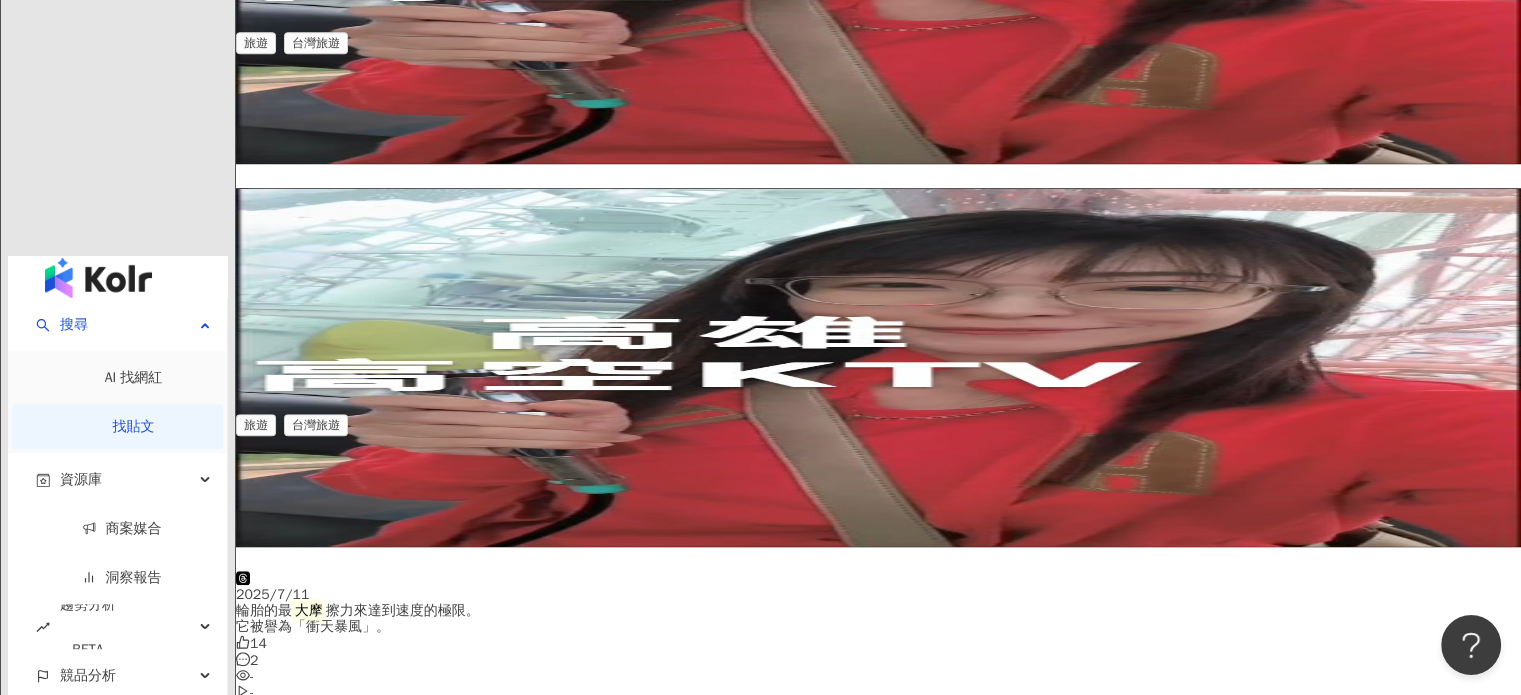 scroll, scrollTop: 2800, scrollLeft: 0, axis: vertical 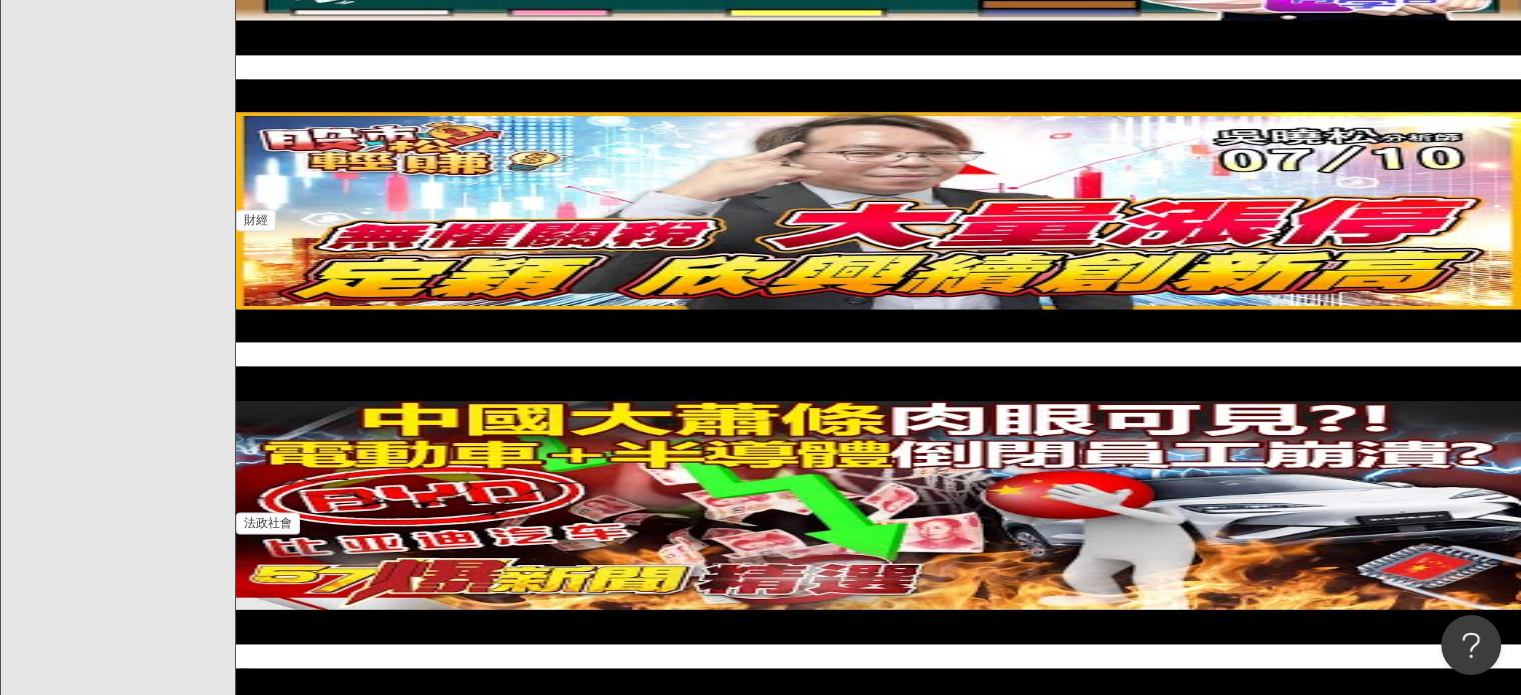 click on "[DATE] 特兒最多， 還有最帥氣的 [PERSON] 鎮場， 大摩 [NUMBER]年雪莉三桶依舊不錯，香甜可口易飲 [NUMBER] - - - - 美食 飲料 酒嗜狂 [NUMBER]   追蹤數 商業合作 [DATE] 餘味
我們提供各大威士忌廠牌如麥卡倫、 大摩 、百富、格蘭哥尼、格蘭多納、日本威士 [NUMBER] - [NUMBER] - 美食 台中花旗當舖 [NUMBER]   追蹤數 [DATE] 大摩 不要🙅‍♂️
我會怕怕😱 [NUMBER] [NUMBER] - [NUMBER] 股海老牛 [NUMBER]   追蹤數 [DATE]  🎡 義 大摩 天輪KTV初體驗｜浪漫 x 唱歌 x 美景一次滿足 🎤🌌
終於解鎖超特別的「義 大摩 [NUMBER] [NUMBER] [NUMBER] - [NUMBER] 旅遊 台灣旅遊 美人魚瑢妹妹 [NUMBER]   追蹤數 [DATE] 🎡 義 大摩 天輪KTV初體驗｜浪漫 x 唱歌 x 美景一次滿足 🎤🌌
終於解鎖超特別的「義 大摩 [NUMBER] [NUMBER] [NUMBER] - [NUMBER] 旅遊 台灣旅遊 美人魚瑢妹妹 [NUMBER]   追蹤數 [DATE] 輪胎的最 大摩 擦力來達到速度的極限。
它被譽為「衝天暴風」。 [NUMBER] [NUMBER] - - [NUMBER] 運動 自行車 [PERSON]   -" at bounding box center (878, -326) 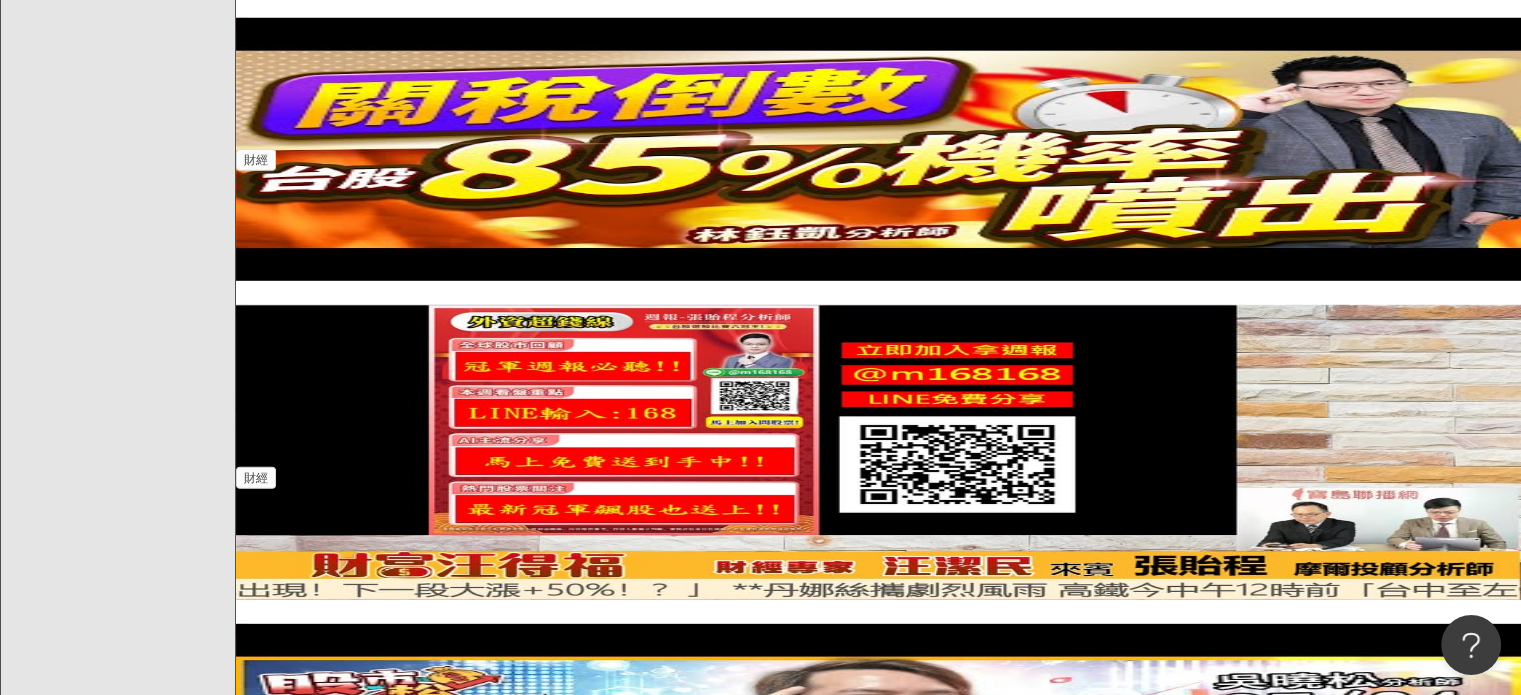 scroll, scrollTop: 5800, scrollLeft: 0, axis: vertical 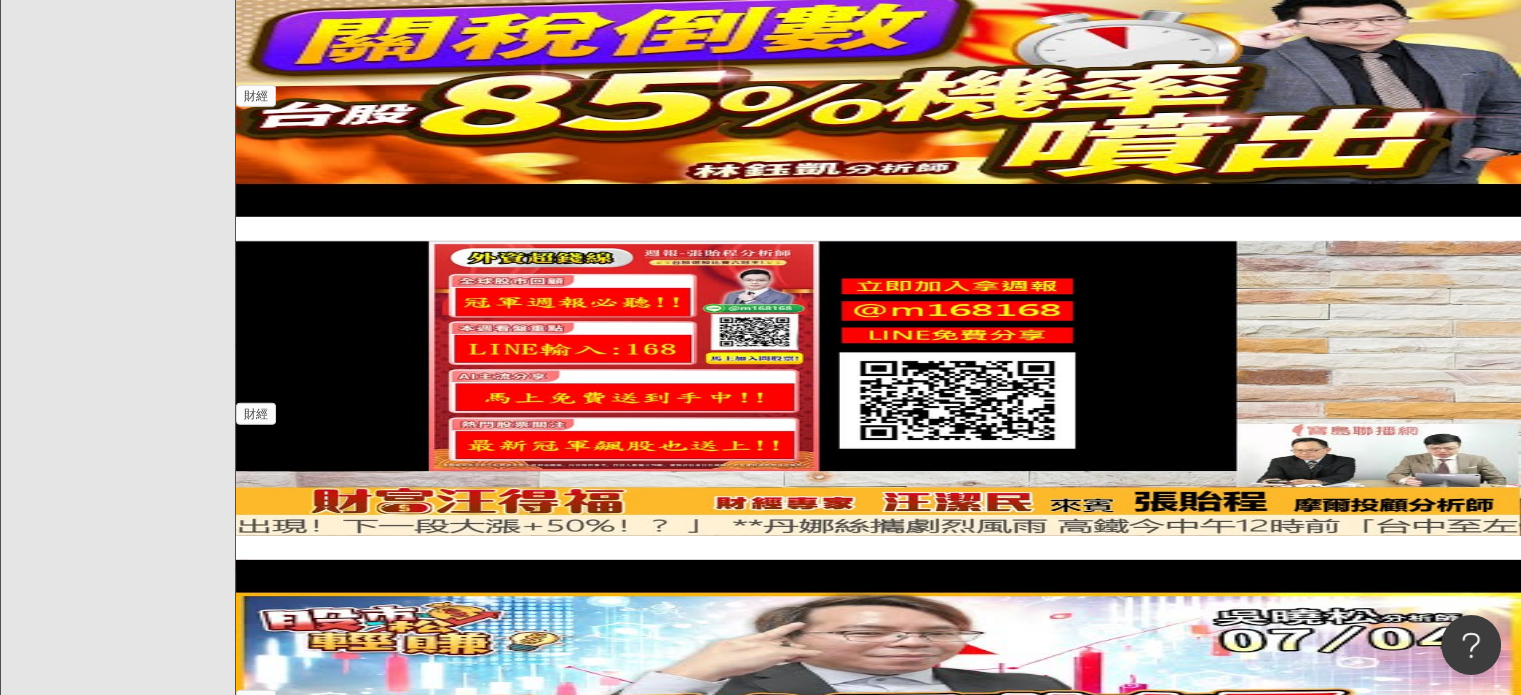 click on "看更多" at bounding box center (879, 2085) 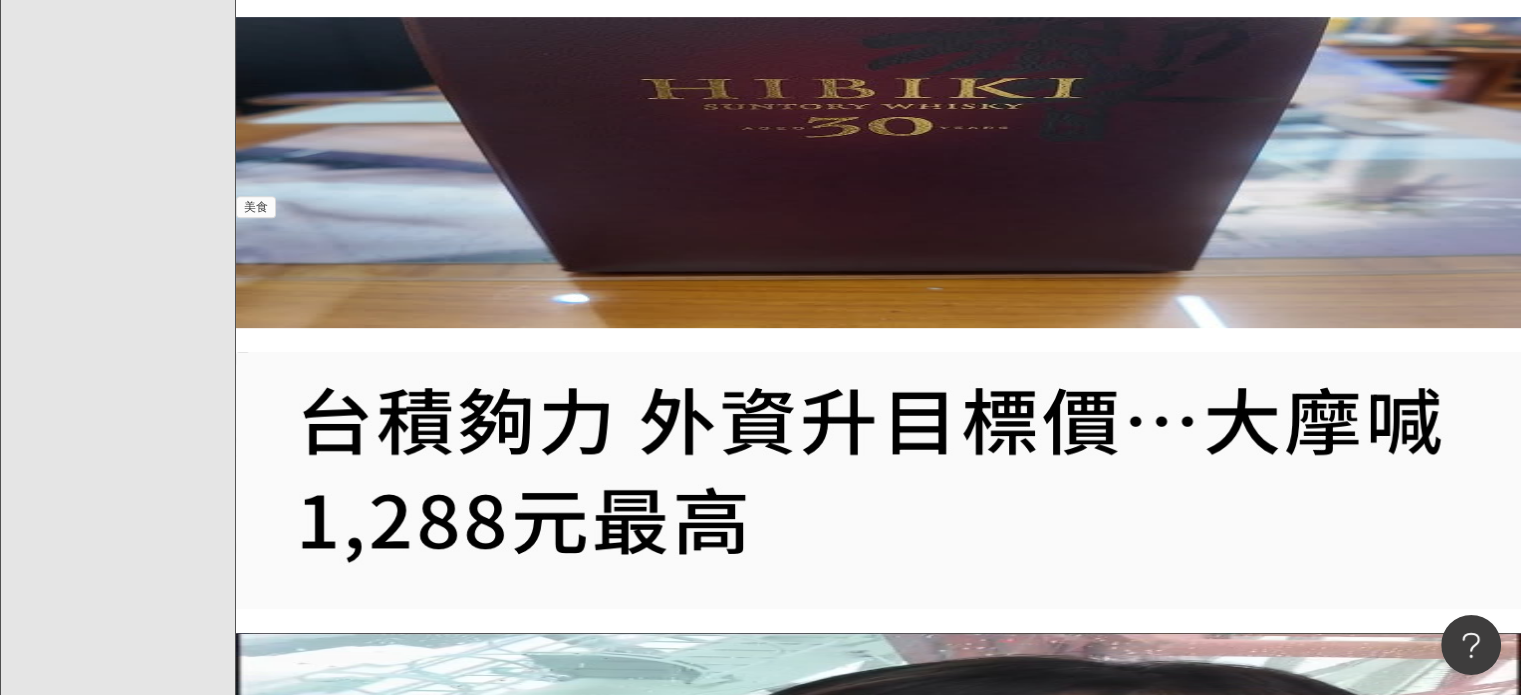 scroll, scrollTop: 0, scrollLeft: 0, axis: both 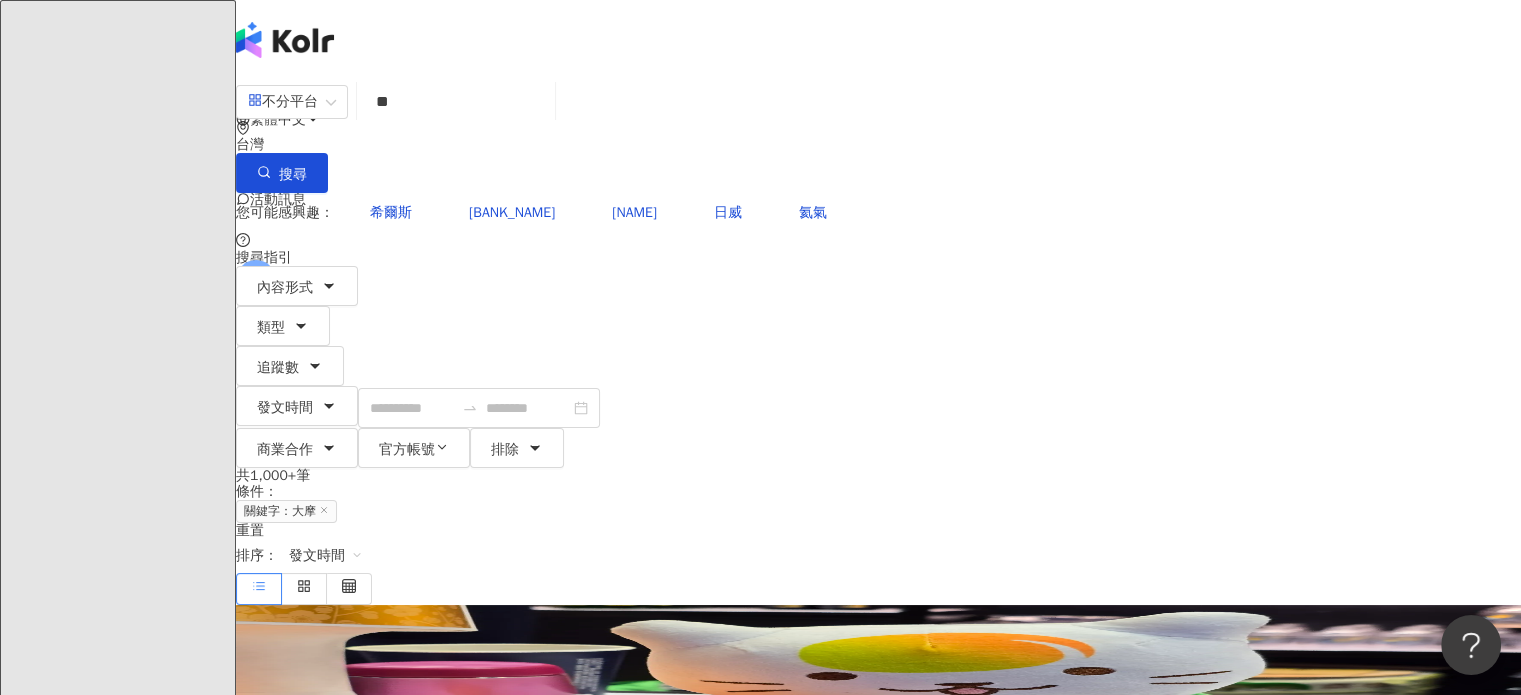 click on "**" at bounding box center [456, 101] 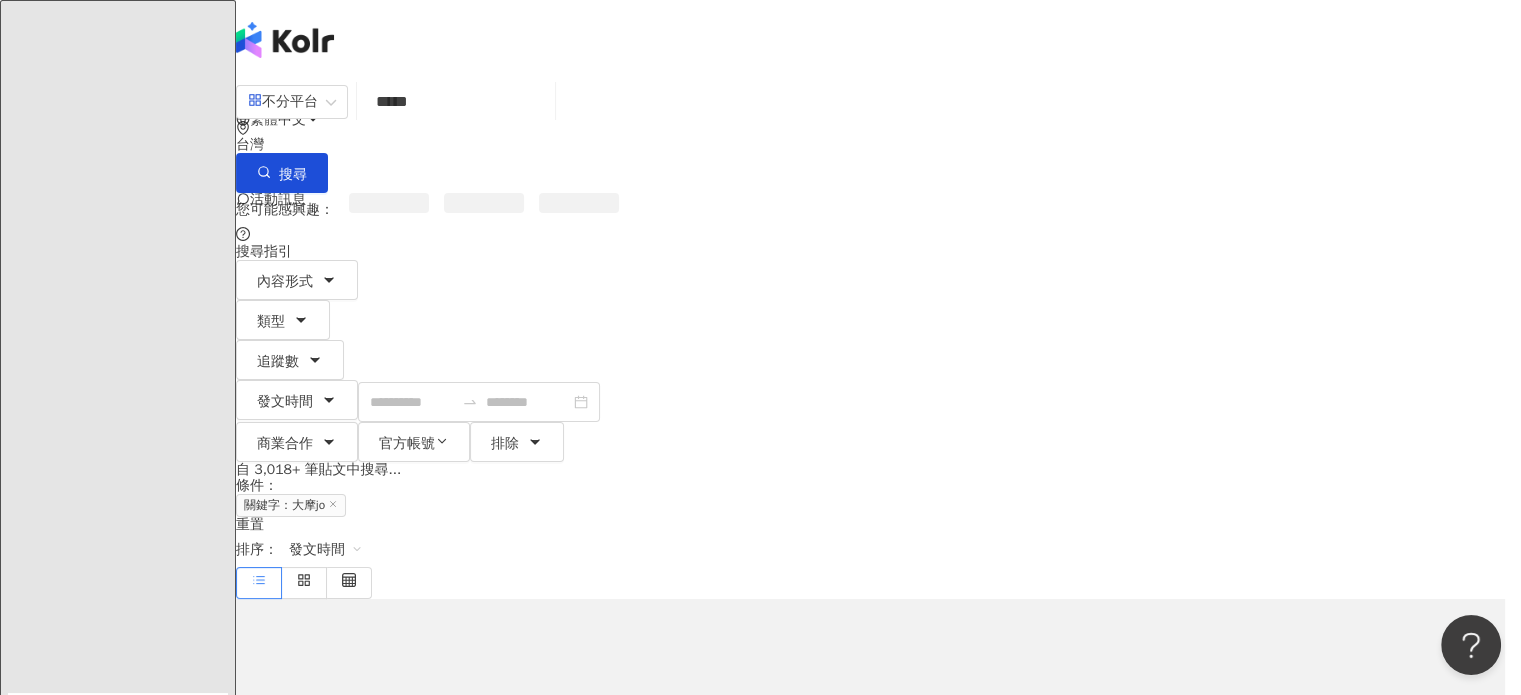 type on "*****" 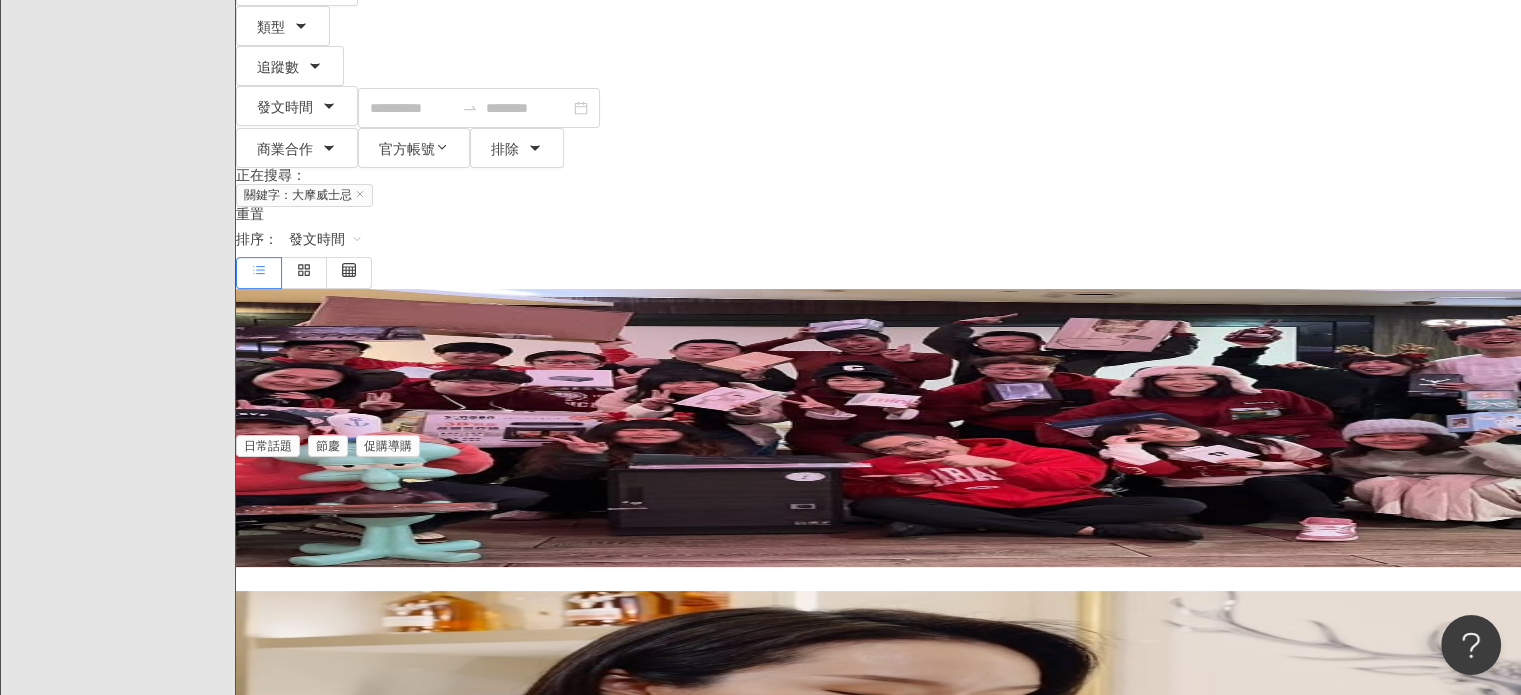 scroll, scrollTop: 500, scrollLeft: 0, axis: vertical 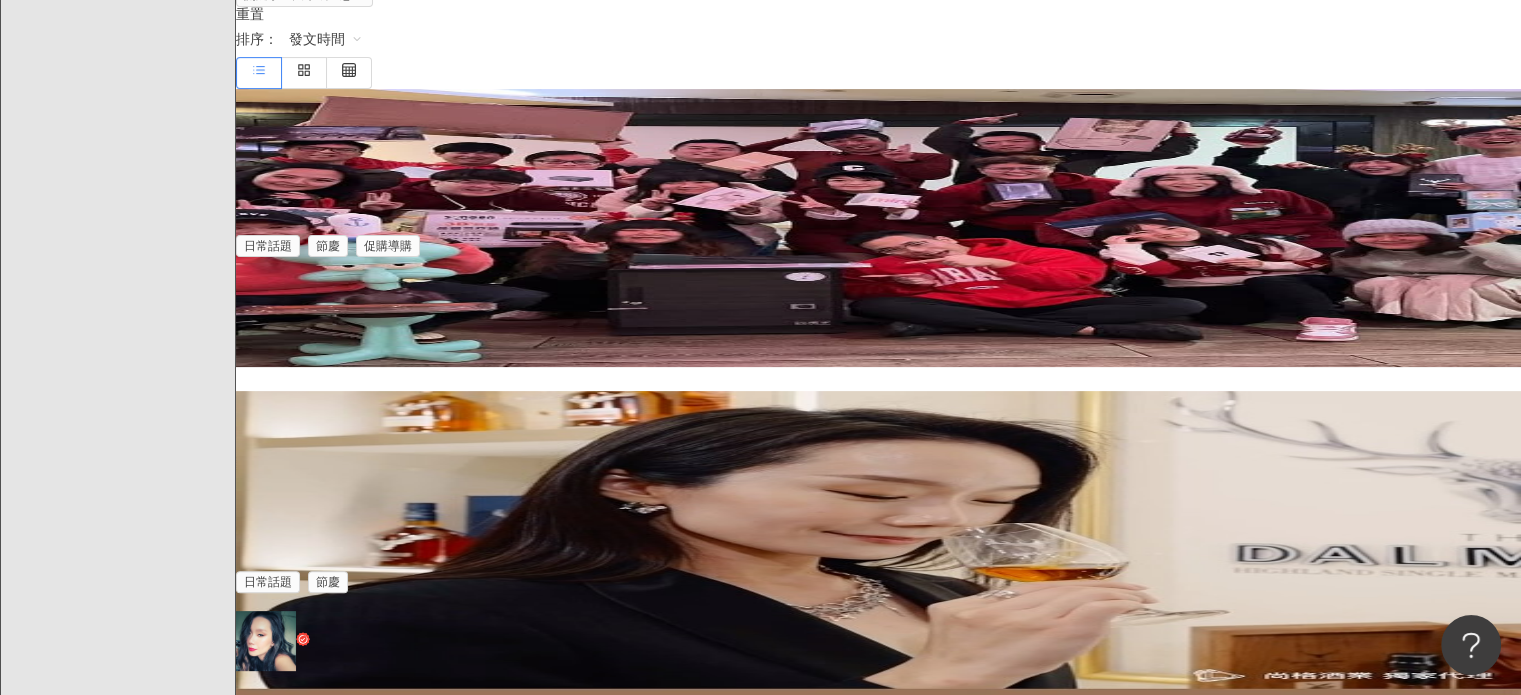 click on "🇧英式氣氛的聖誕氣氛，還可以免費喝到 大摩威士忌 🥃怎麼能不去～
而且裡面" at bounding box center [878, 481] 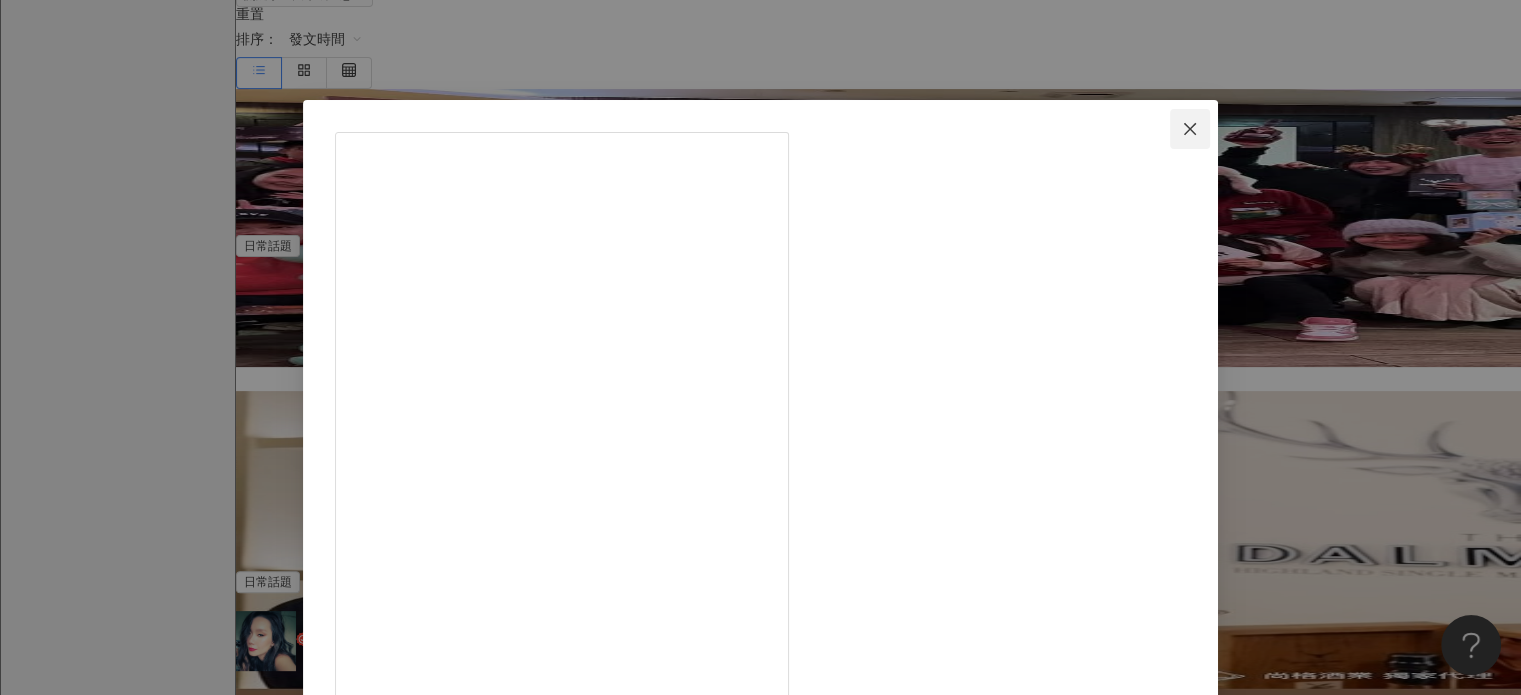 click 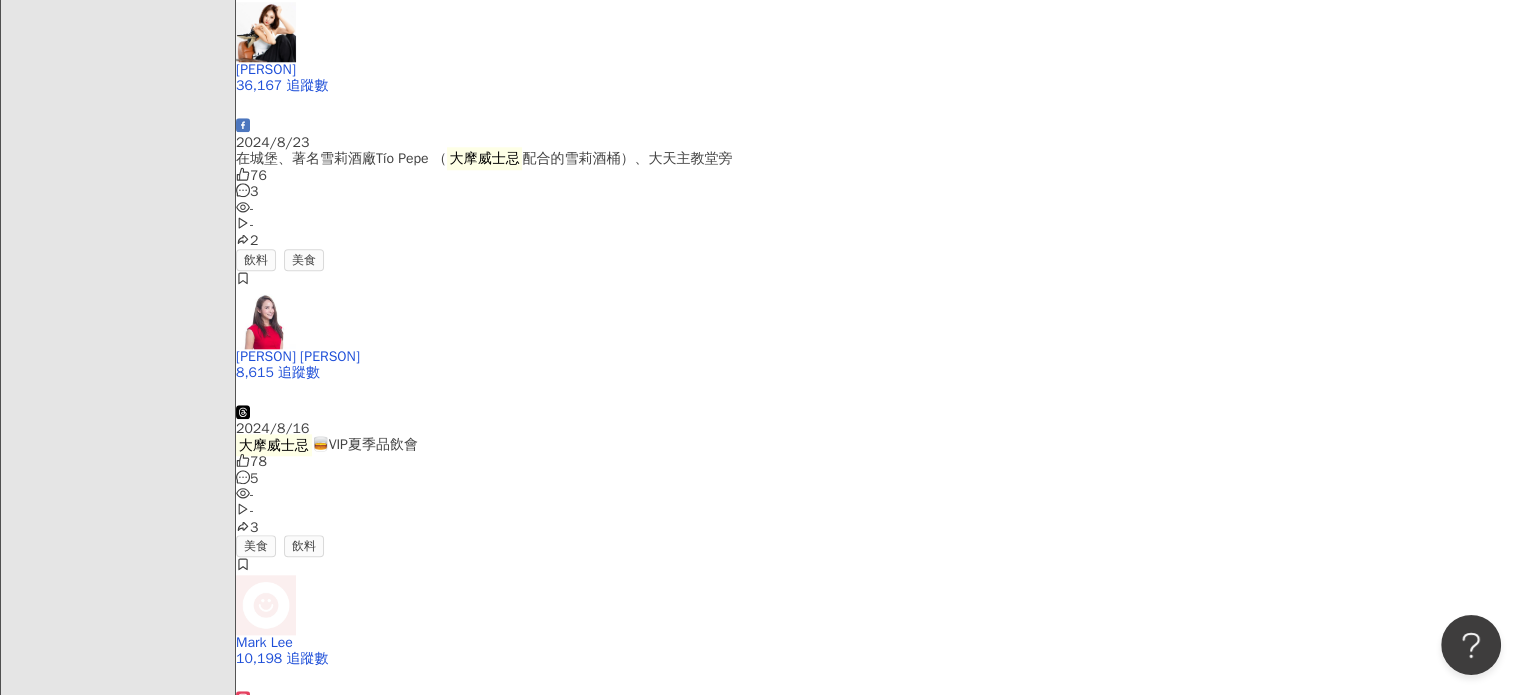 scroll, scrollTop: 2100, scrollLeft: 0, axis: vertical 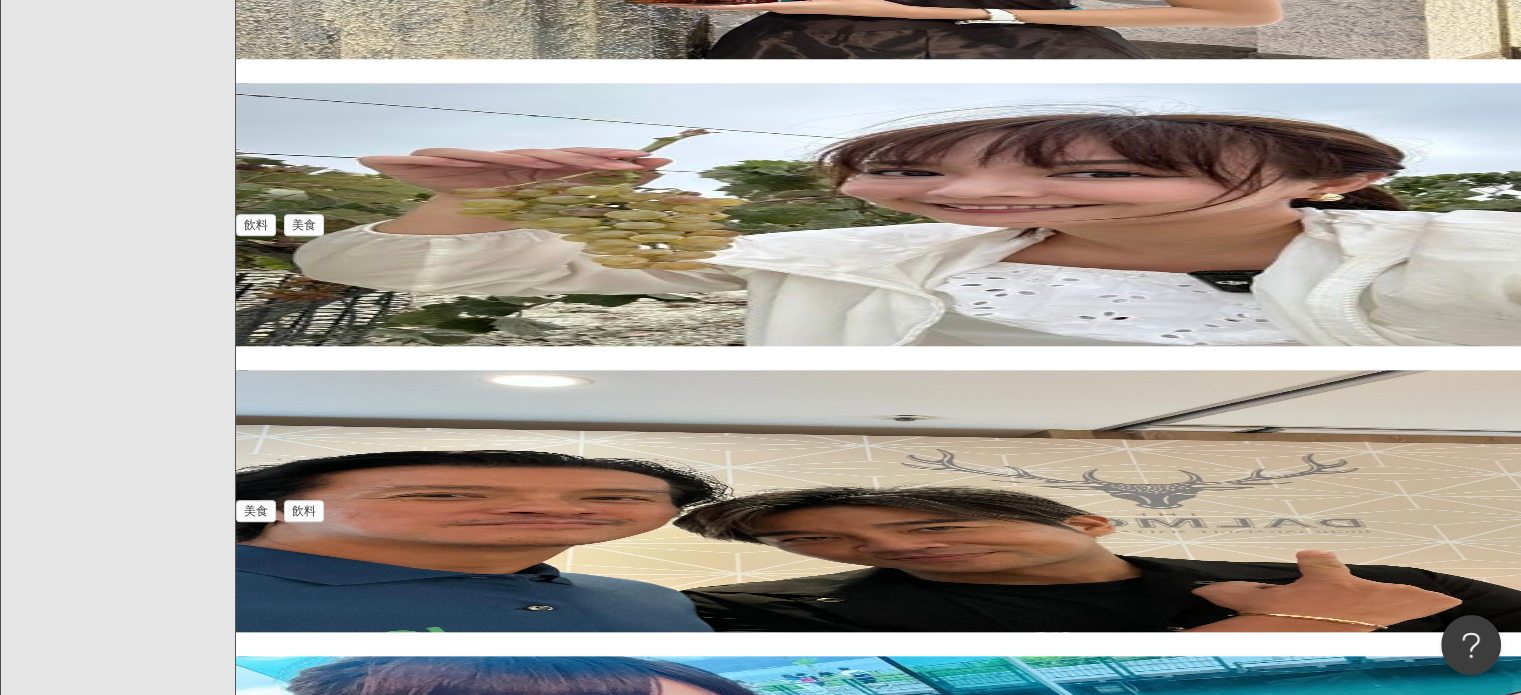 click on "大摩威士忌" at bounding box center (404, 1473) 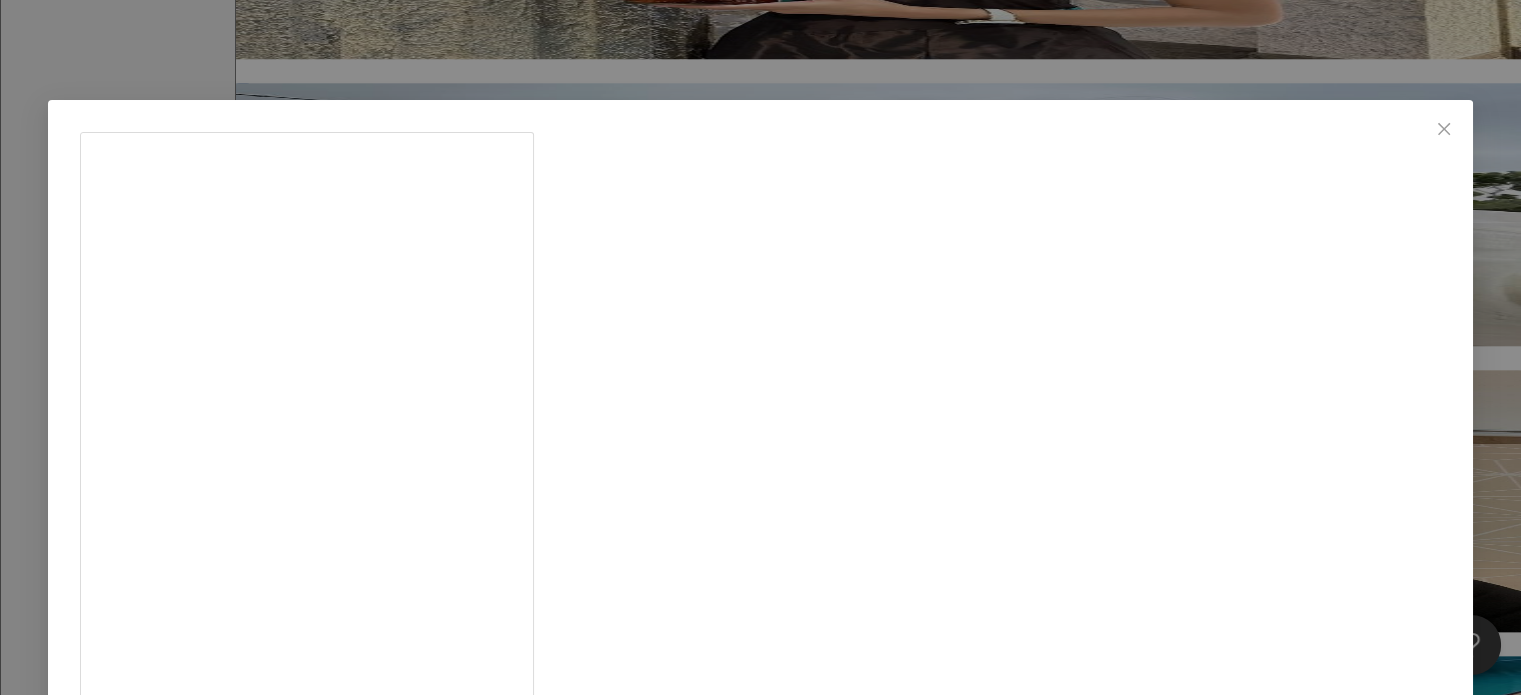 scroll, scrollTop: 204, scrollLeft: 0, axis: vertical 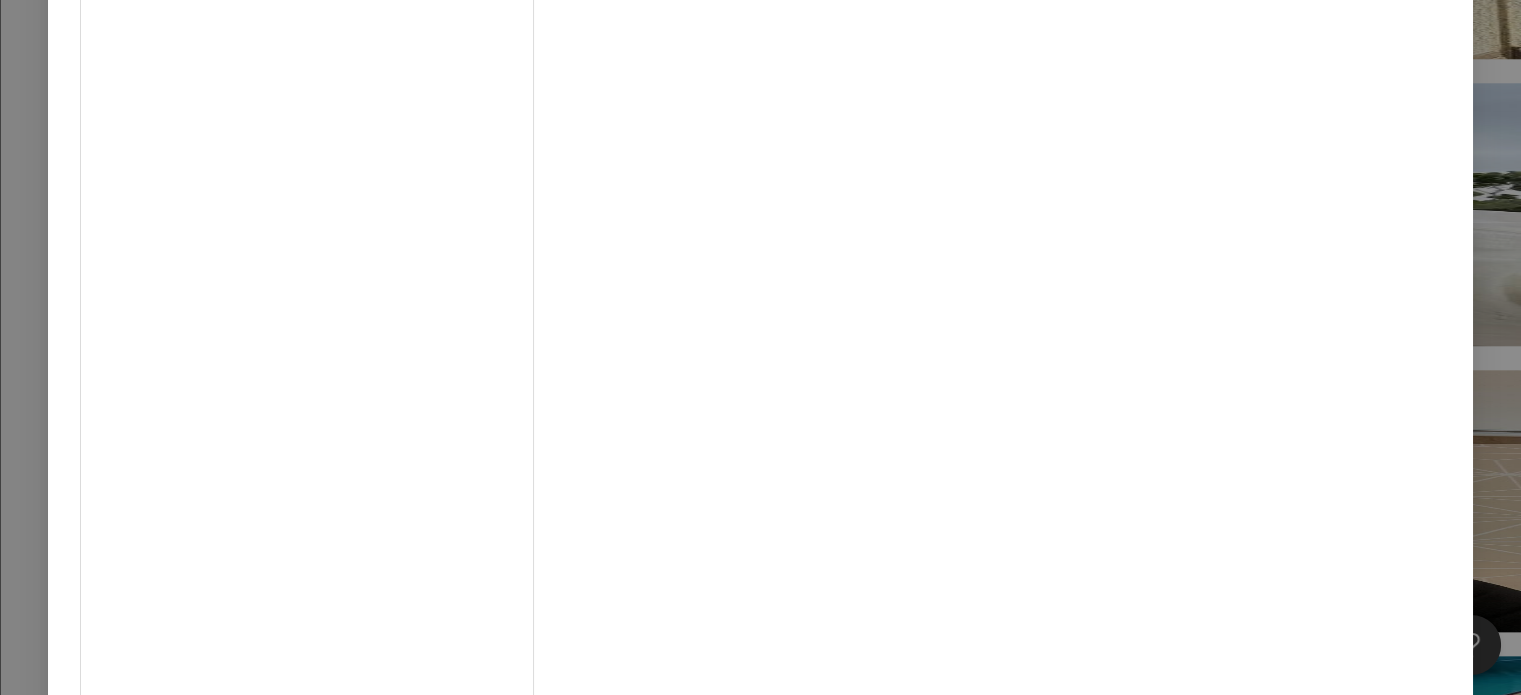 click on "[FIRST] [LAST] [DATE] 131 2 查看原始貼文" at bounding box center [760, 347] 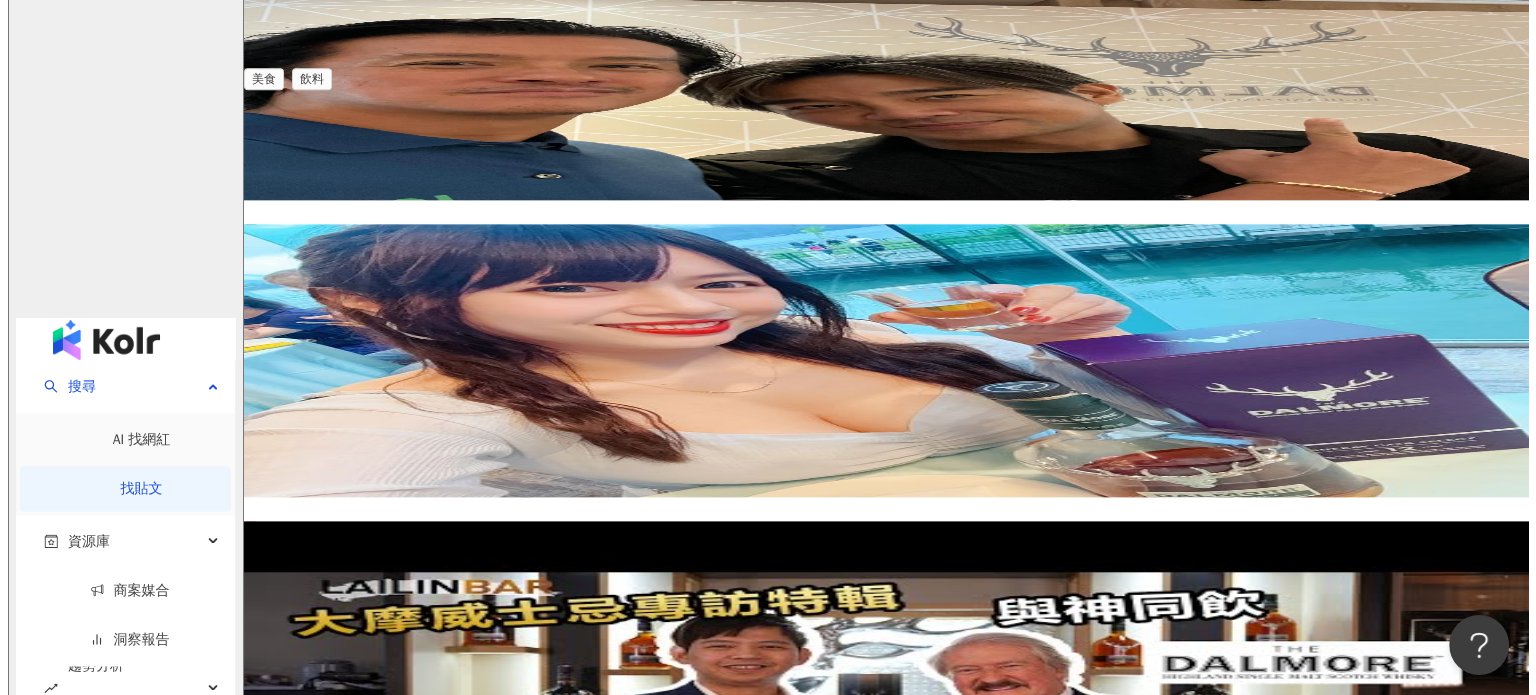 scroll, scrollTop: 2800, scrollLeft: 0, axis: vertical 